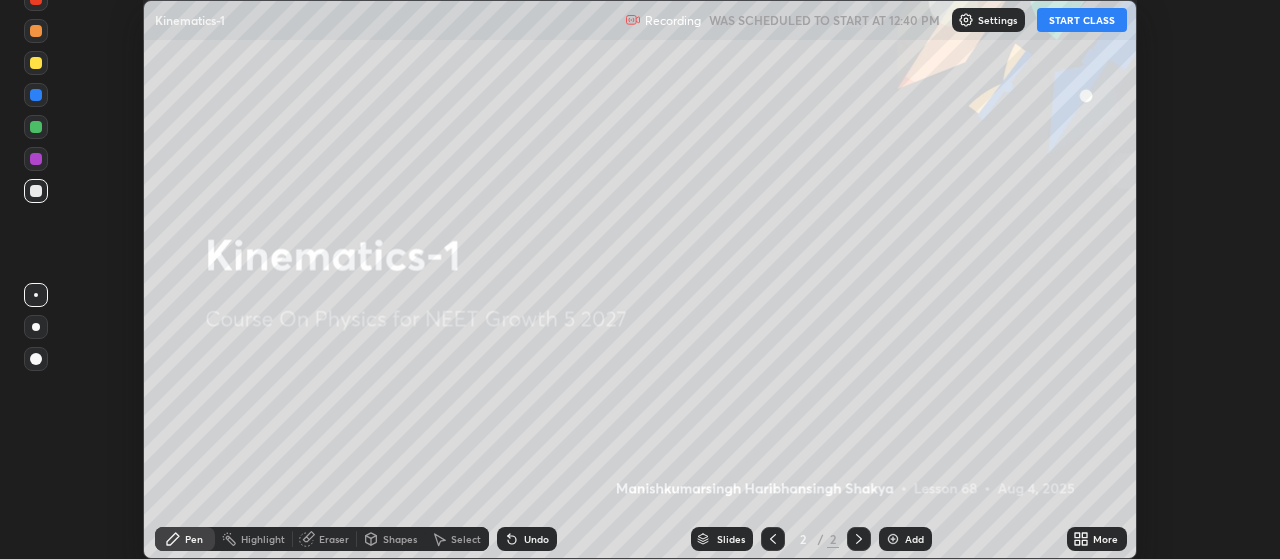 scroll, scrollTop: 0, scrollLeft: 0, axis: both 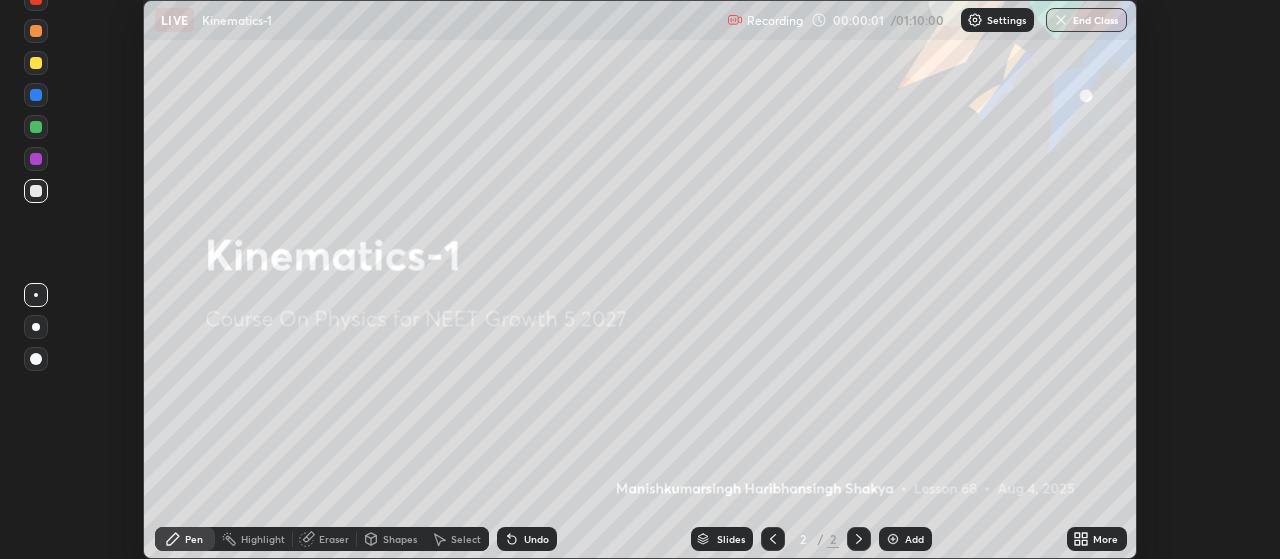 click on "More" at bounding box center [1097, 539] 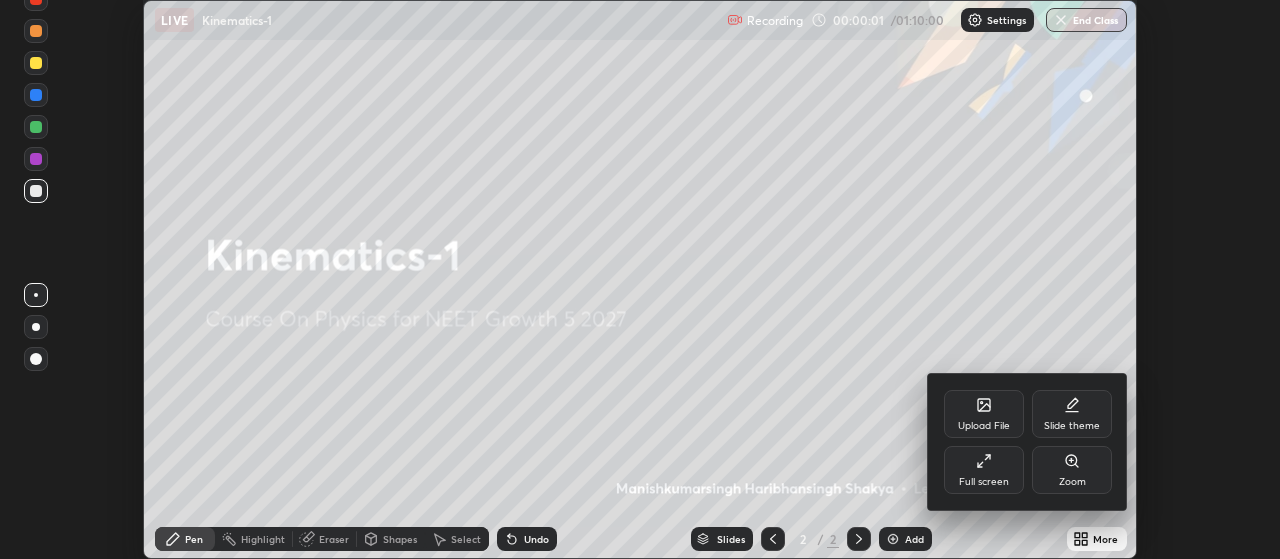 click on "Slide theme" at bounding box center [1072, 414] 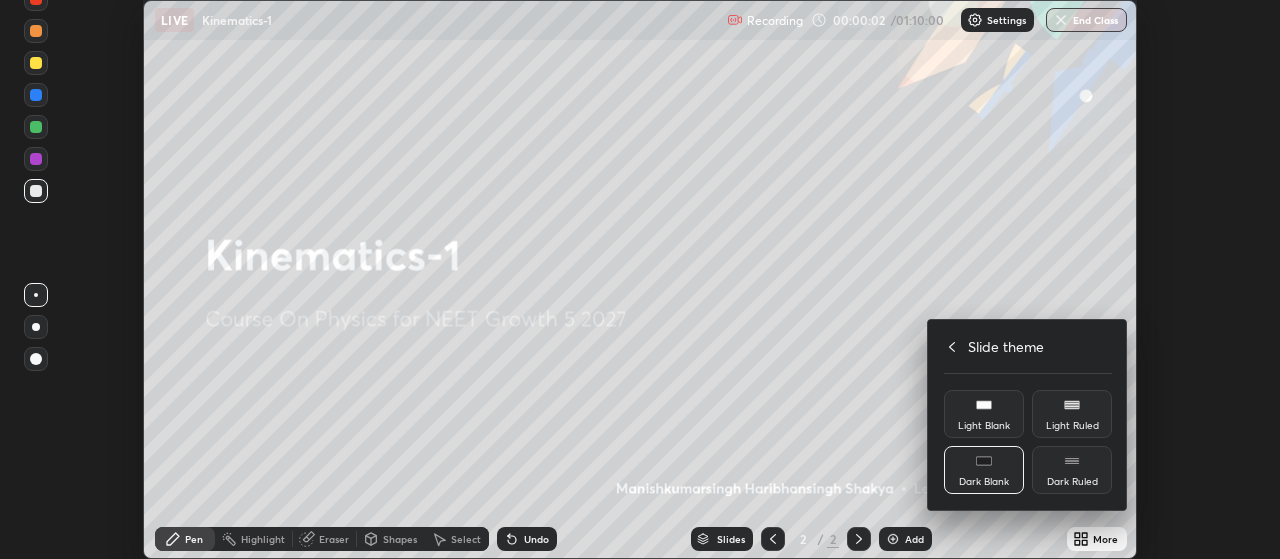 click on "Dark Ruled" at bounding box center [1072, 470] 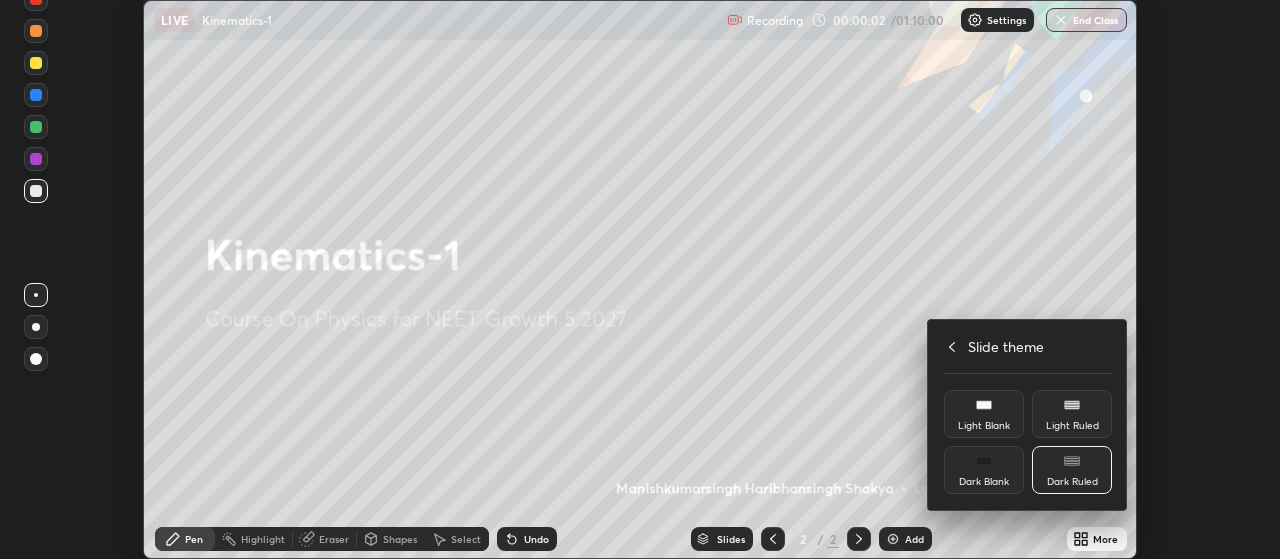 click 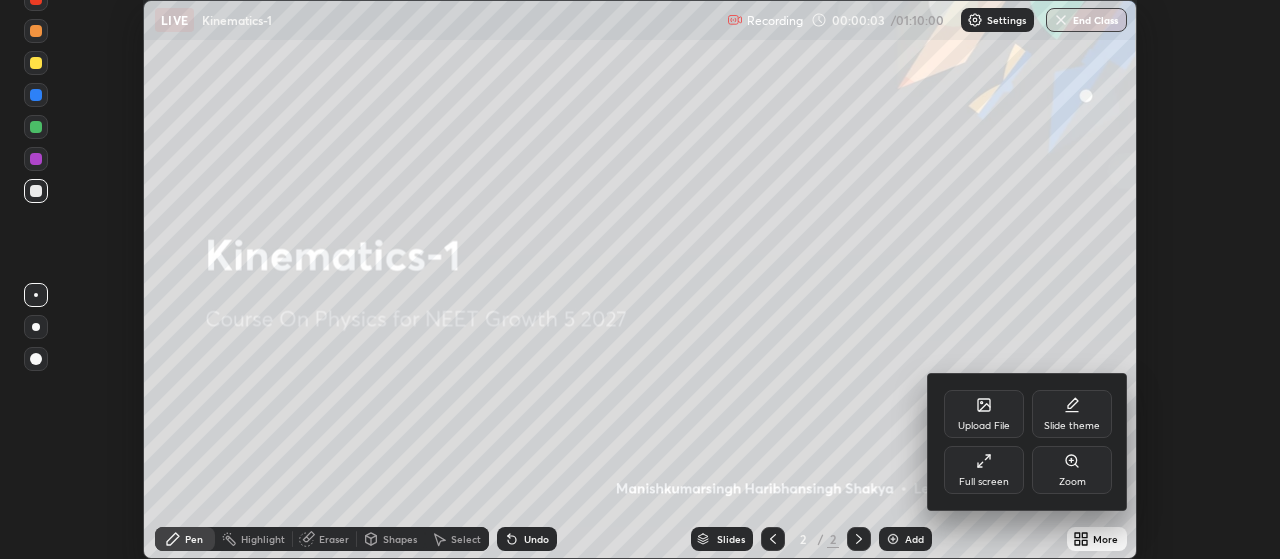 click on "Full screen" at bounding box center (984, 470) 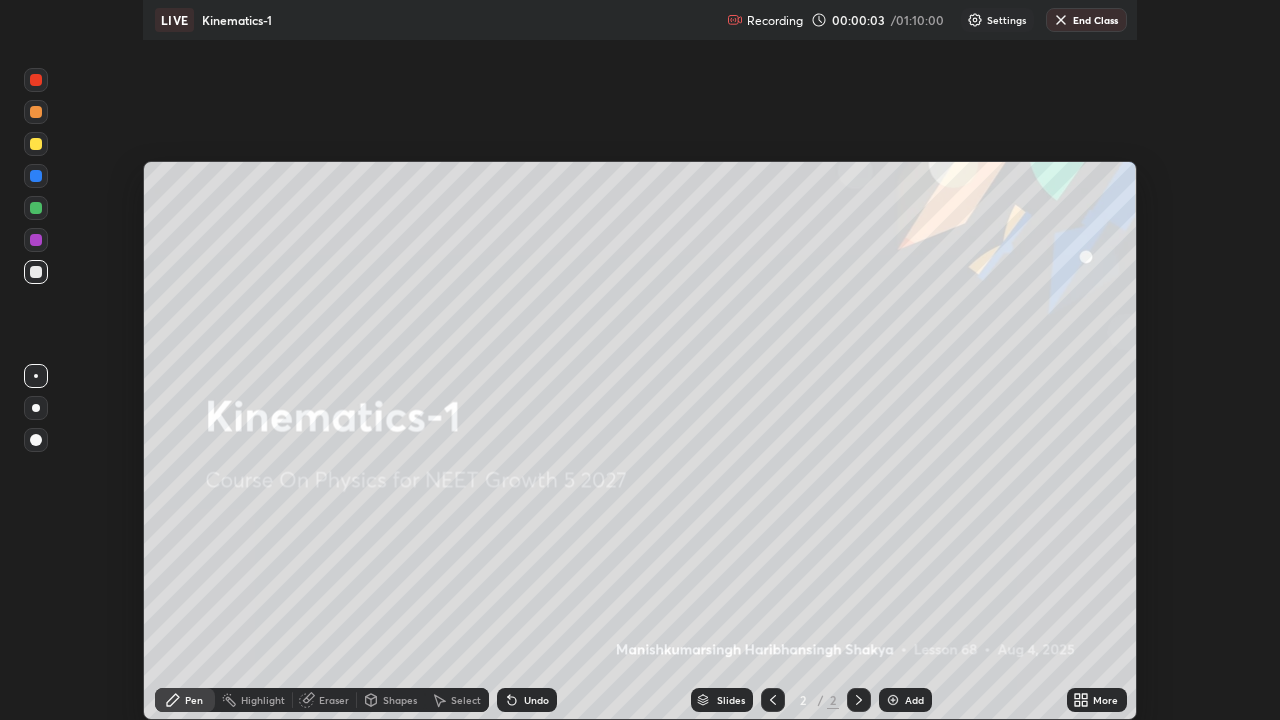 scroll, scrollTop: 99280, scrollLeft: 98720, axis: both 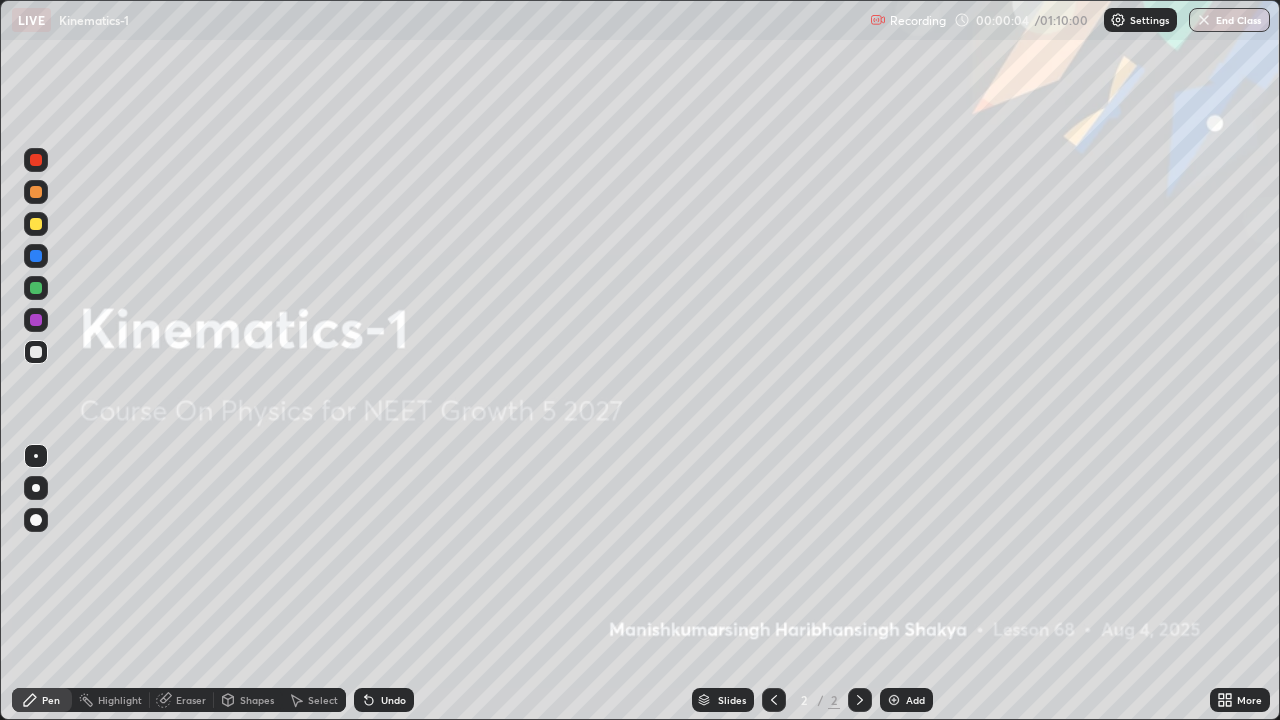 click on "Add" at bounding box center (915, 700) 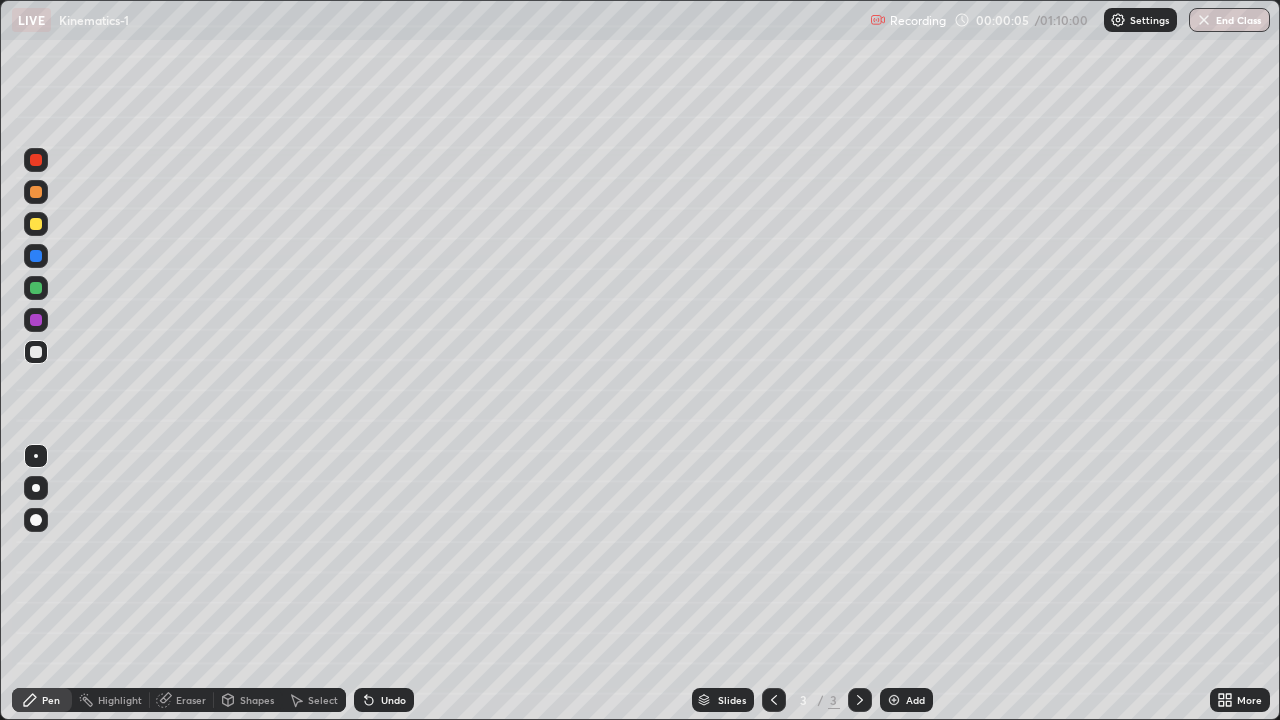 click at bounding box center (36, 520) 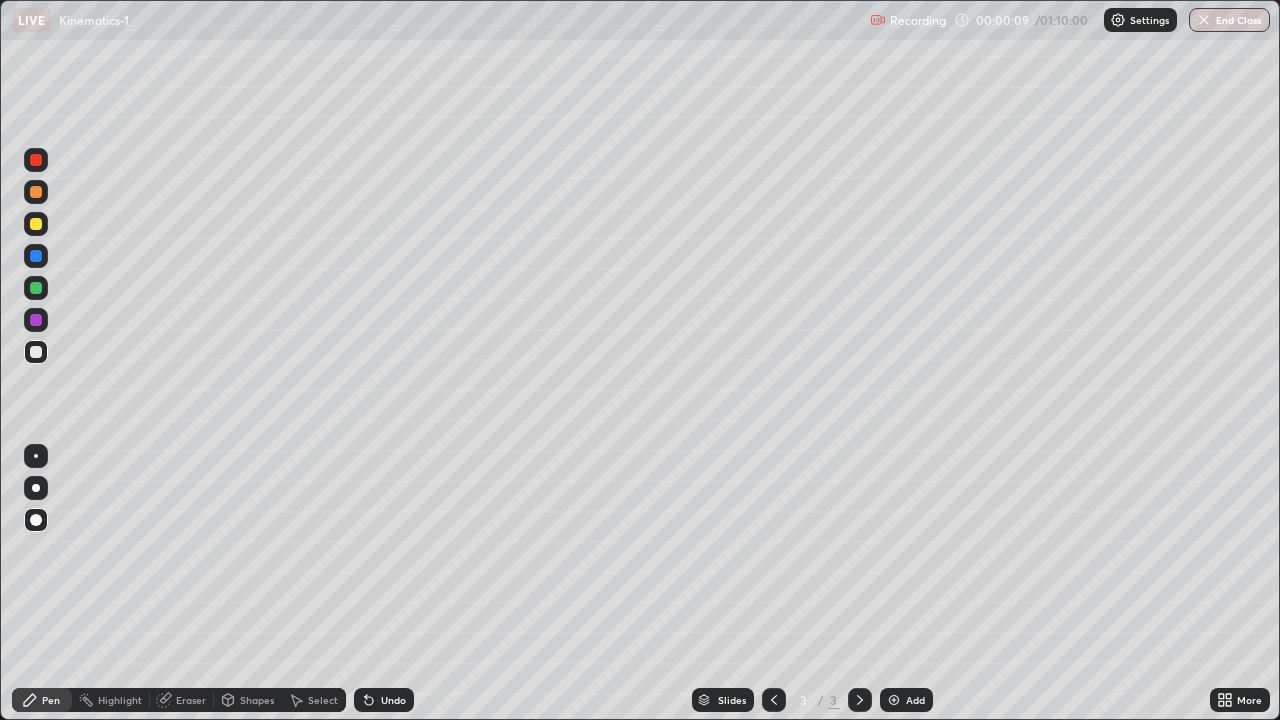 click at bounding box center (36, 192) 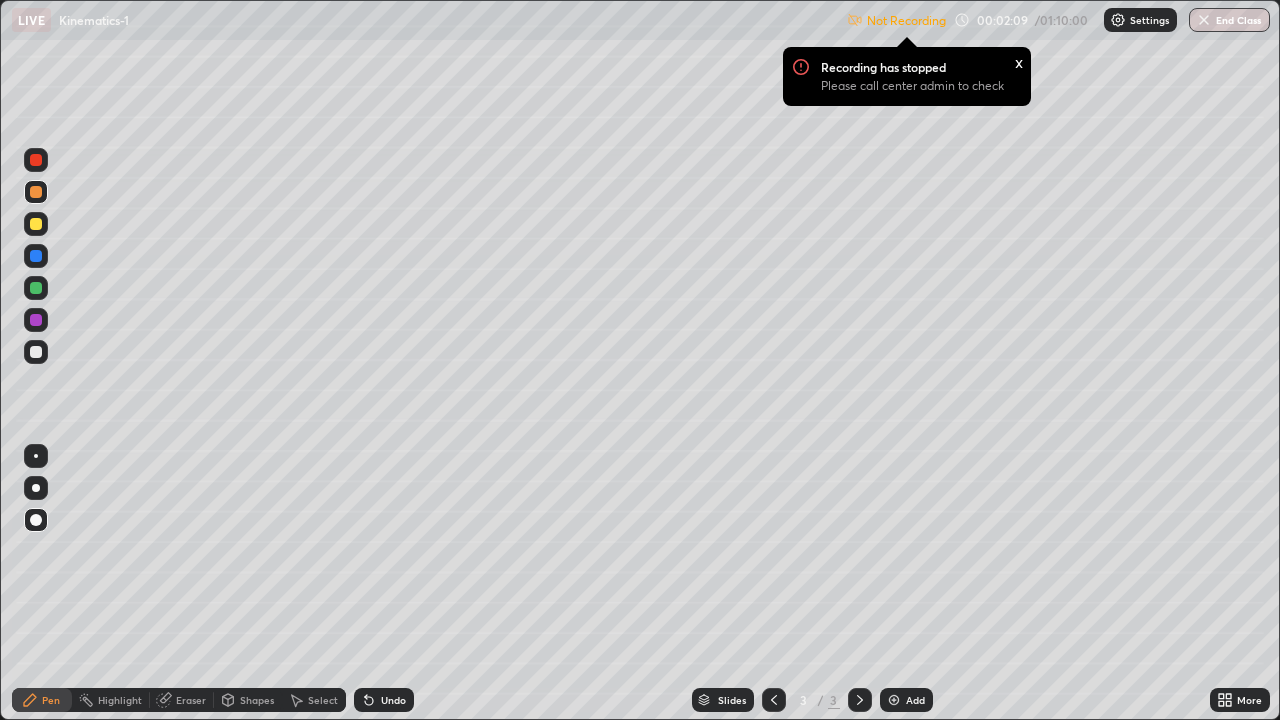 click on "Settings" at bounding box center (1149, 20) 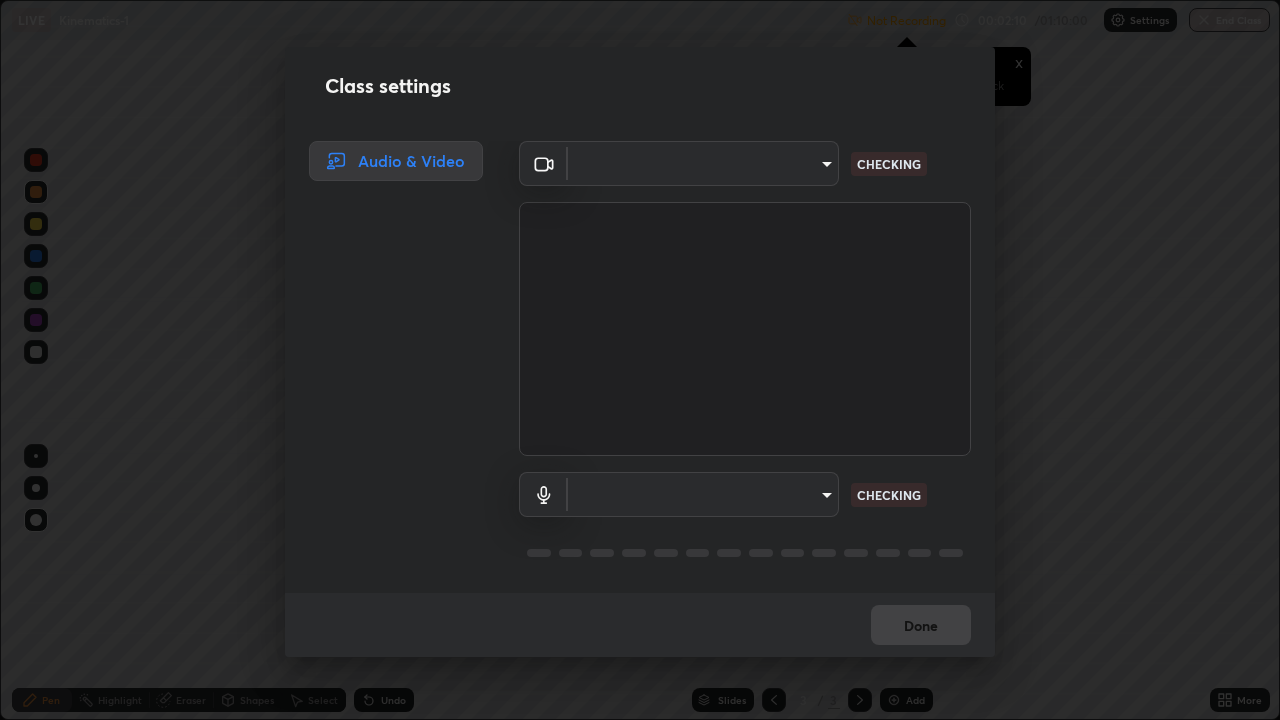 type on "80c3748f7047bfa8a2e3beb73f5809e9ad7c39e7d775a1a6b919bd05adb1d46d" 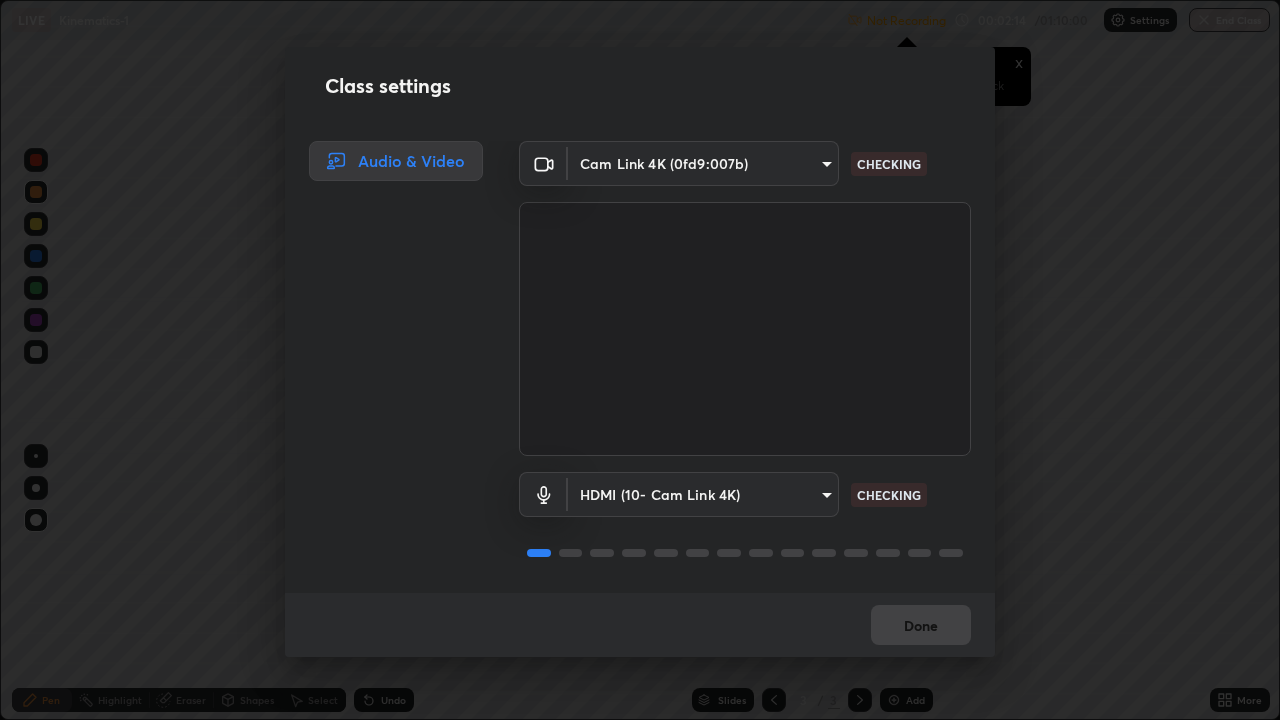 scroll, scrollTop: 2, scrollLeft: 0, axis: vertical 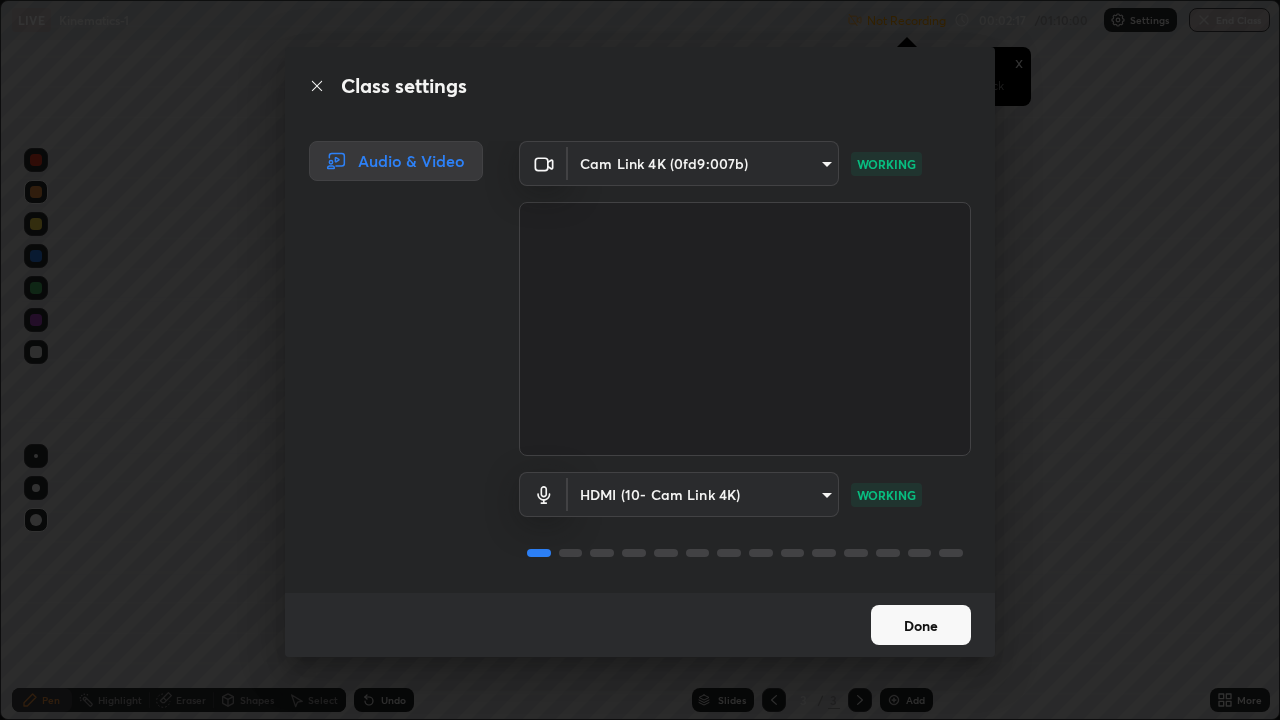 click on "Done" at bounding box center [921, 625] 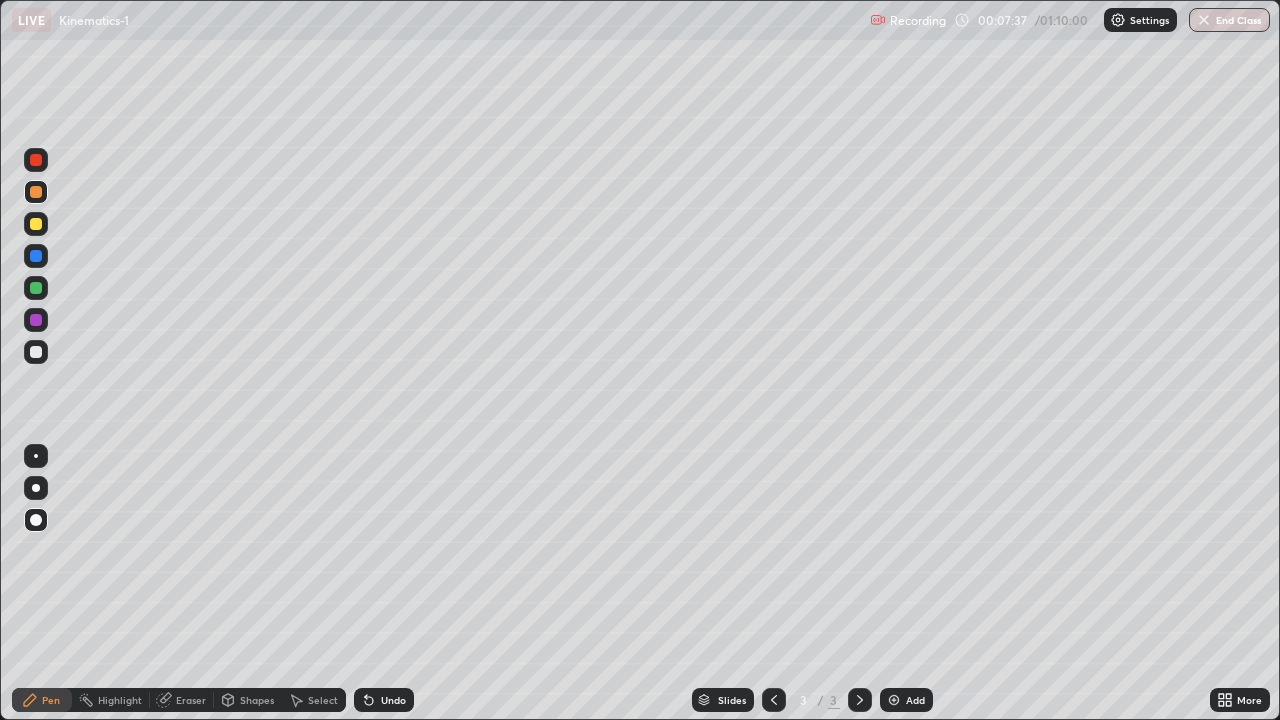 click at bounding box center (36, 352) 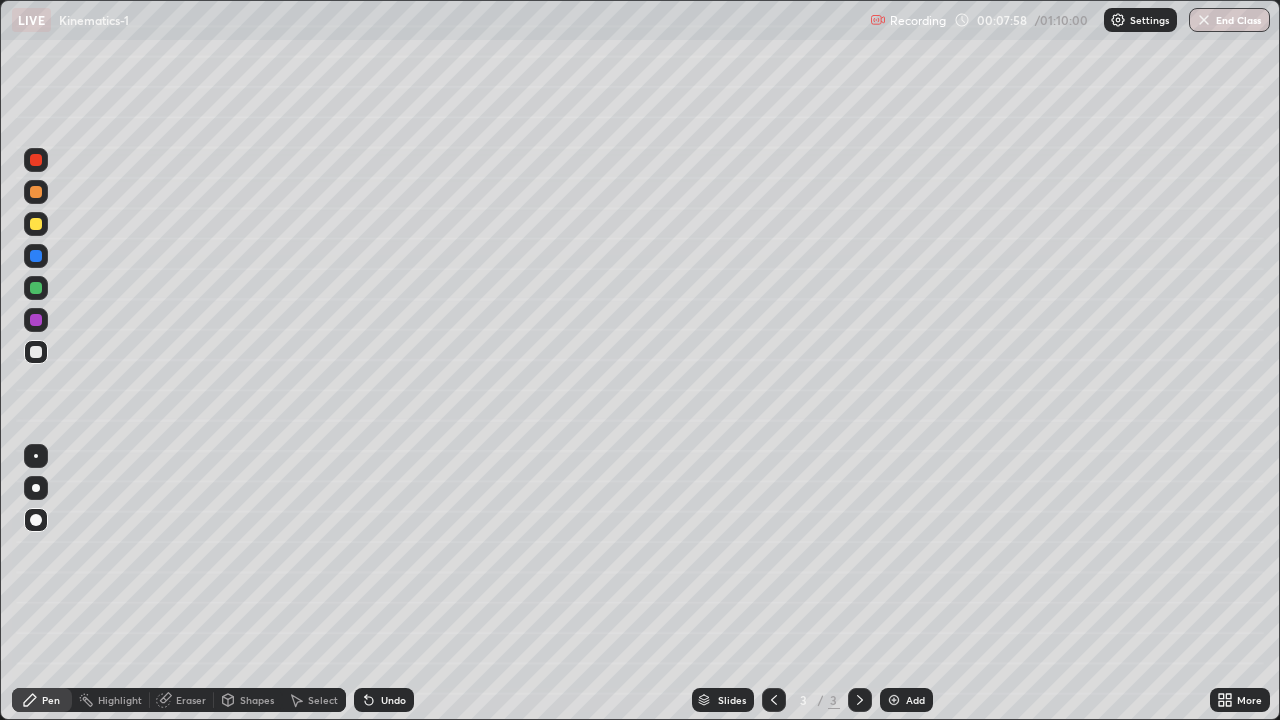 click on "Shapes" at bounding box center [257, 700] 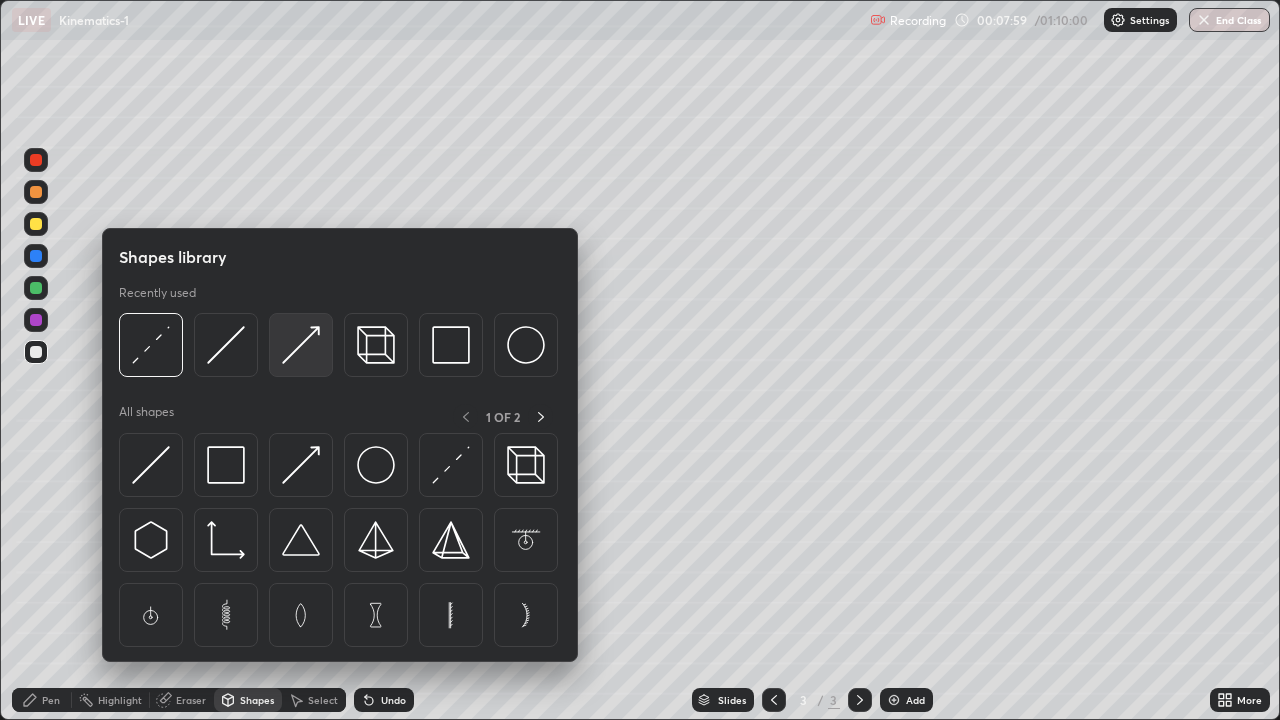 click at bounding box center [301, 345] 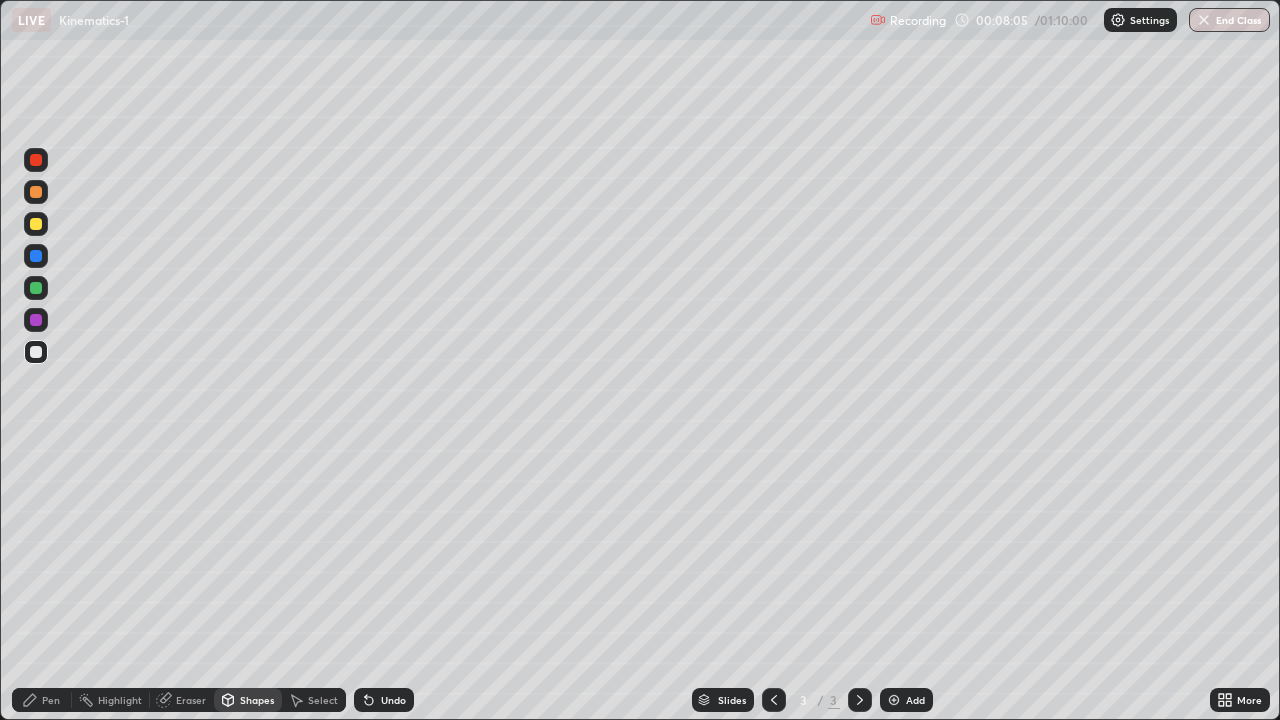 click at bounding box center [36, 192] 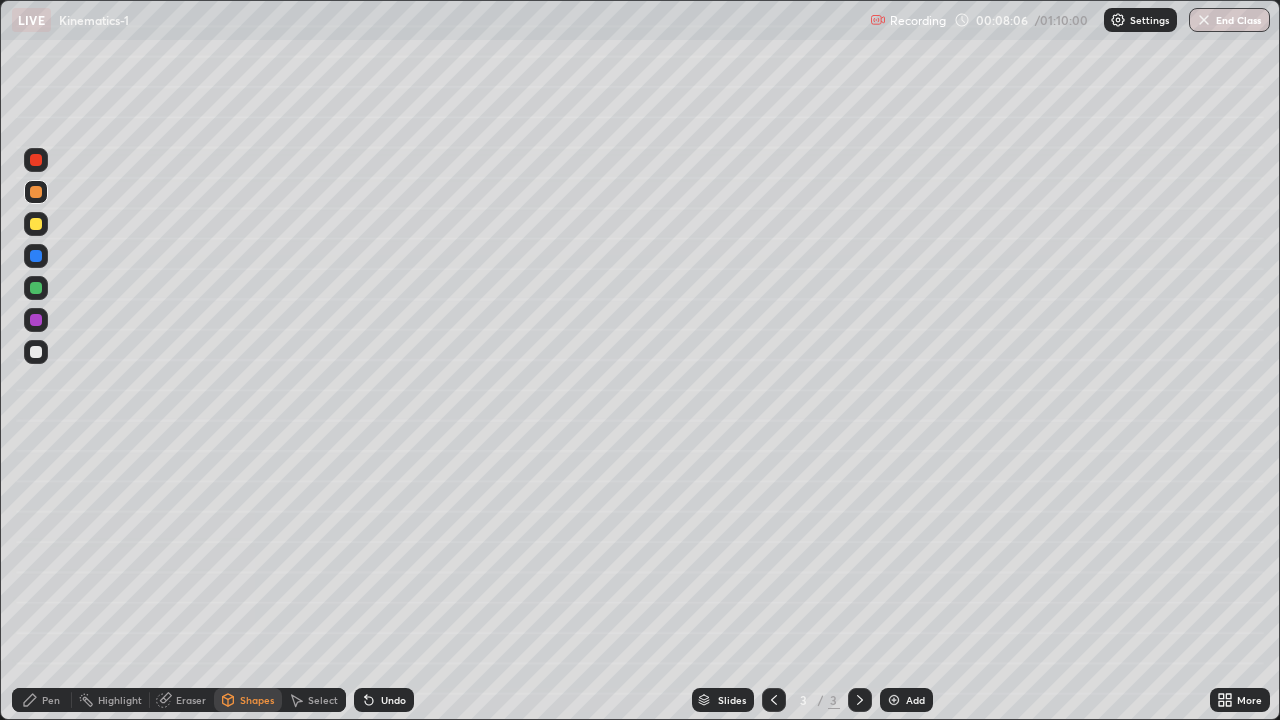 click 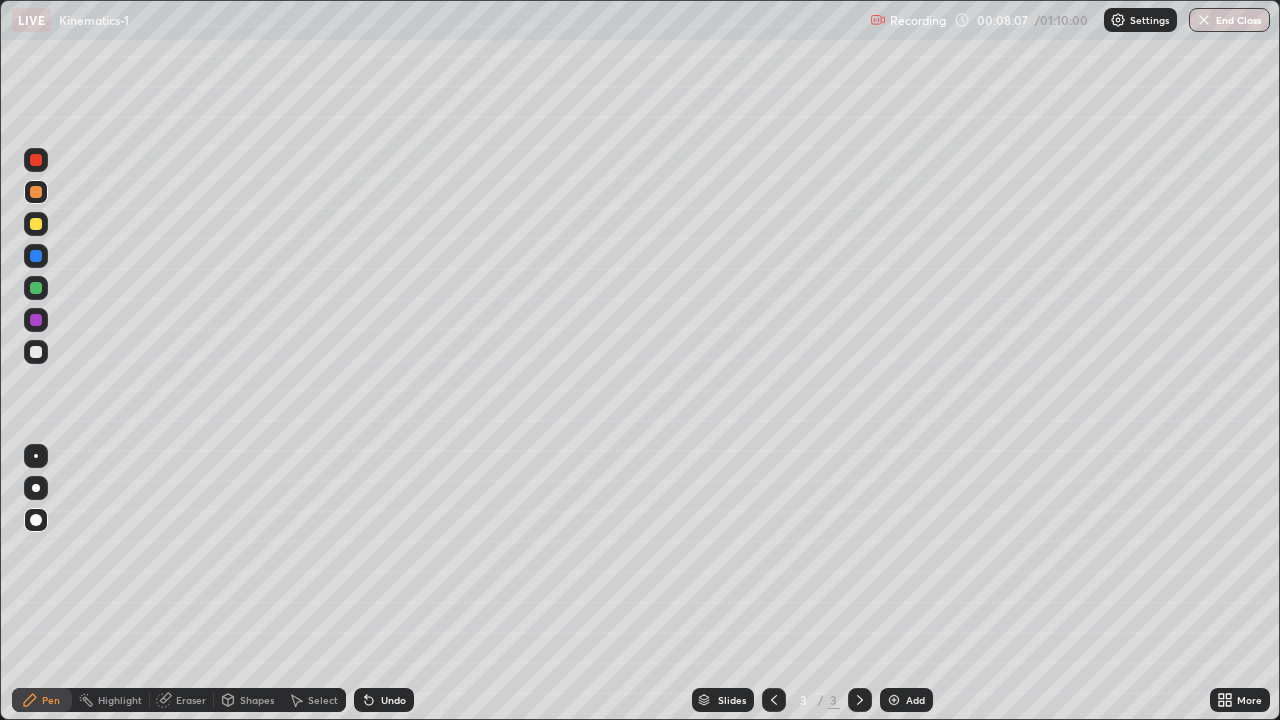 click at bounding box center [36, 224] 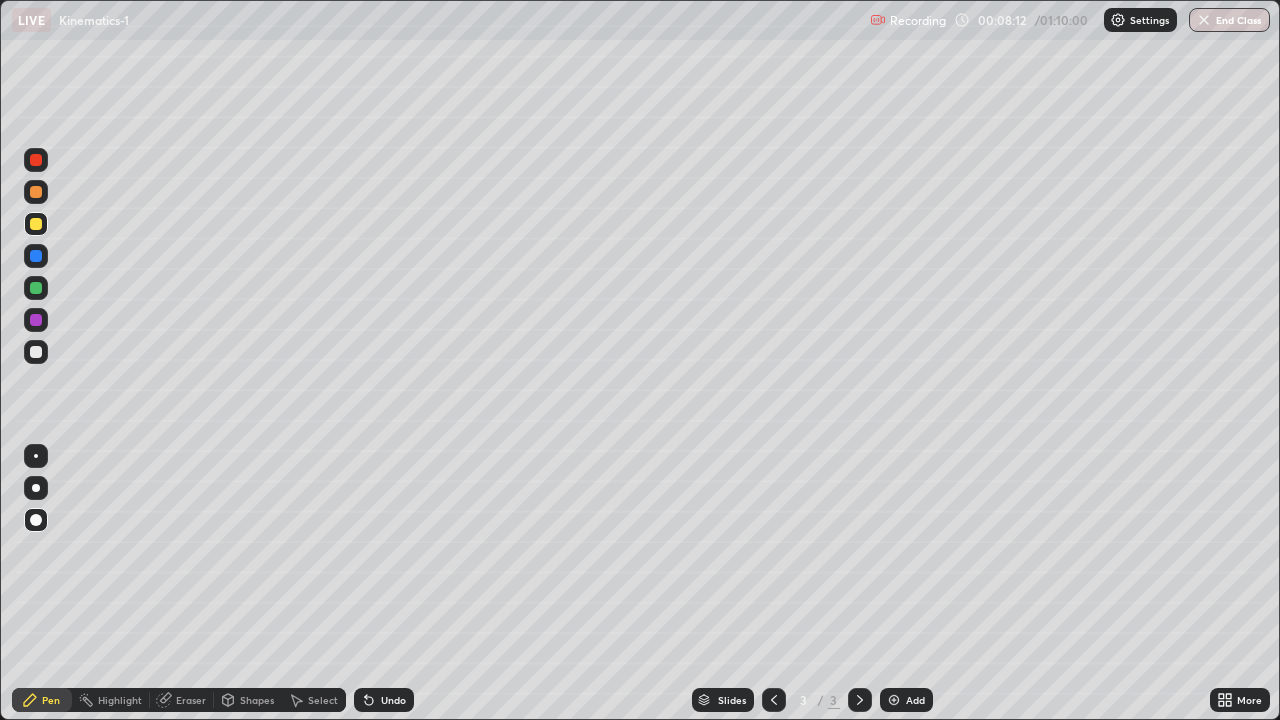 click on "Shapes" at bounding box center [257, 700] 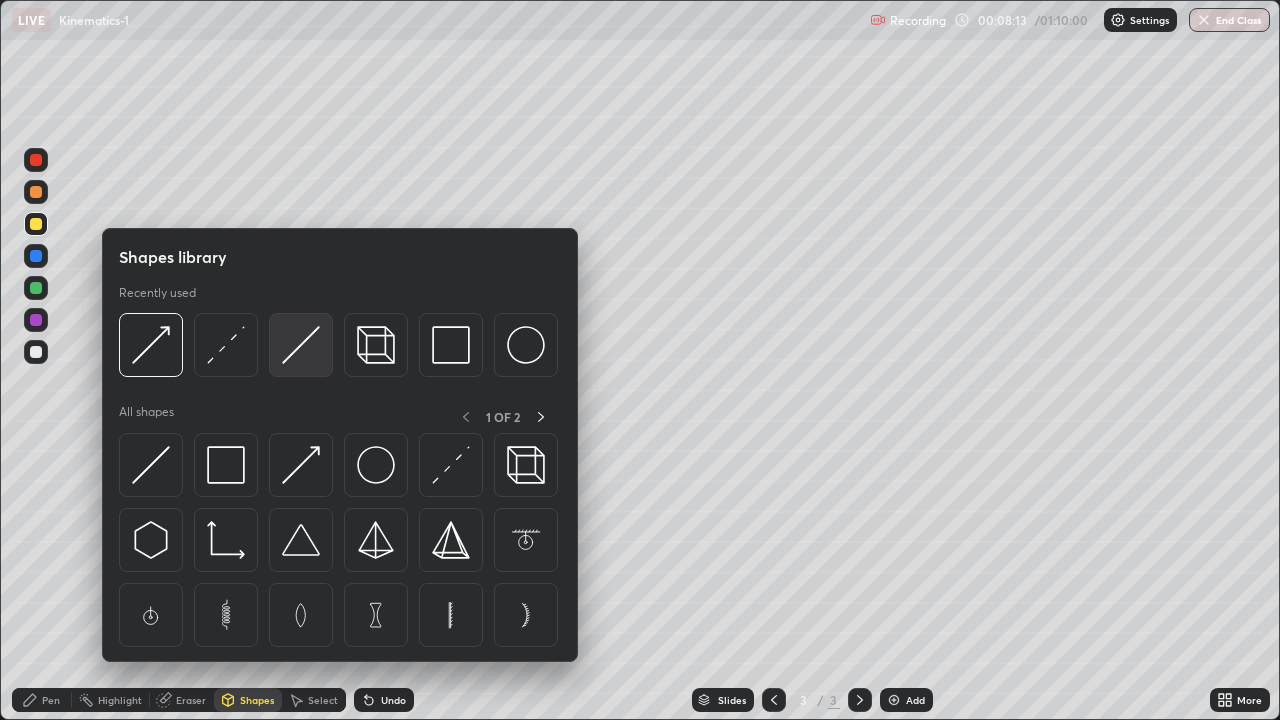 click at bounding box center (301, 345) 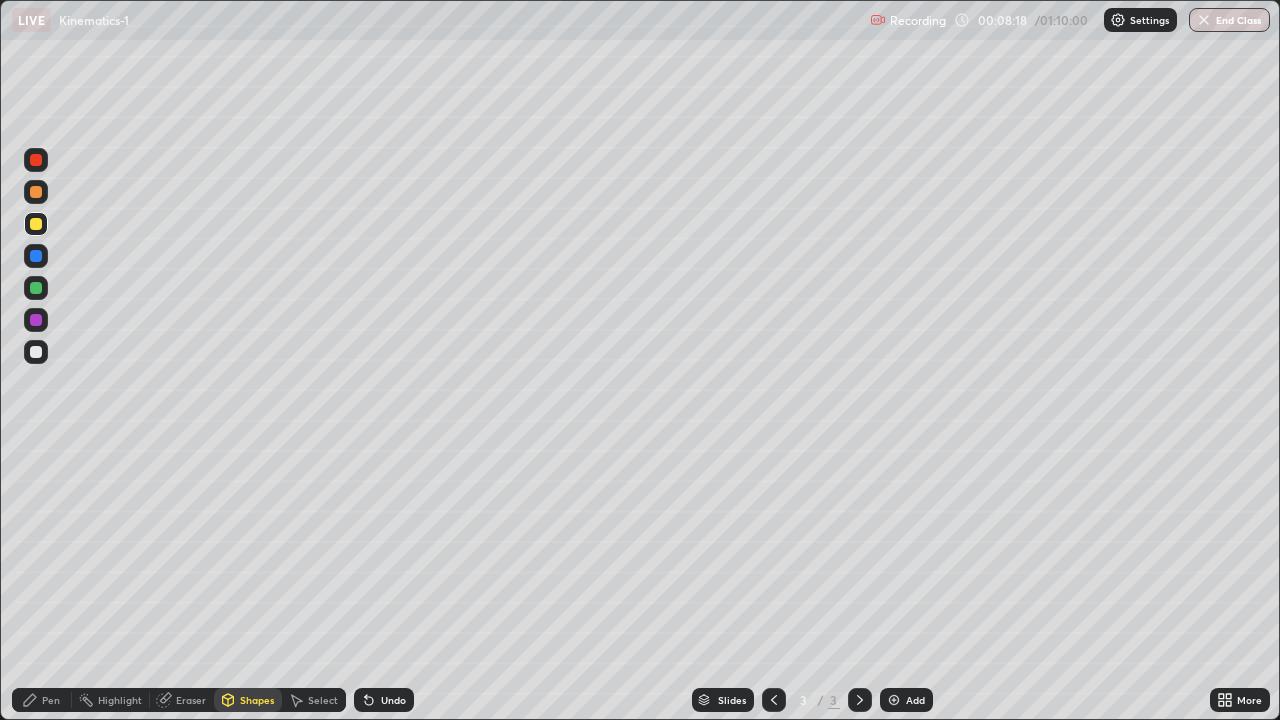 click on "Pen" at bounding box center [51, 700] 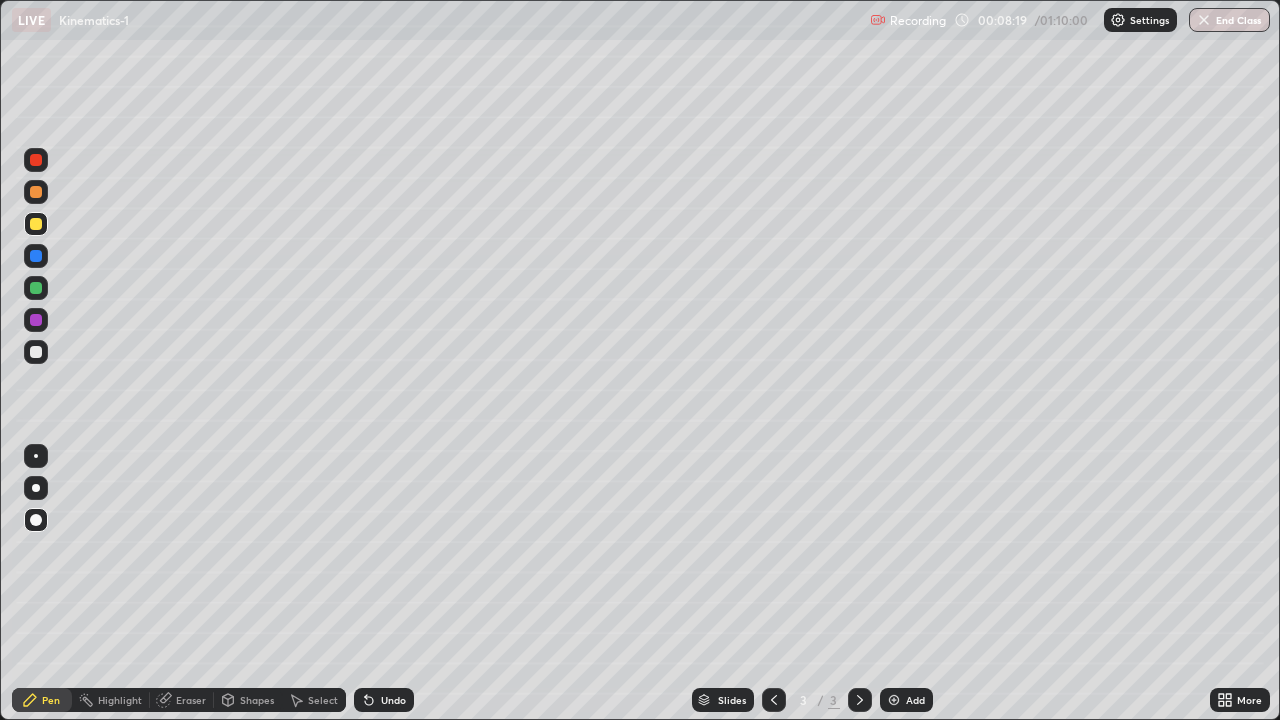 click at bounding box center (36, 192) 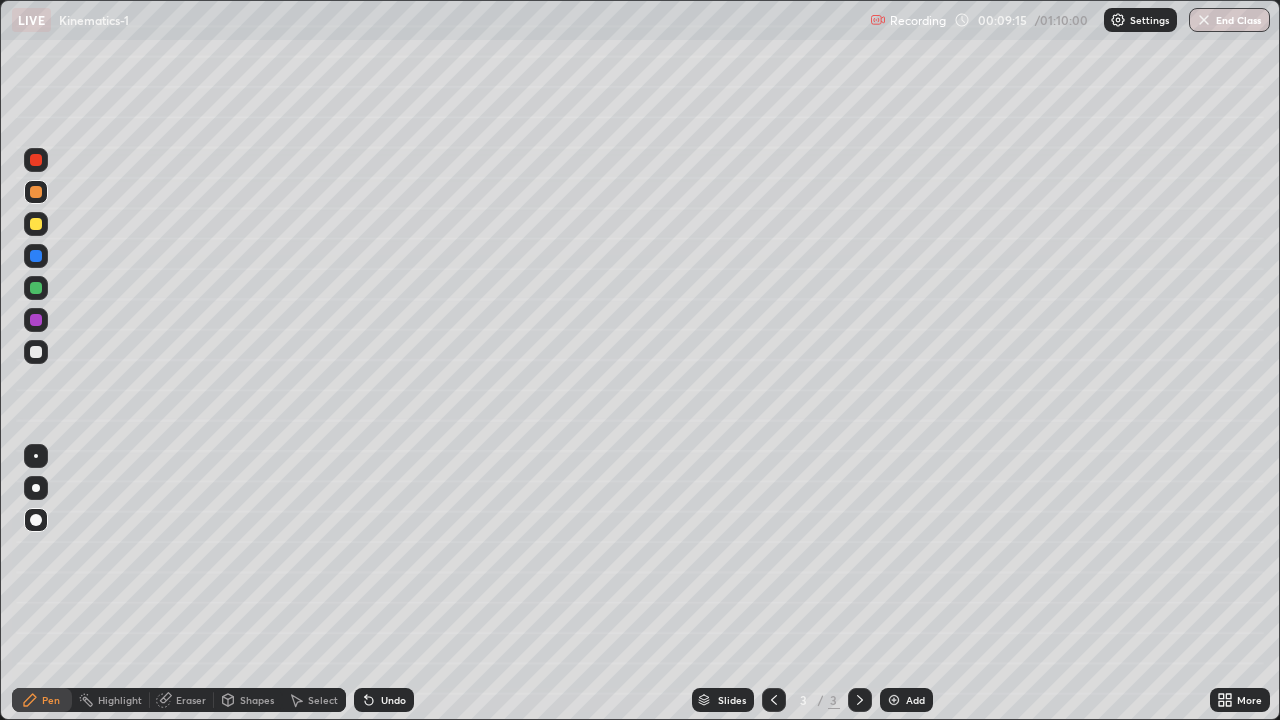 click at bounding box center [36, 352] 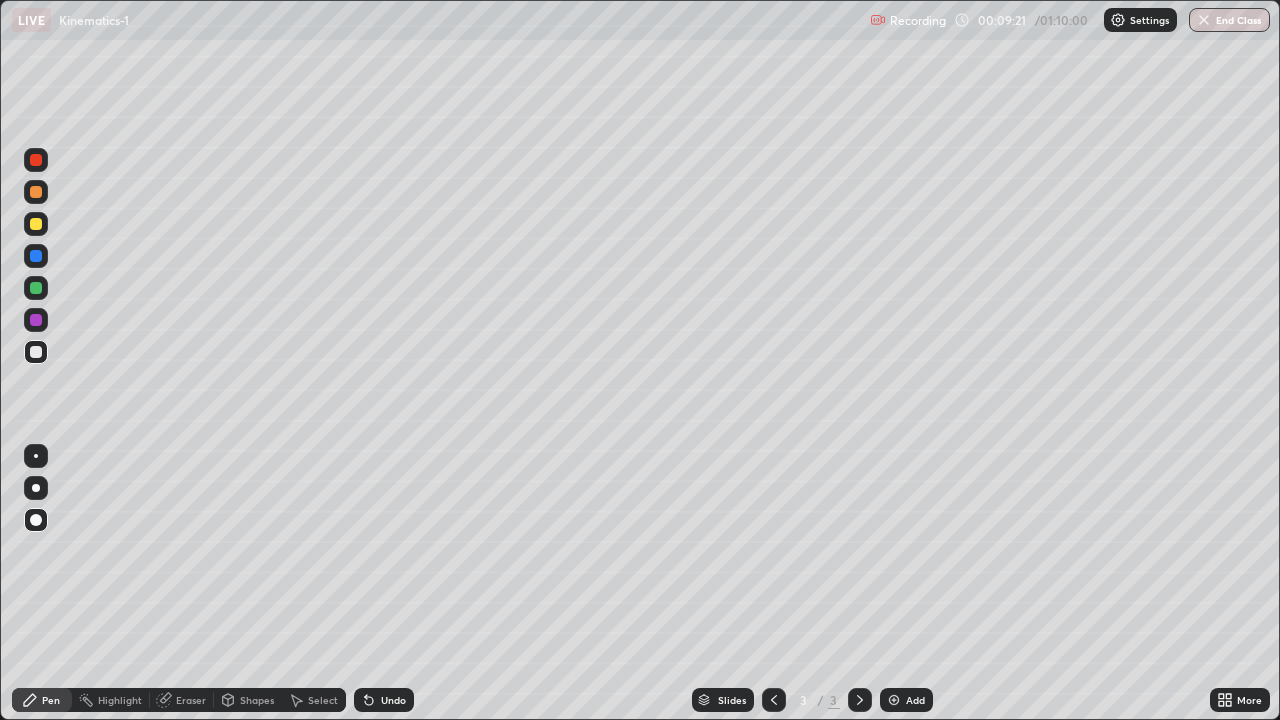 click at bounding box center [36, 192] 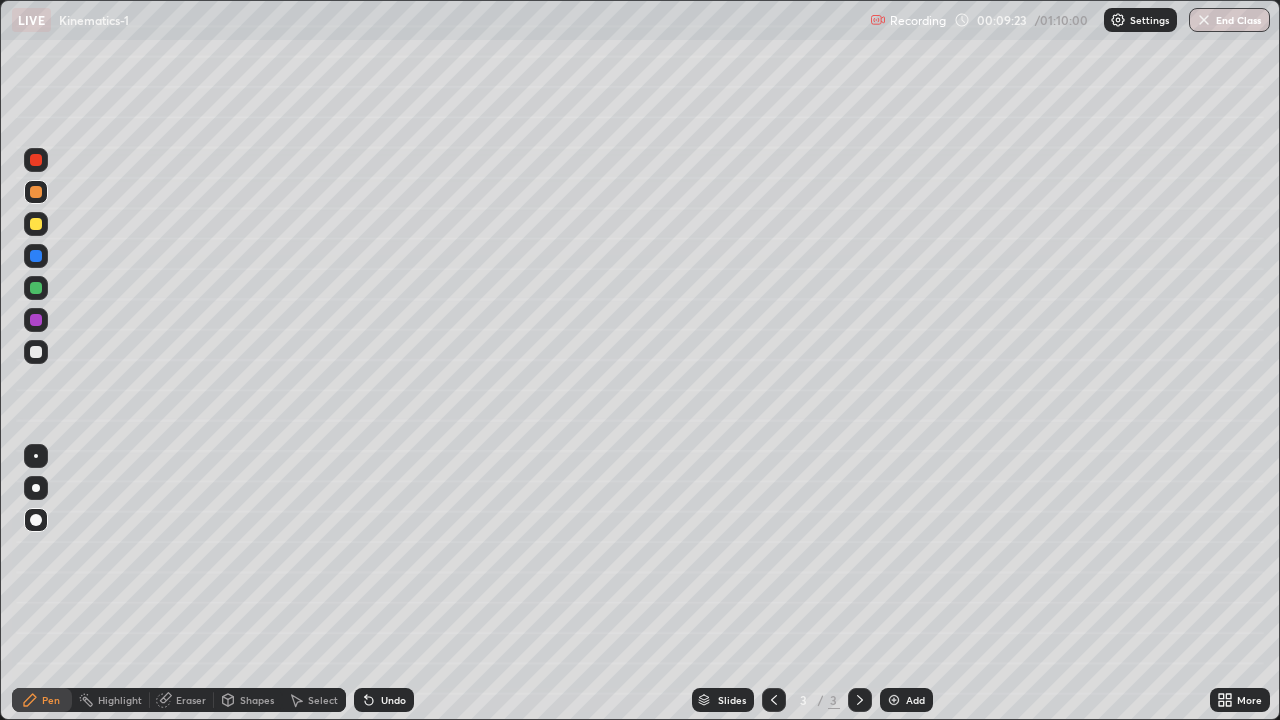 click at bounding box center (36, 224) 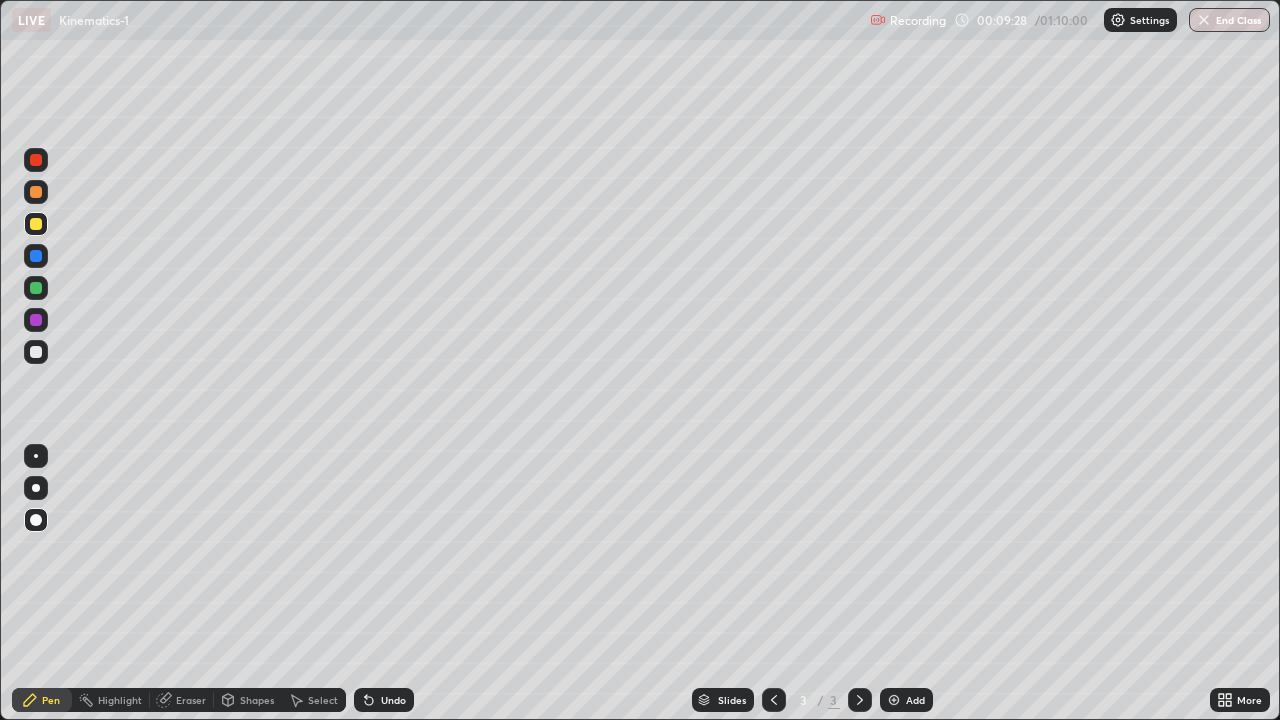 click on "Eraser" at bounding box center (191, 700) 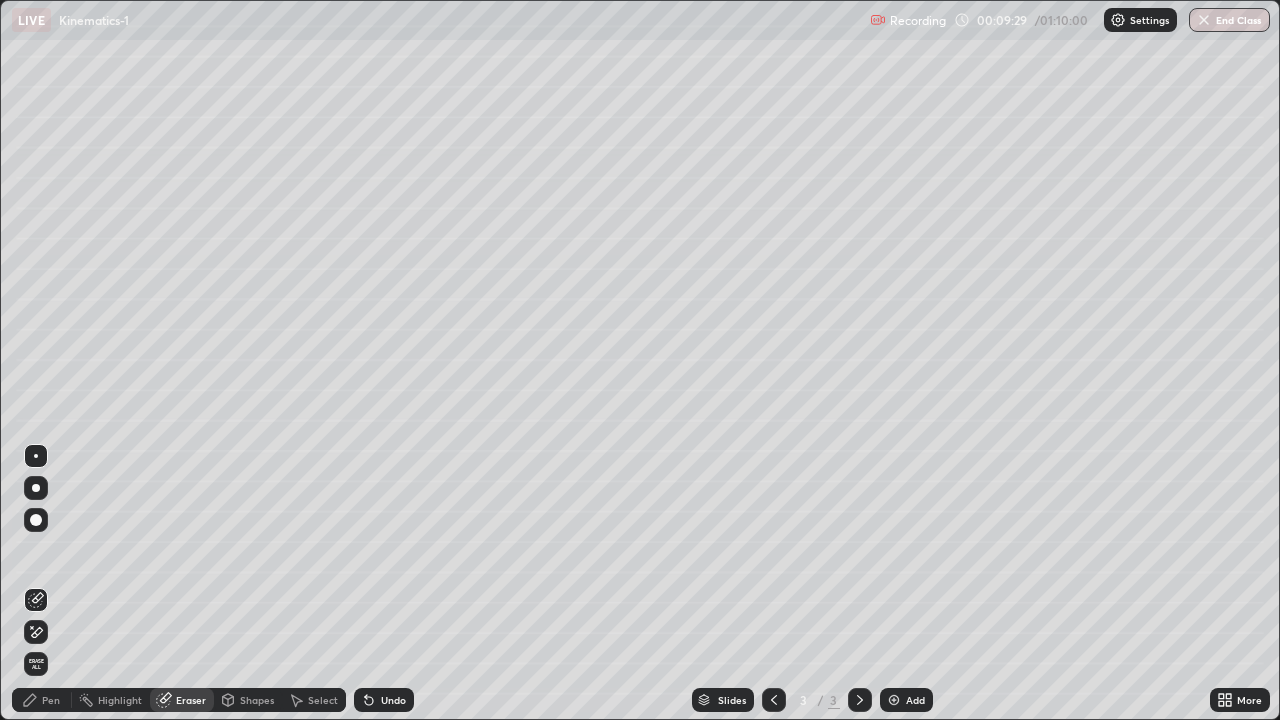 click on "Shapes" at bounding box center (248, 700) 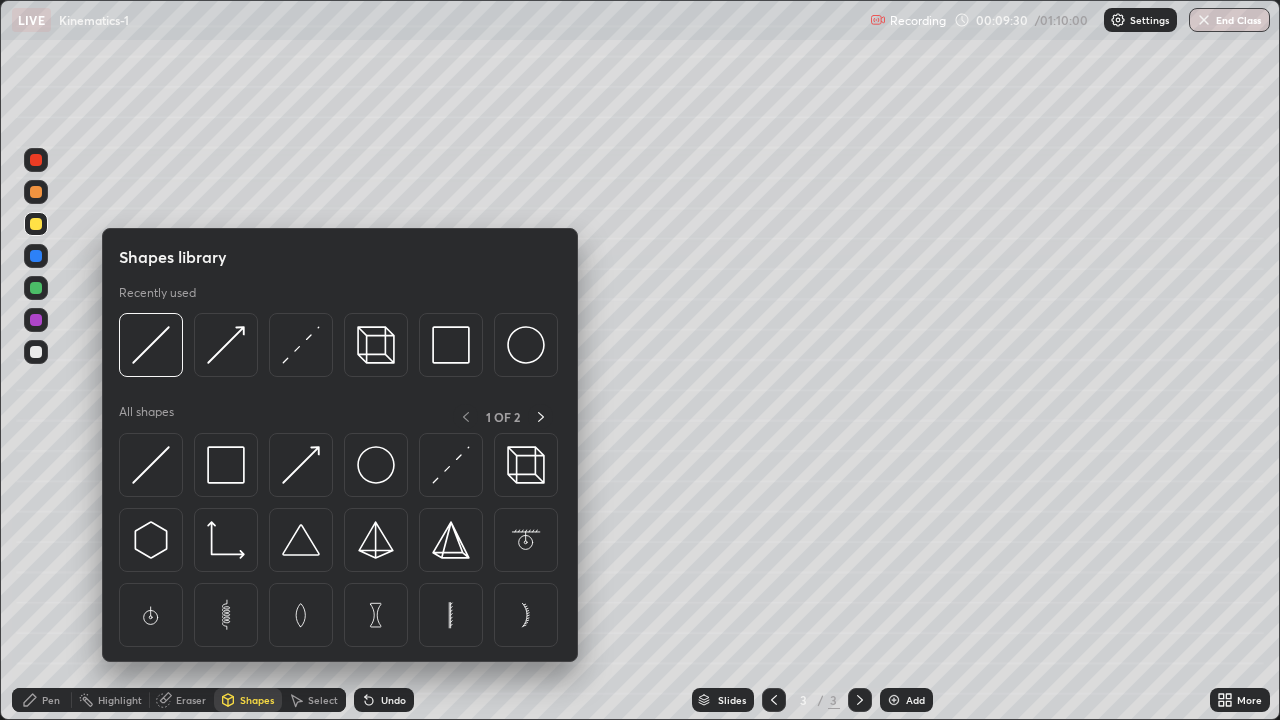 click on "Select" at bounding box center [323, 700] 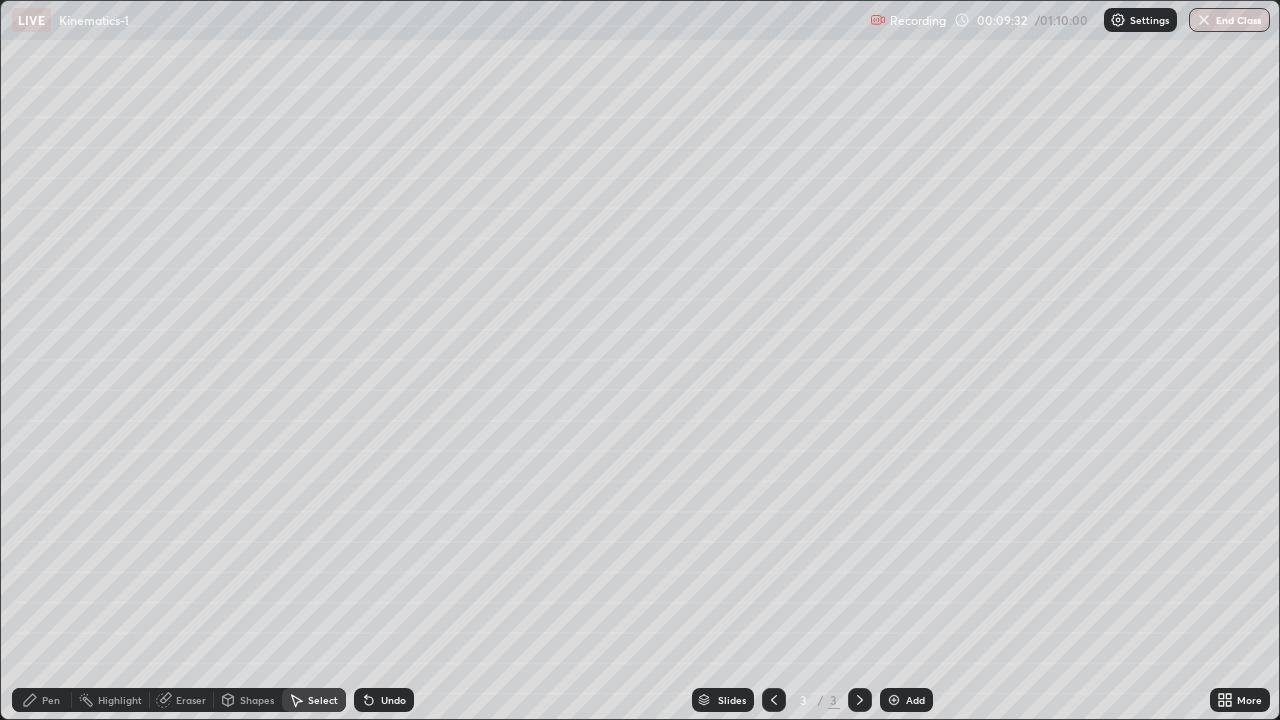 click on "Eraser" at bounding box center [191, 700] 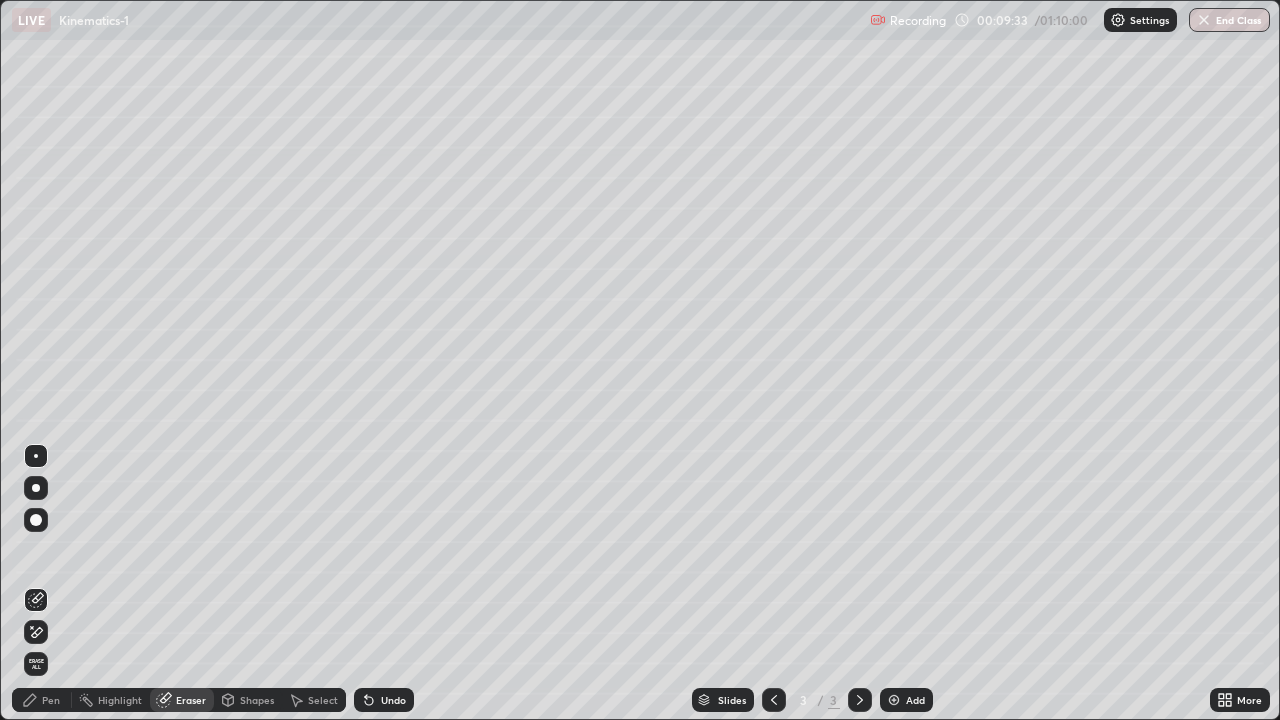 click at bounding box center (36, 632) 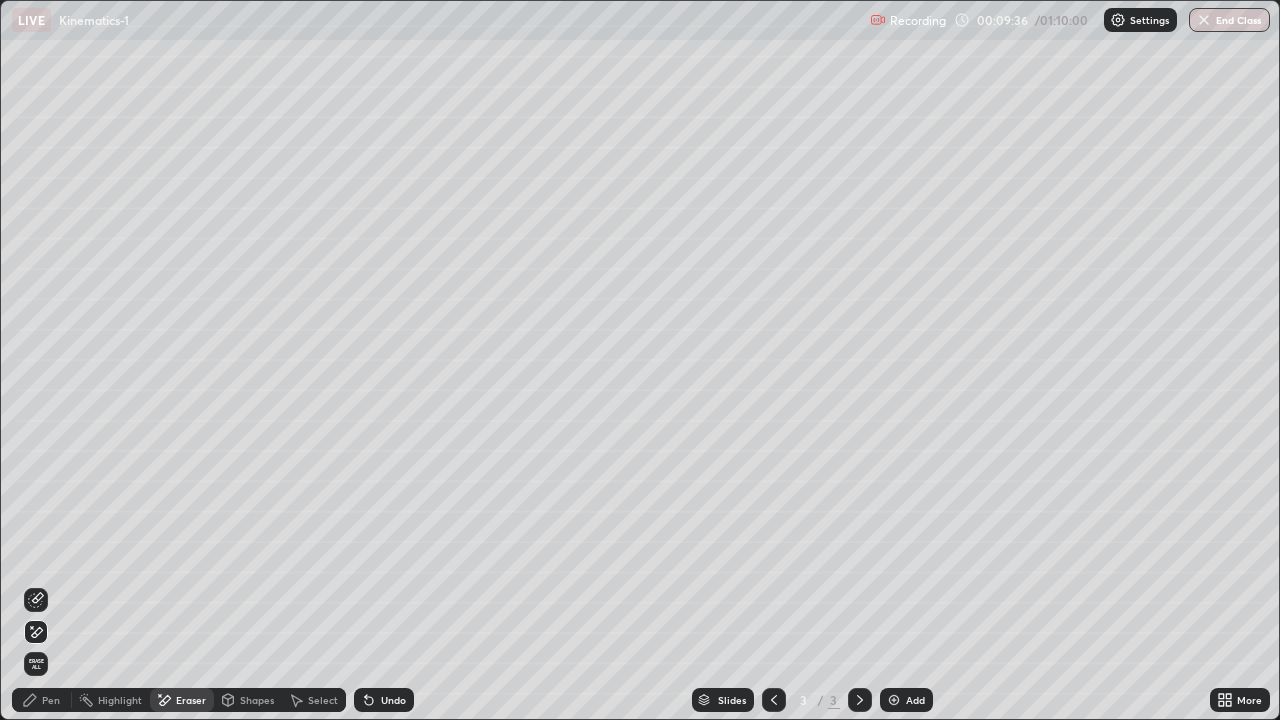 click on "Pen" at bounding box center [51, 700] 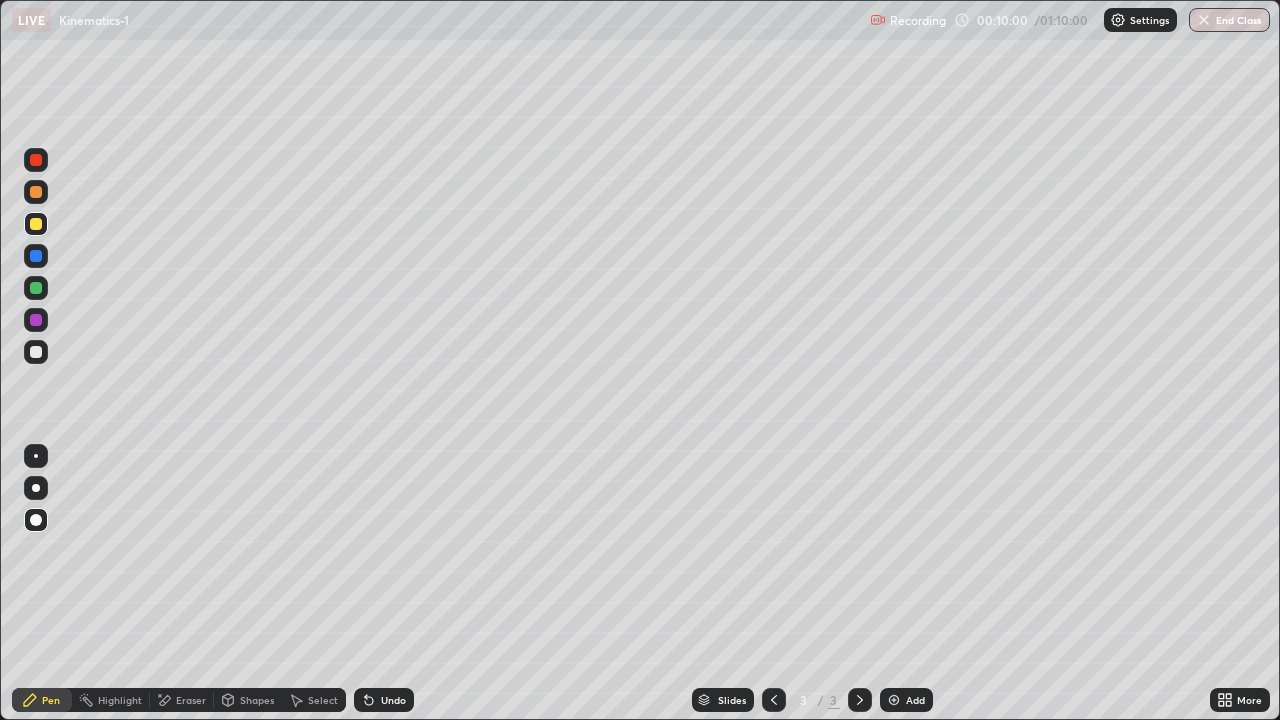 click on "Undo" at bounding box center [393, 700] 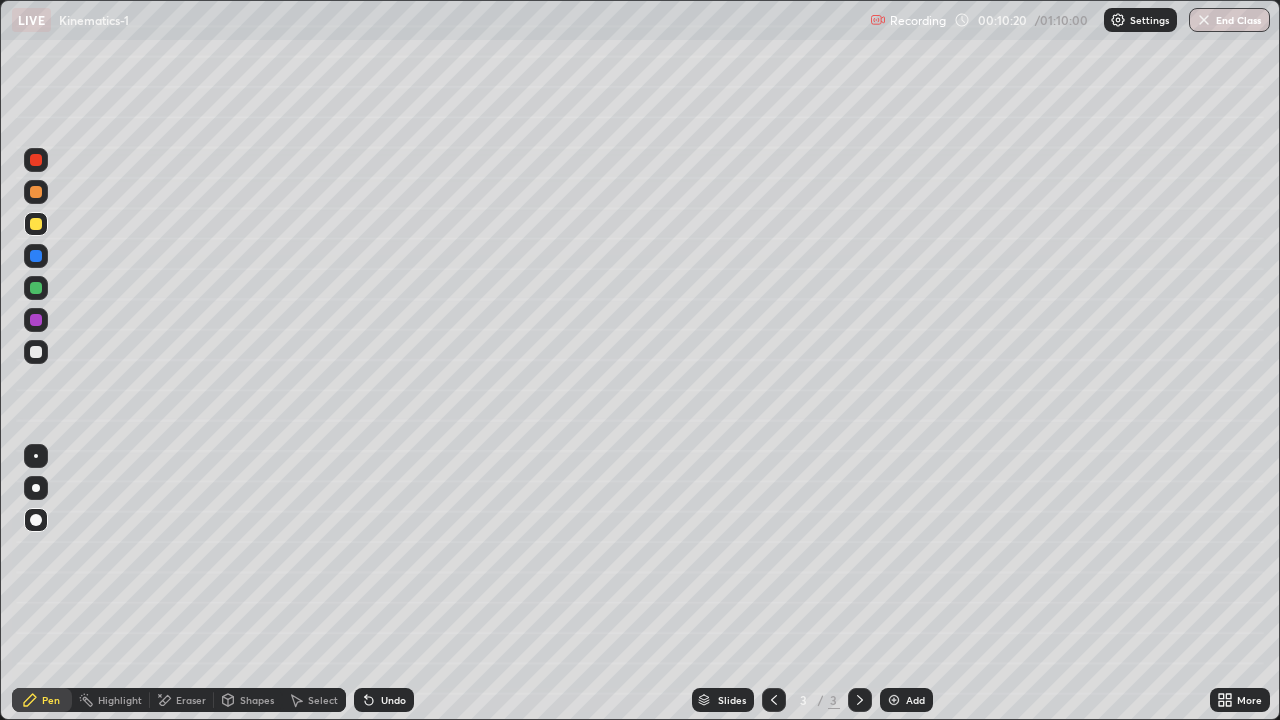 click on "Undo" at bounding box center [393, 700] 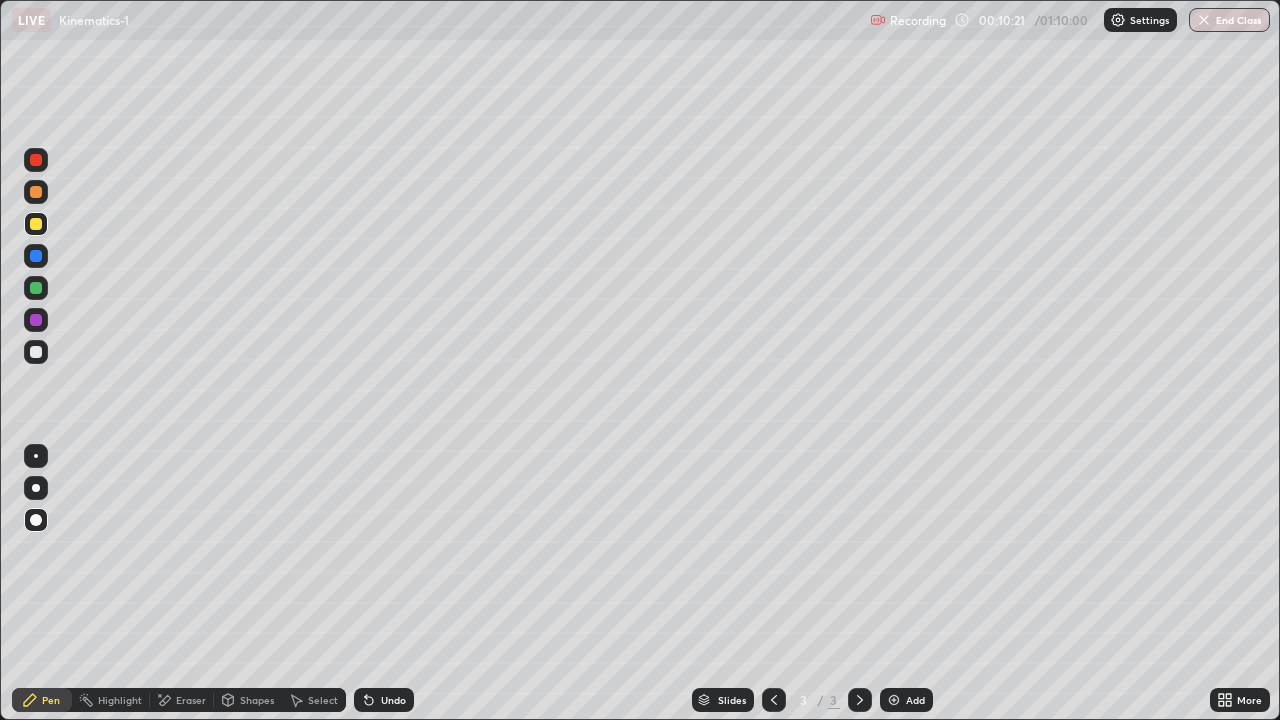 click on "Undo" at bounding box center (384, 700) 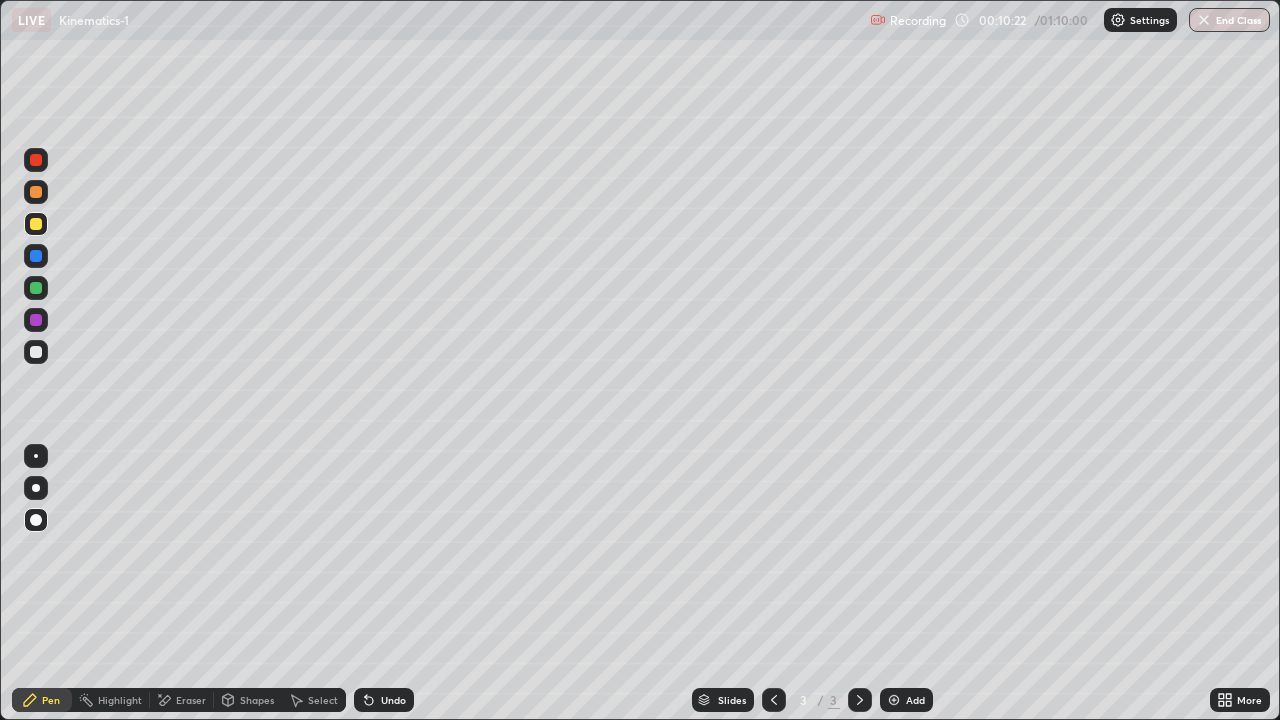 click on "Undo" at bounding box center [393, 700] 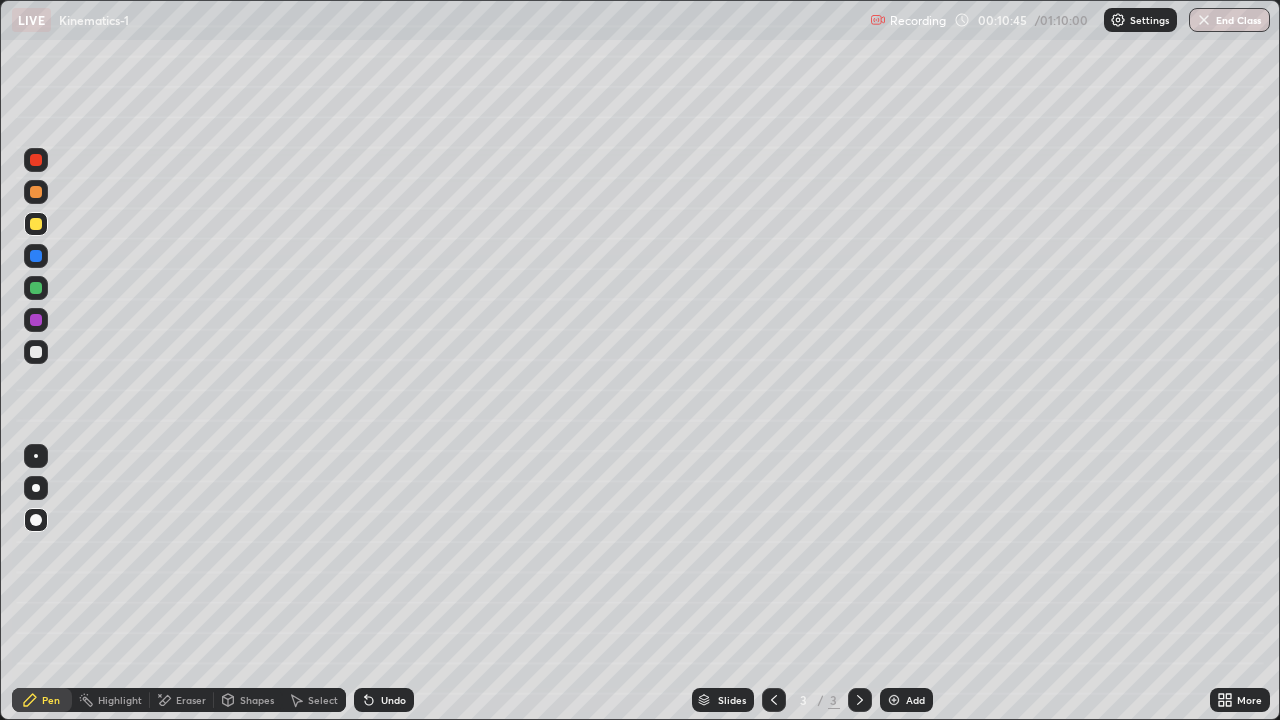 click at bounding box center [36, 192] 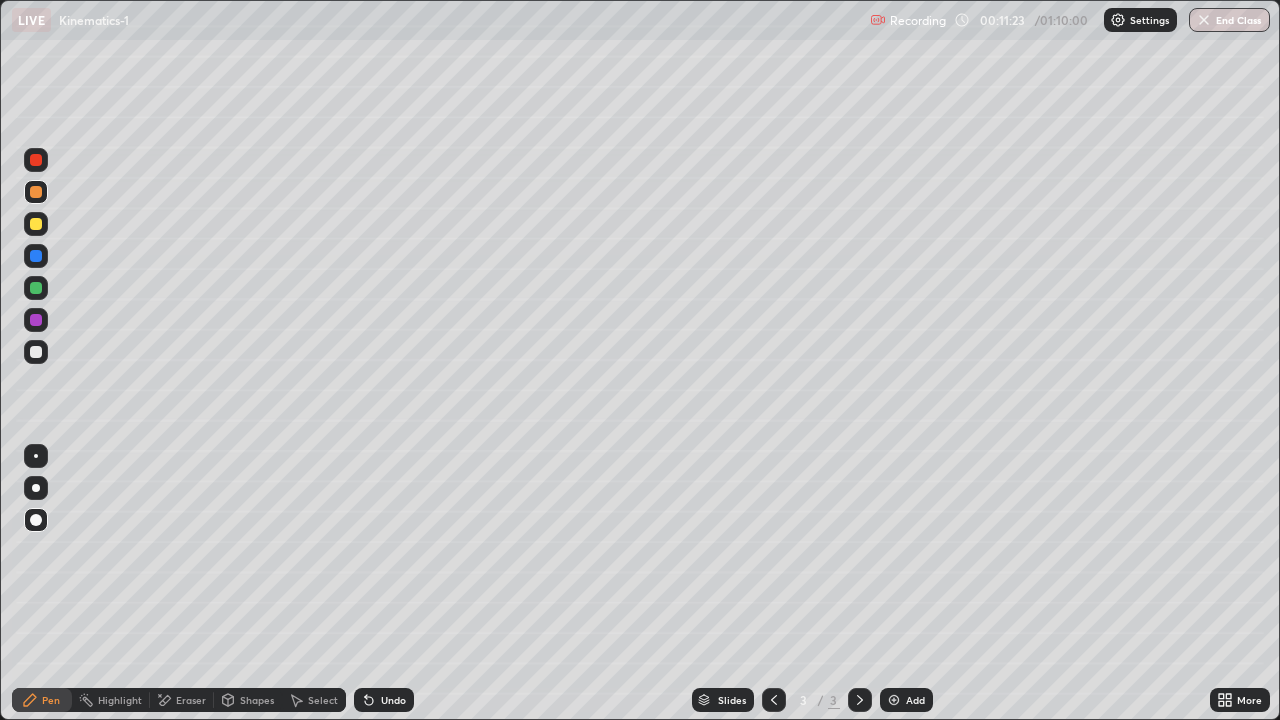 click on "Shapes" at bounding box center [257, 700] 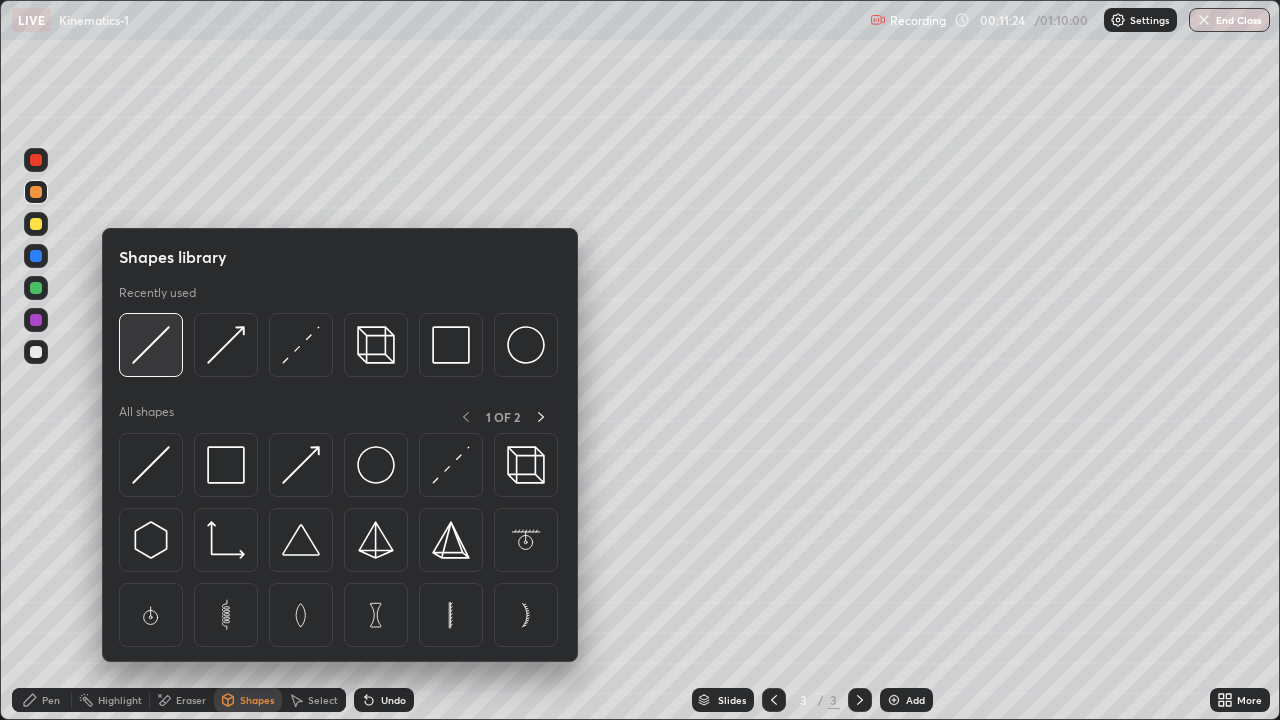 click at bounding box center [151, 345] 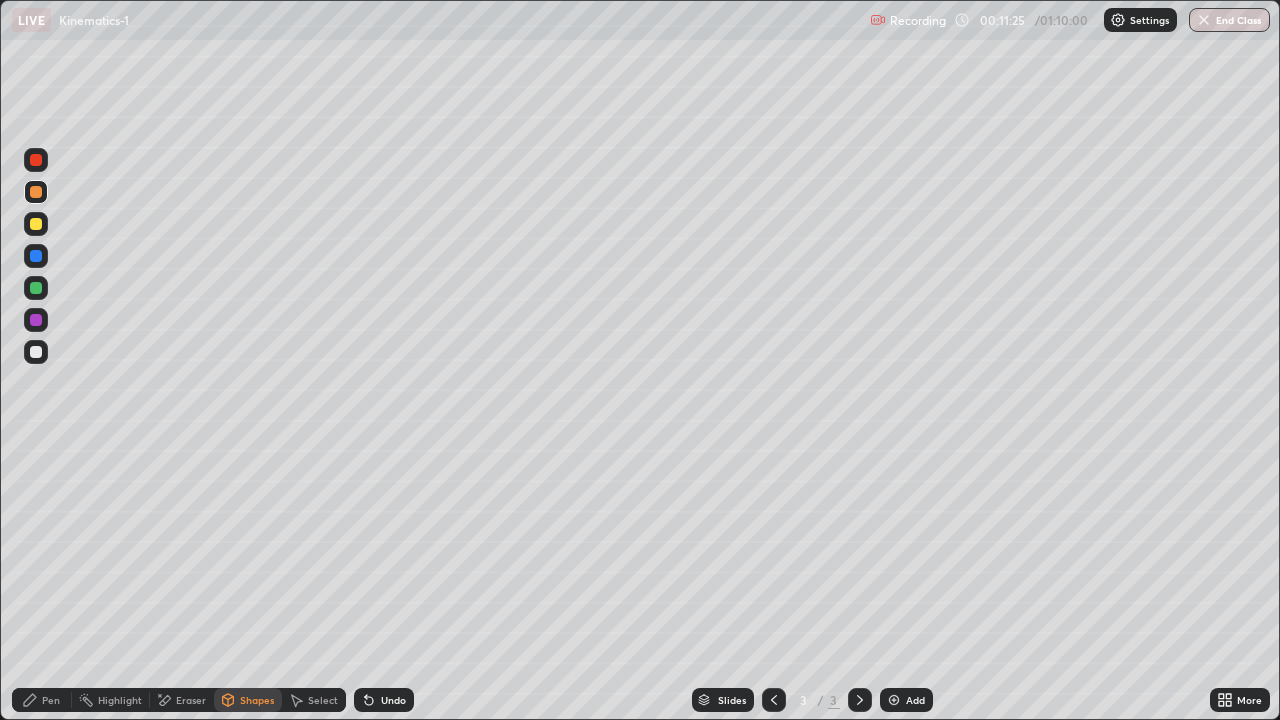 click on "Shapes" at bounding box center [248, 700] 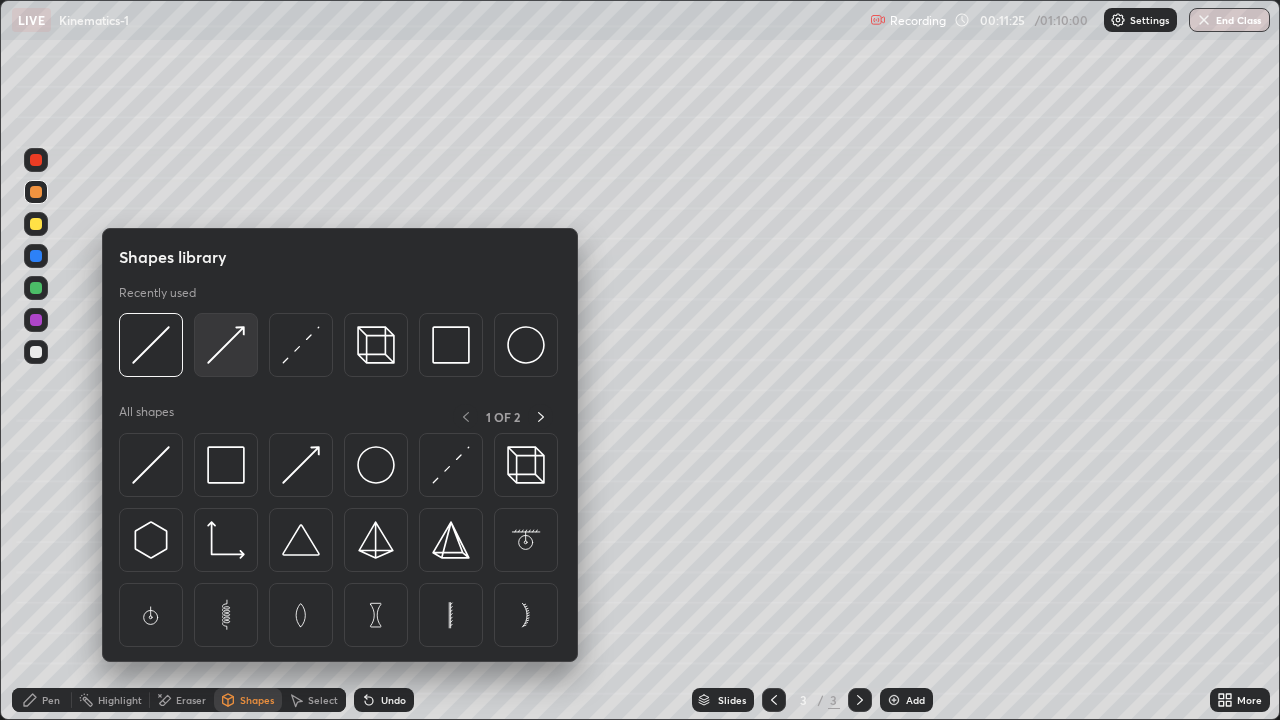 click at bounding box center (226, 345) 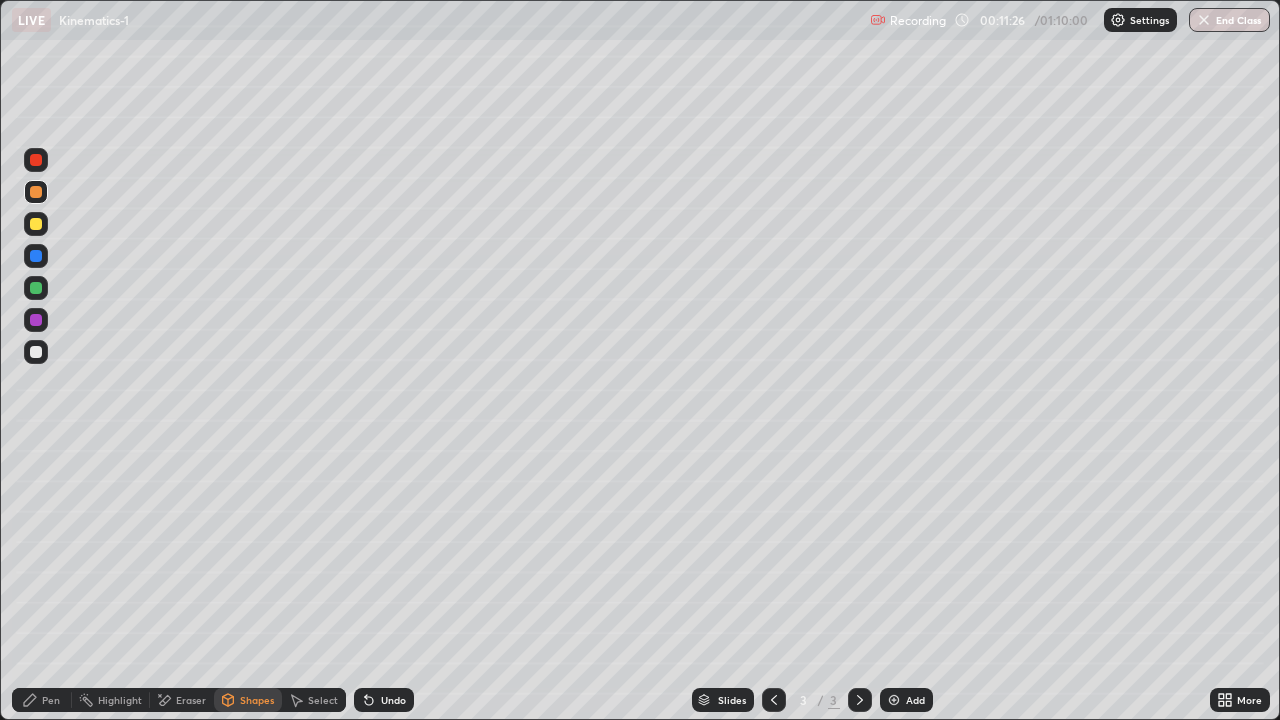 click at bounding box center [36, 352] 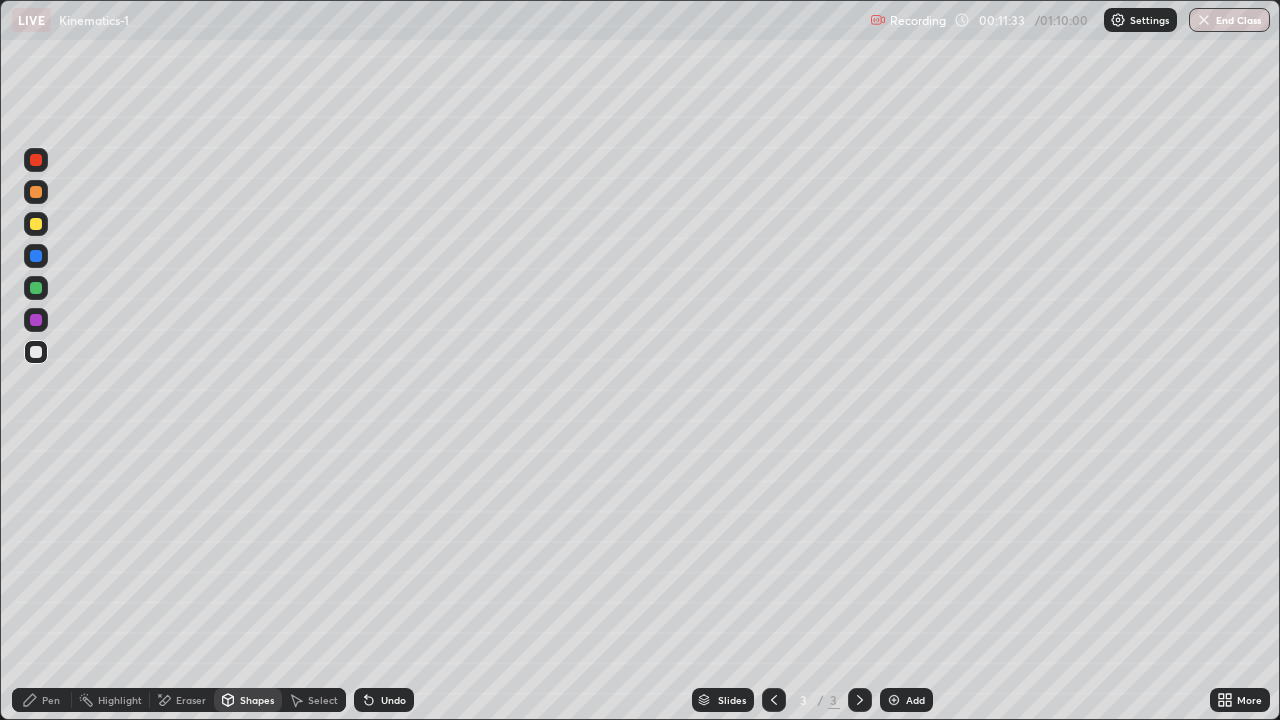 click on "Pen" at bounding box center [42, 700] 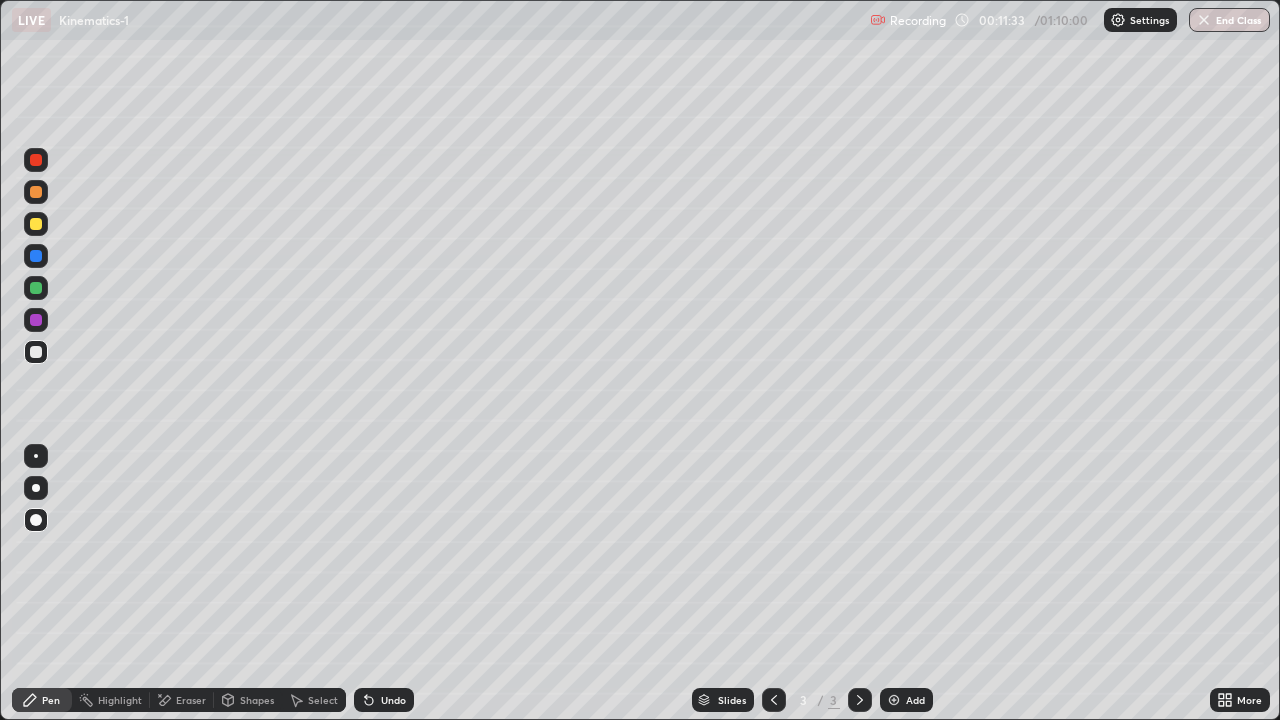 click at bounding box center [36, 192] 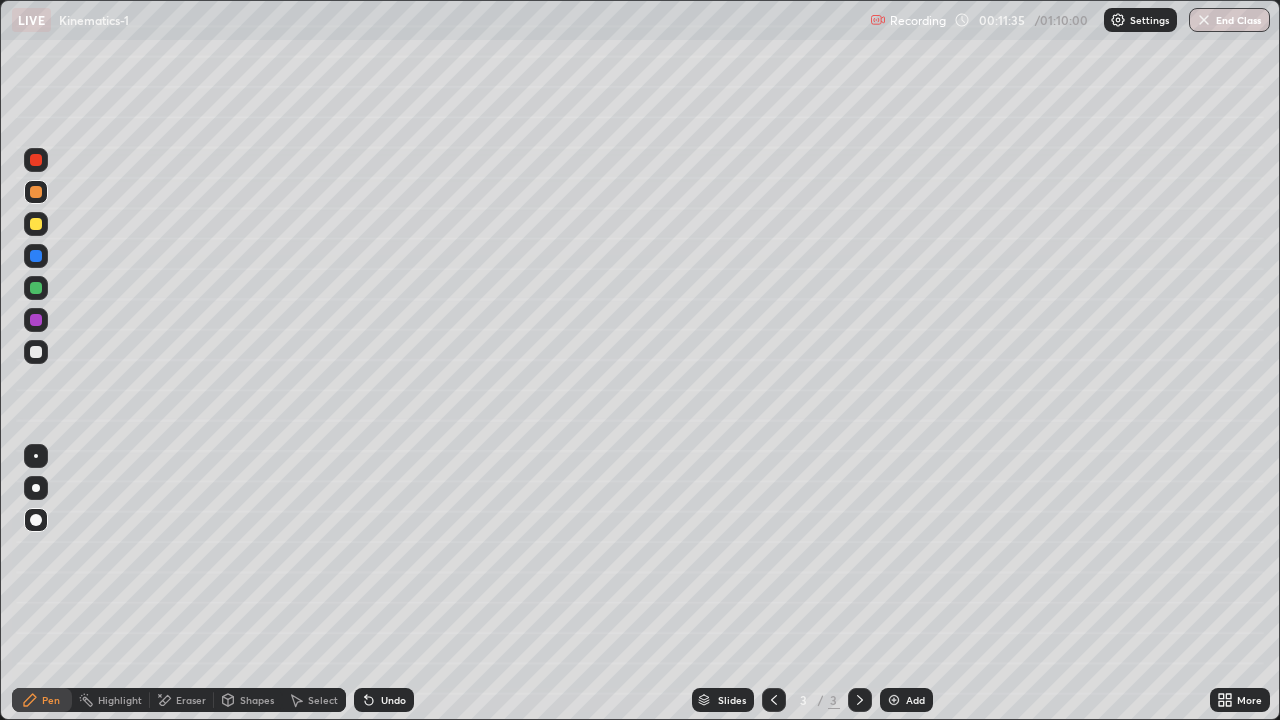 click at bounding box center (36, 224) 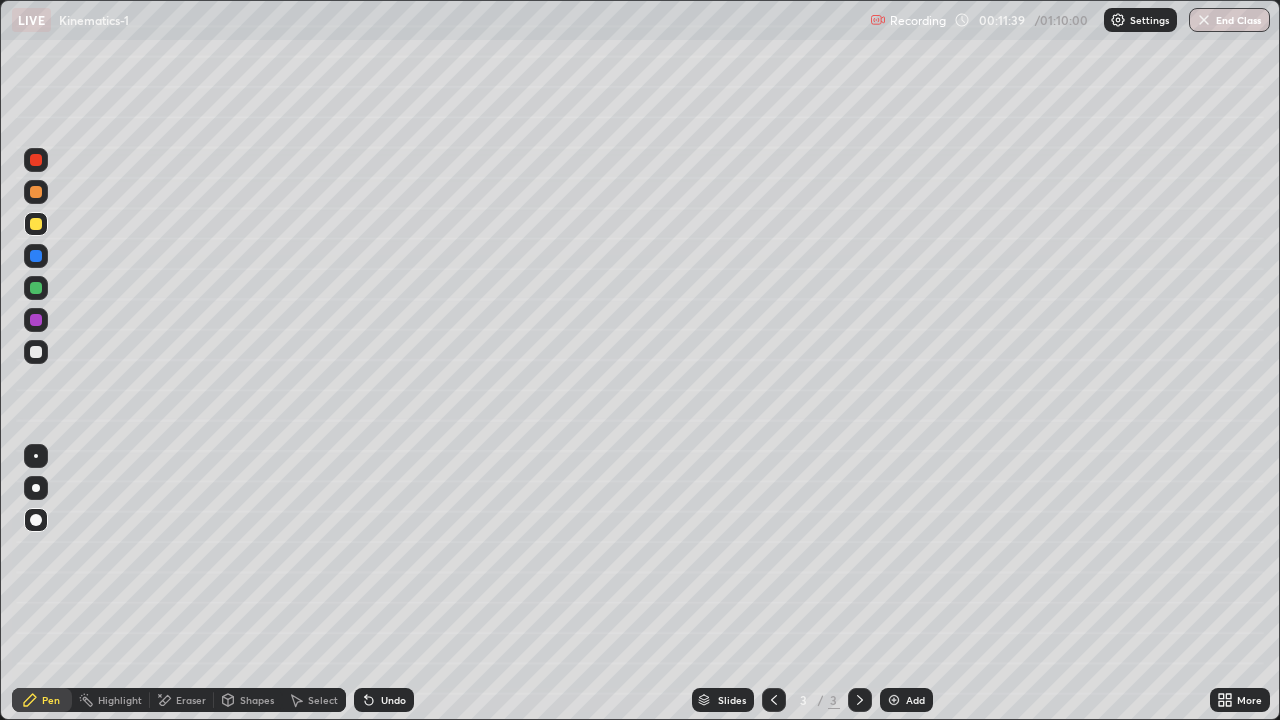 click on "Shapes" at bounding box center [257, 700] 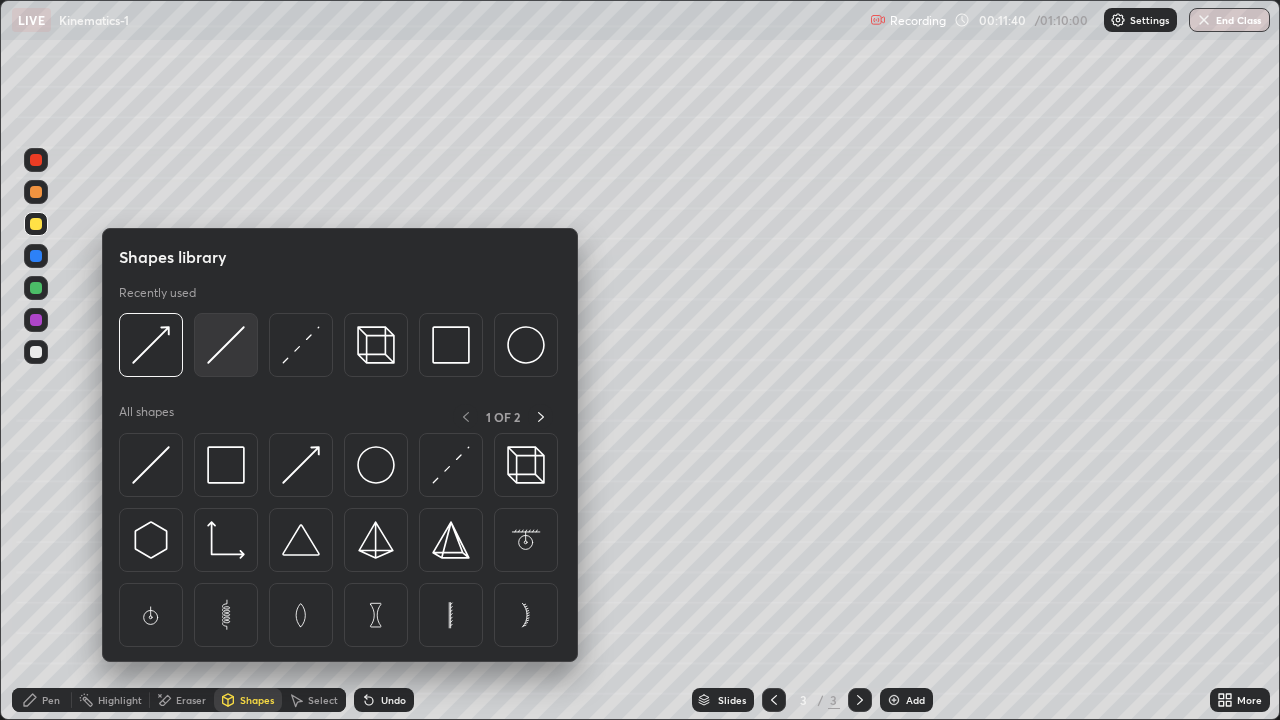 click at bounding box center [226, 345] 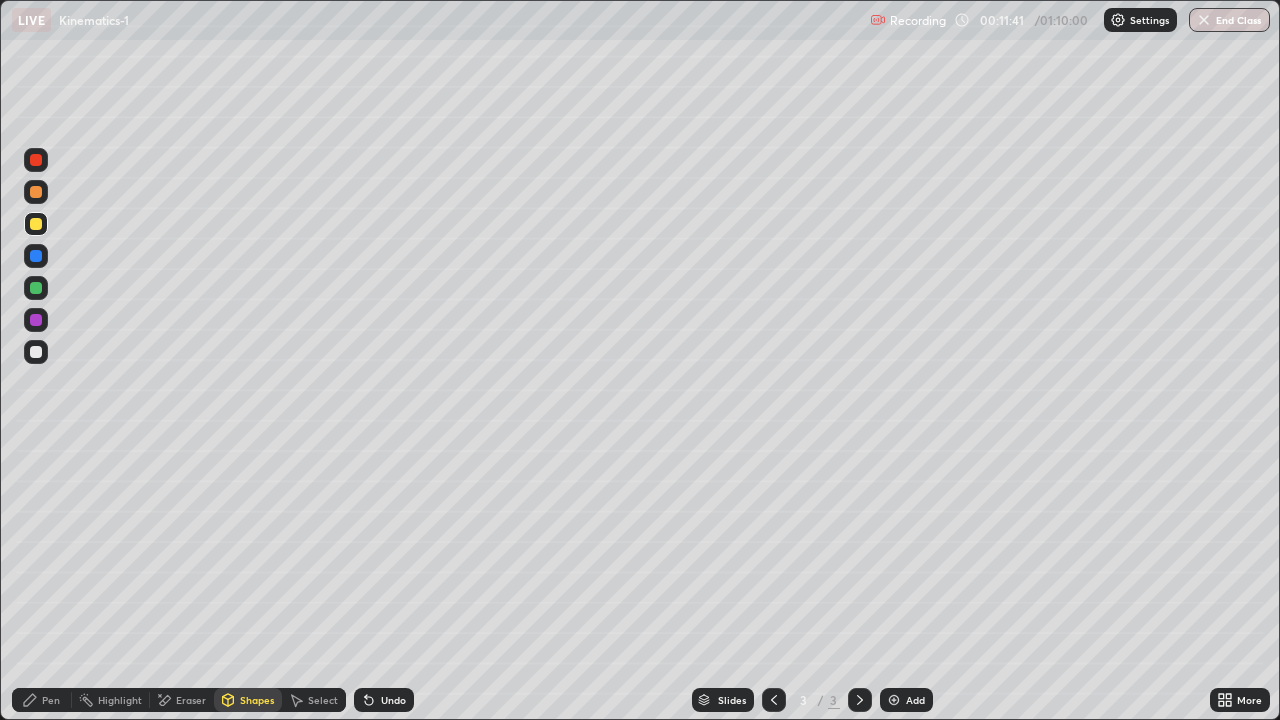click at bounding box center [36, 352] 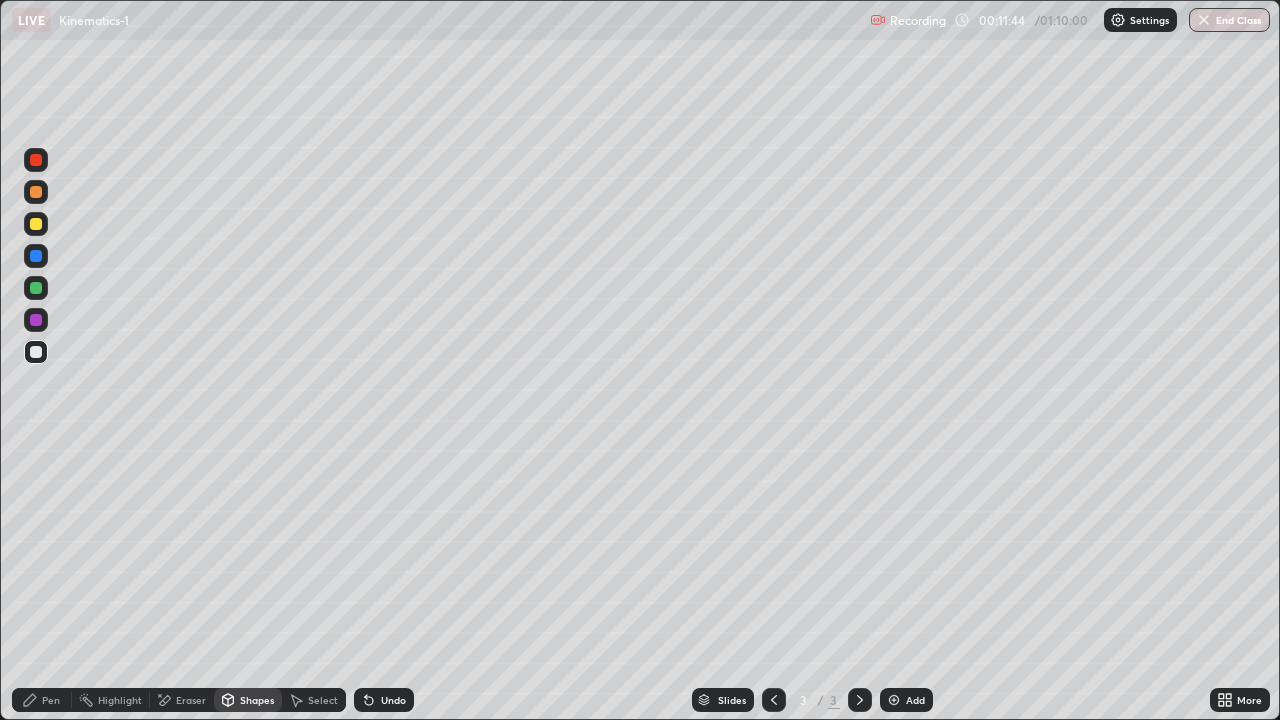 click on "Undo" at bounding box center (393, 700) 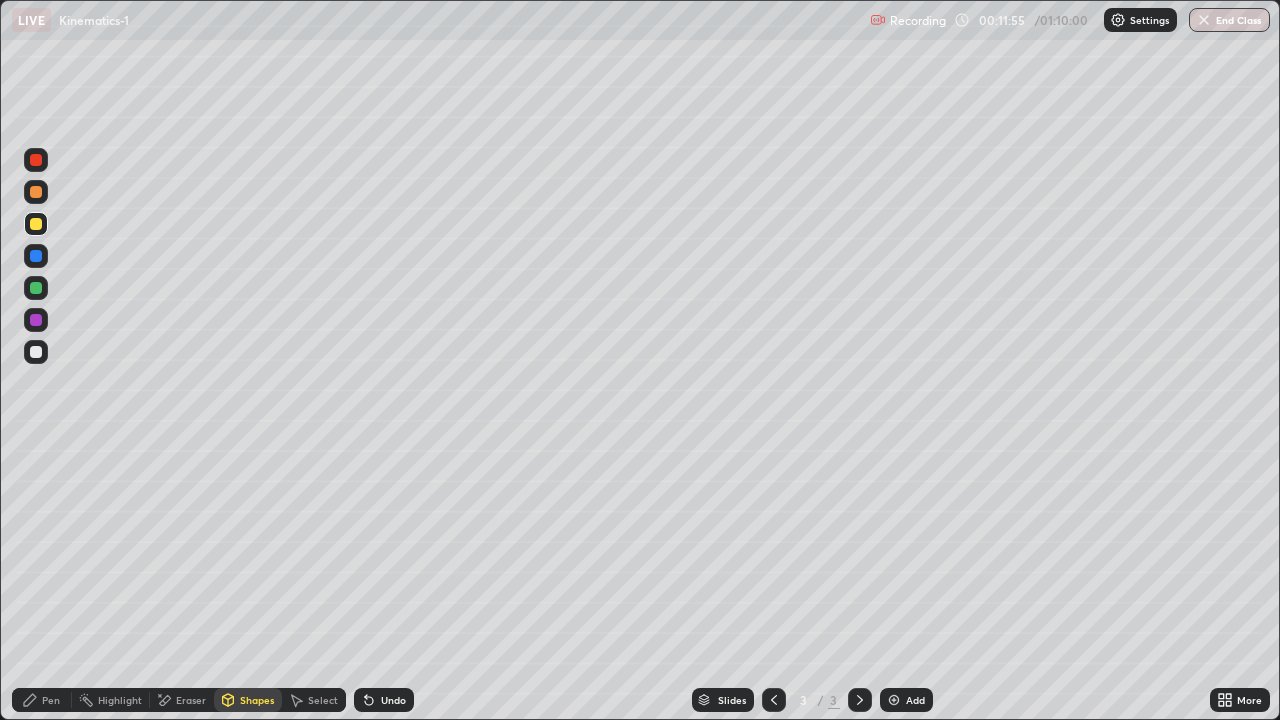 click 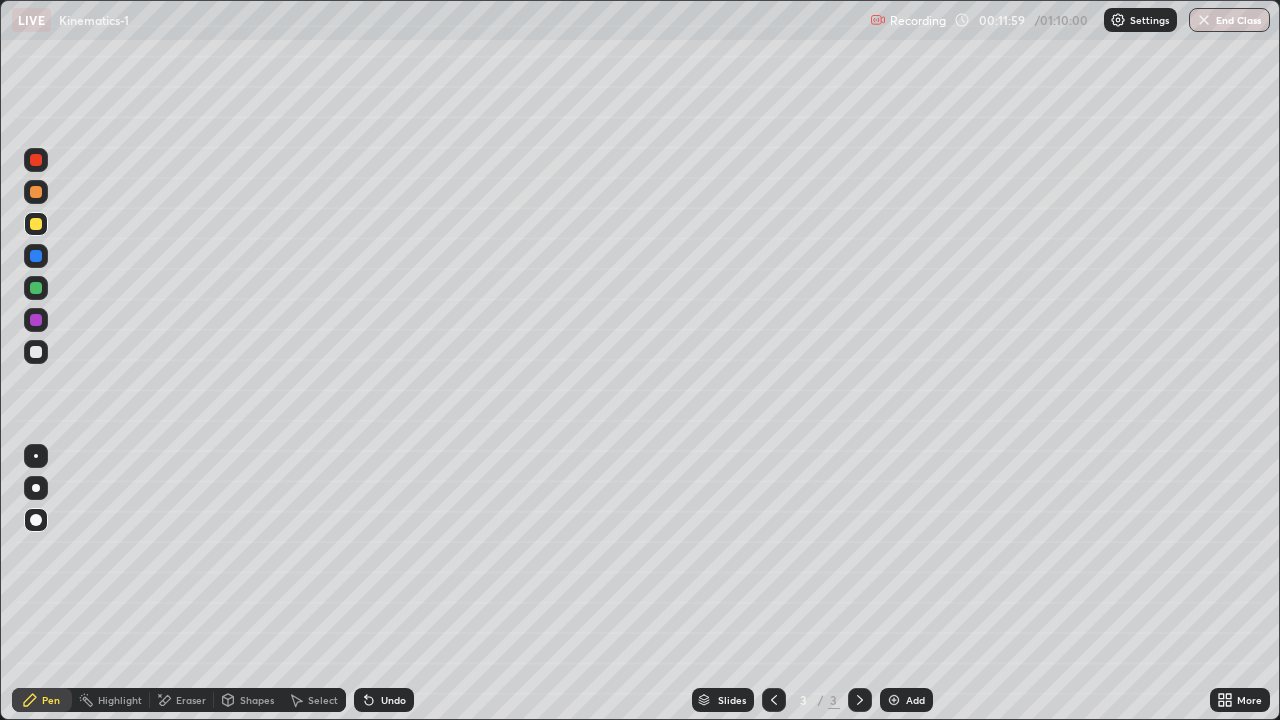 click at bounding box center [36, 192] 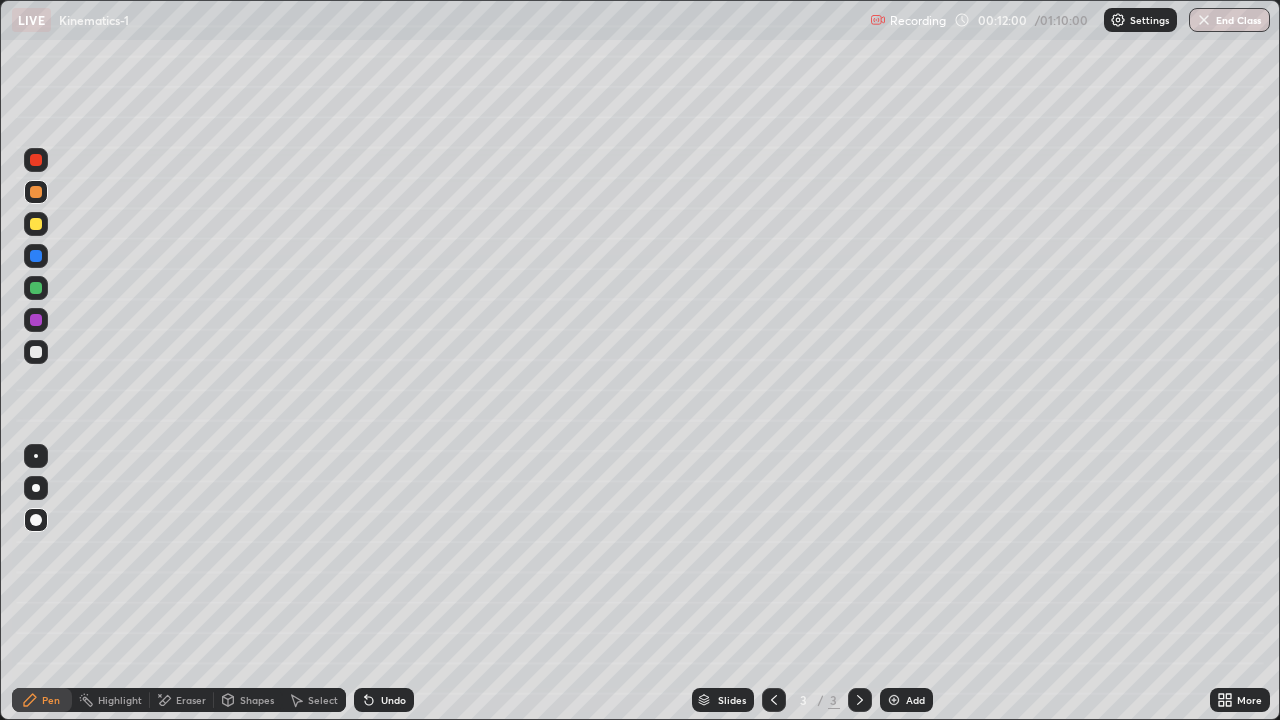 click on "Shapes" at bounding box center (257, 700) 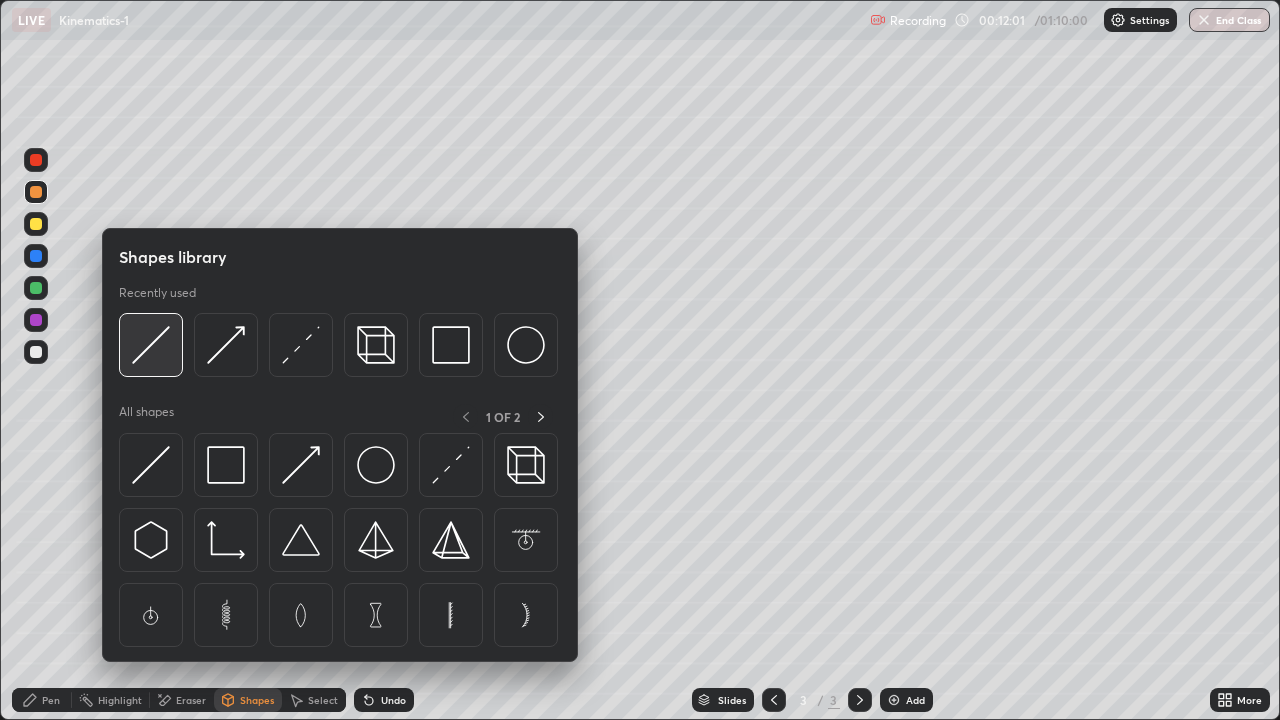 click at bounding box center (151, 345) 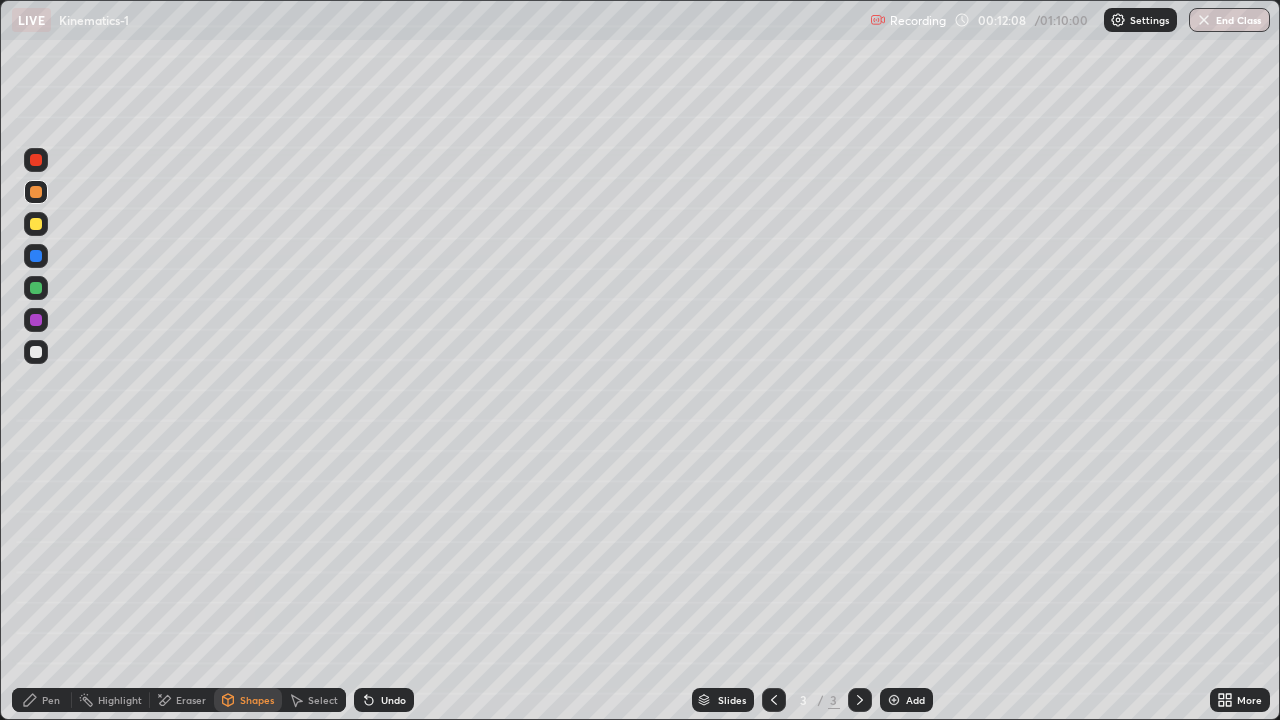 click on "Shapes" at bounding box center [257, 700] 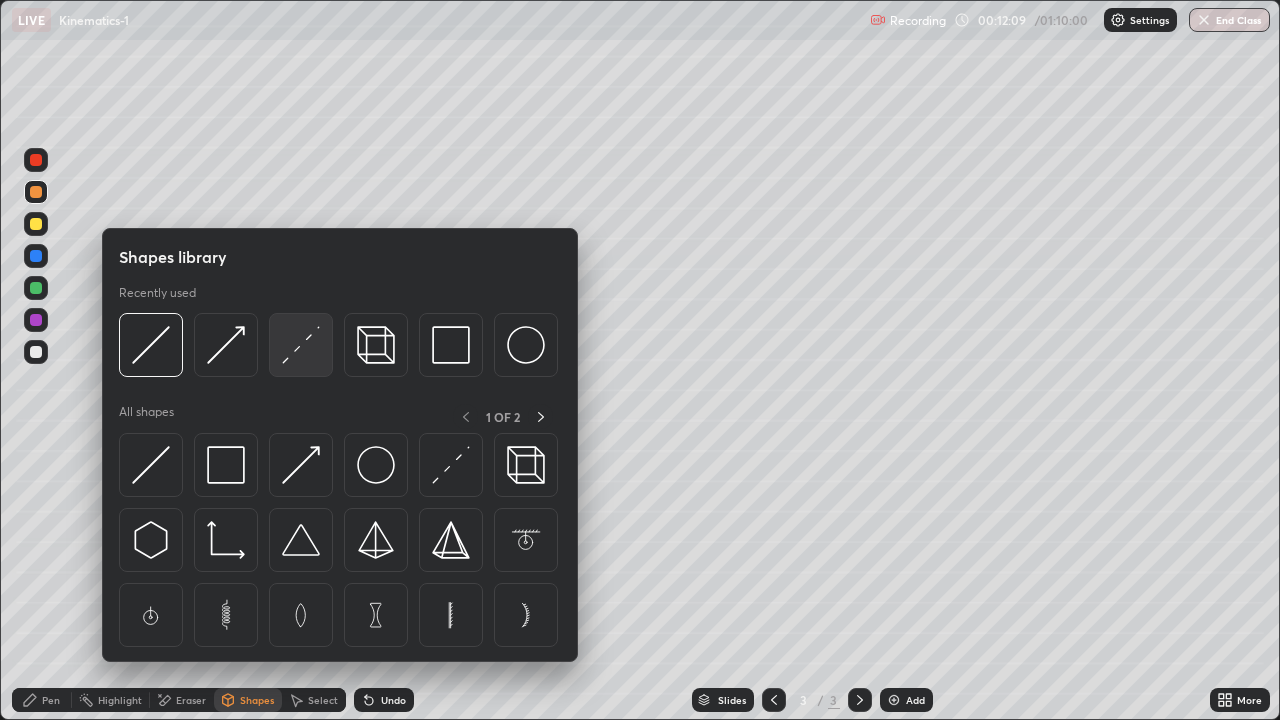 click at bounding box center (301, 345) 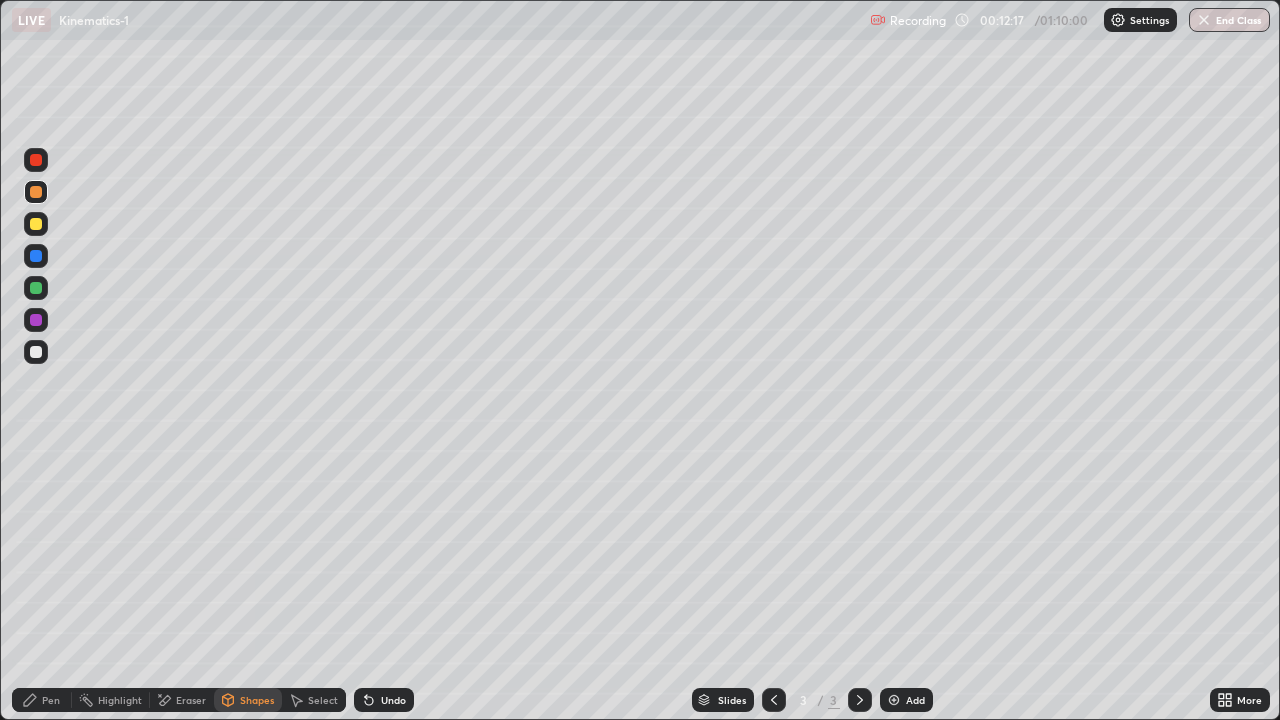 click 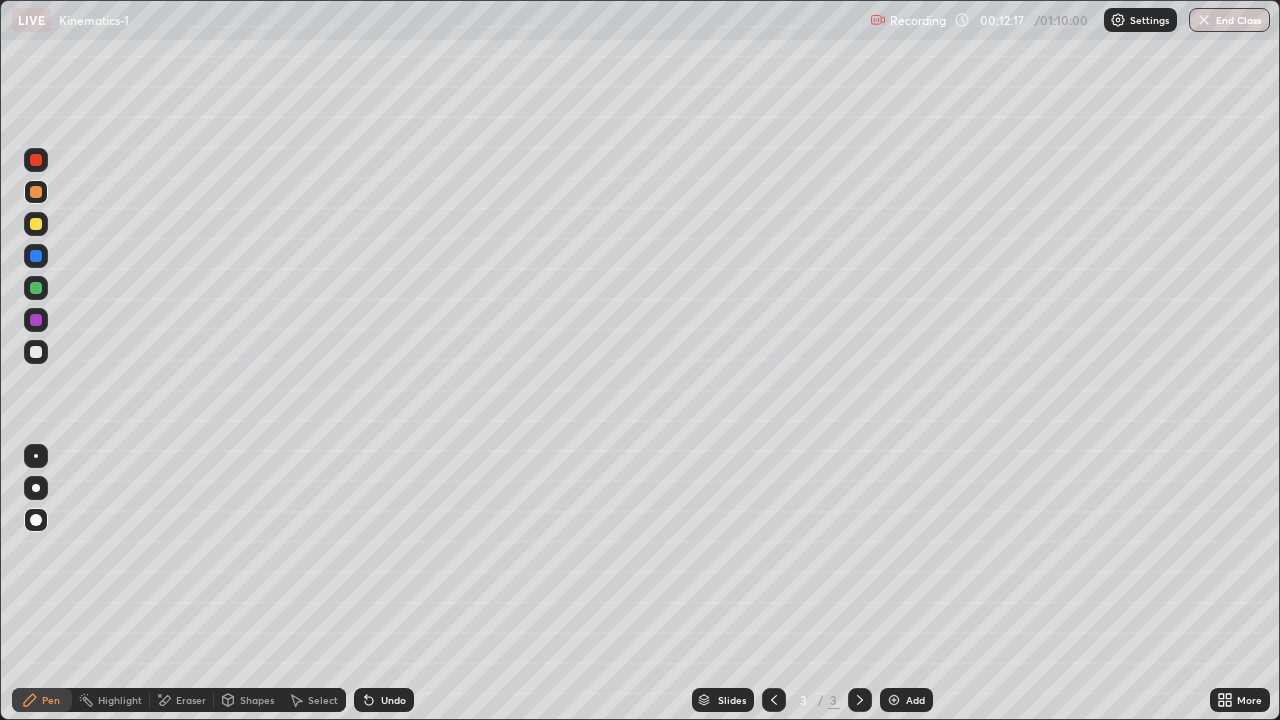 click at bounding box center [36, 224] 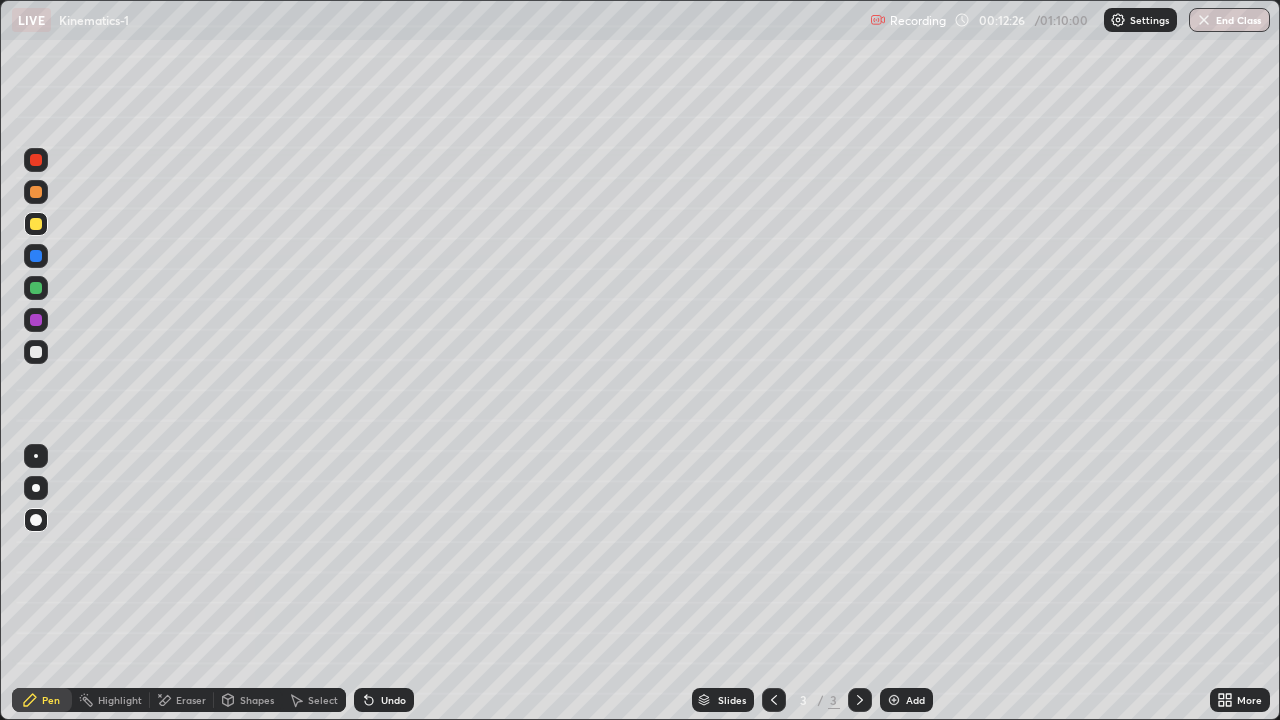 click at bounding box center (36, 352) 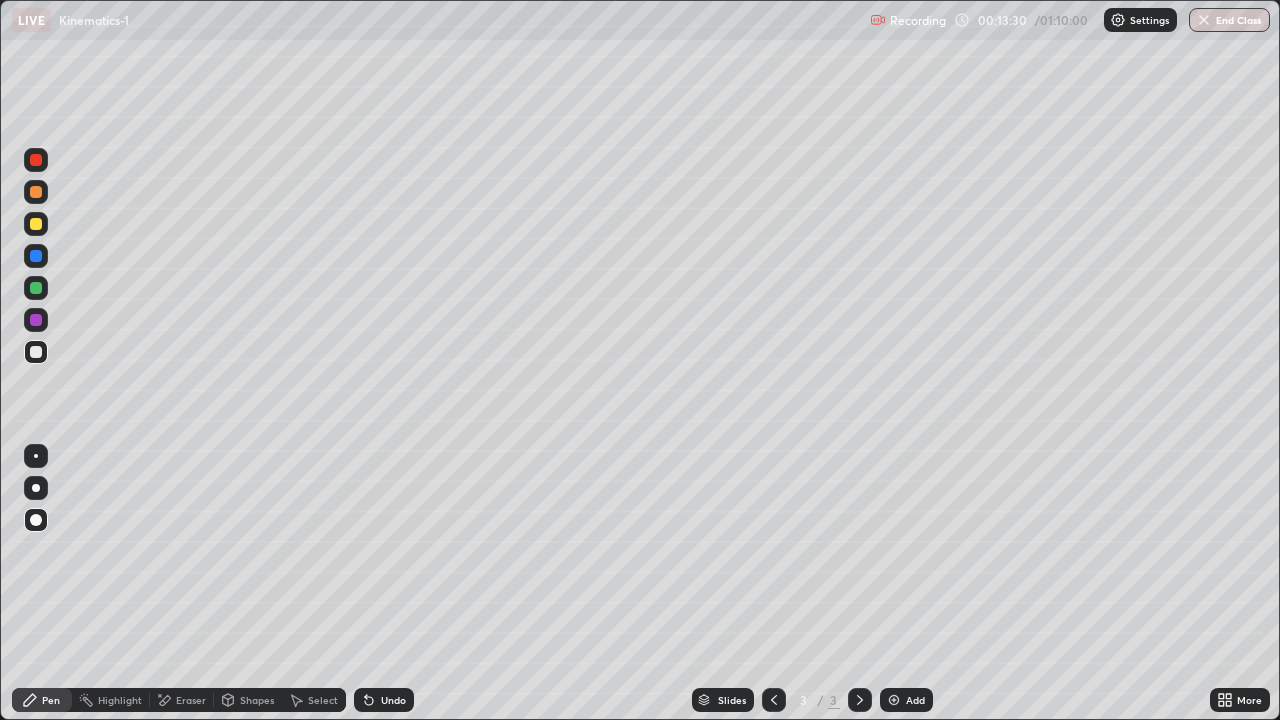 click at bounding box center [36, 192] 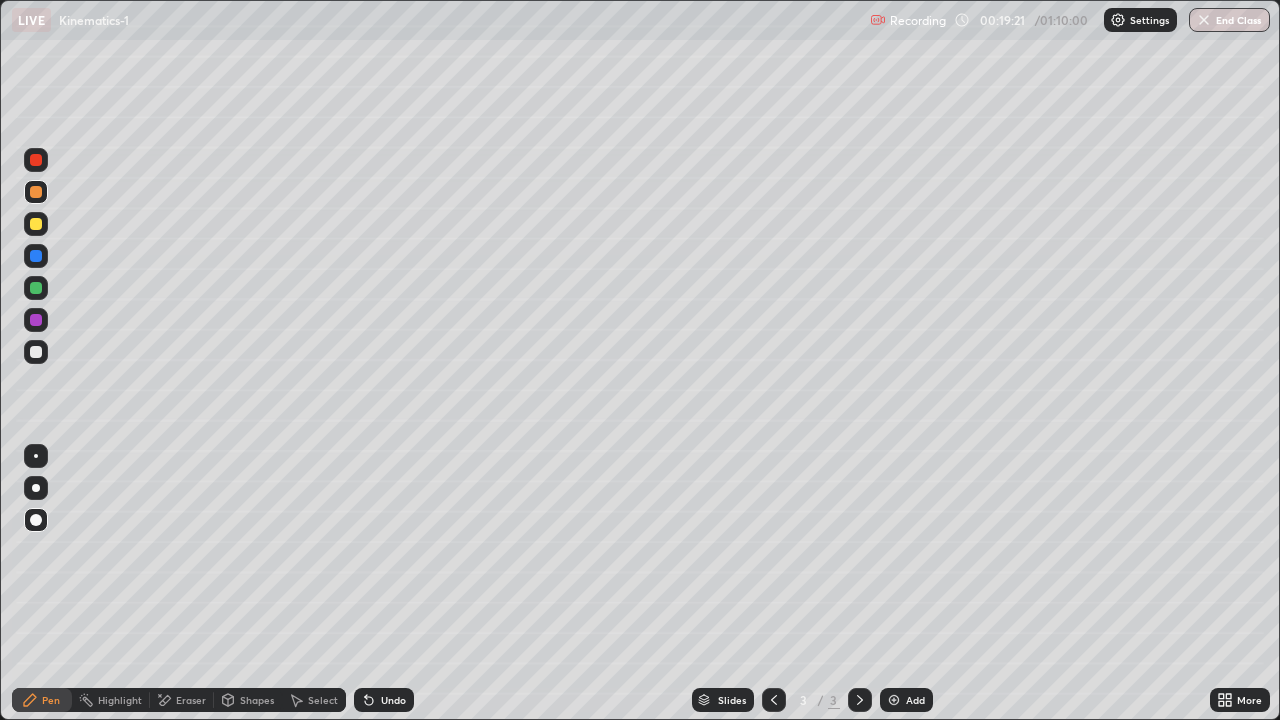 click on "Add" at bounding box center [915, 700] 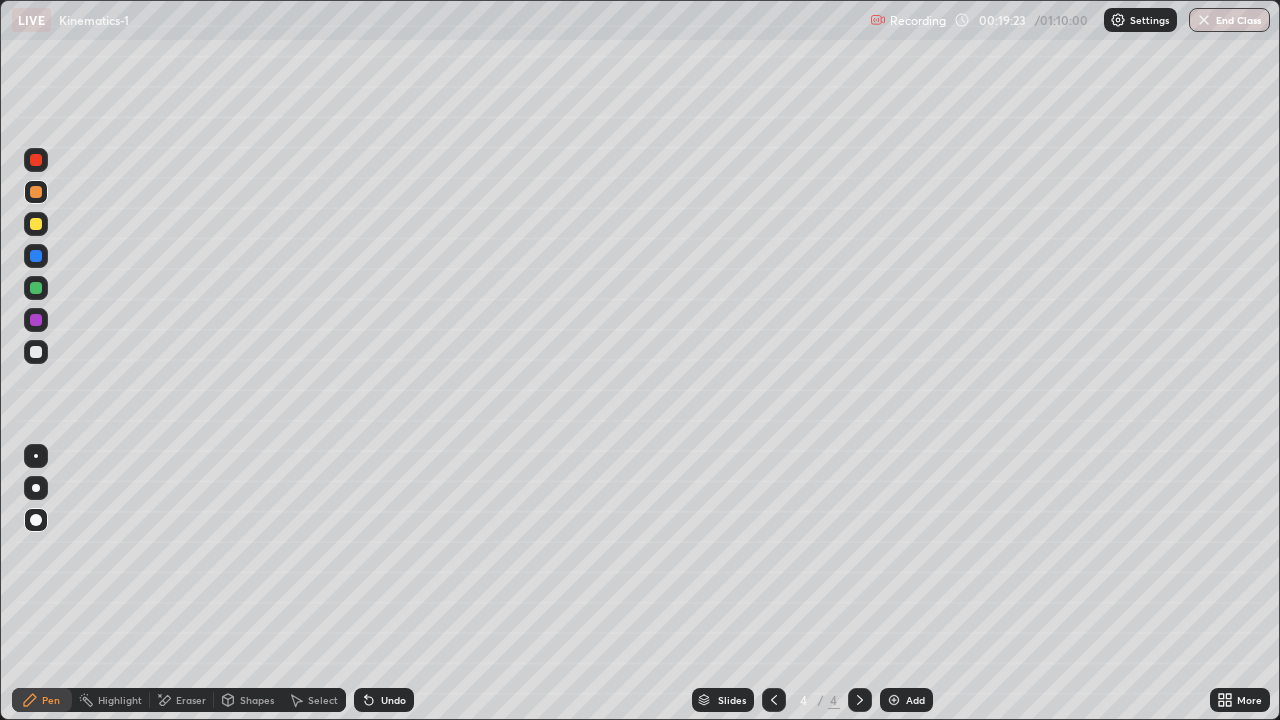 click at bounding box center (36, 352) 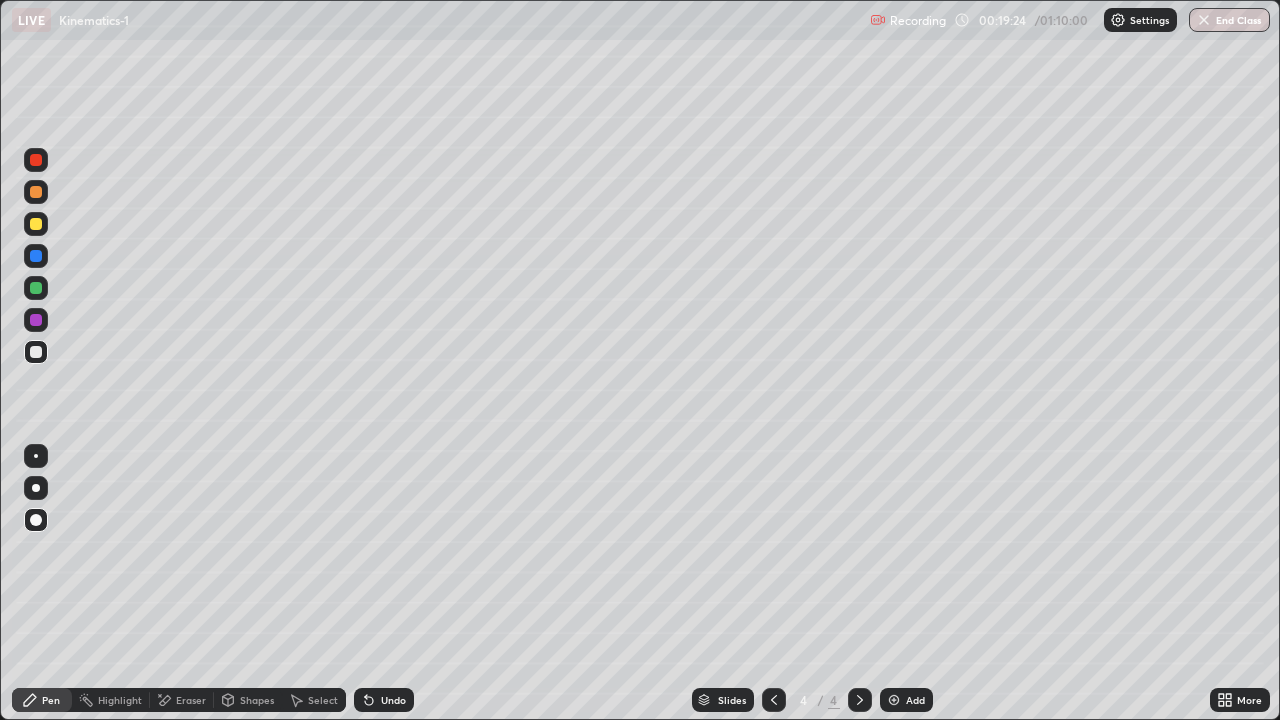 click on "Shapes" at bounding box center (257, 700) 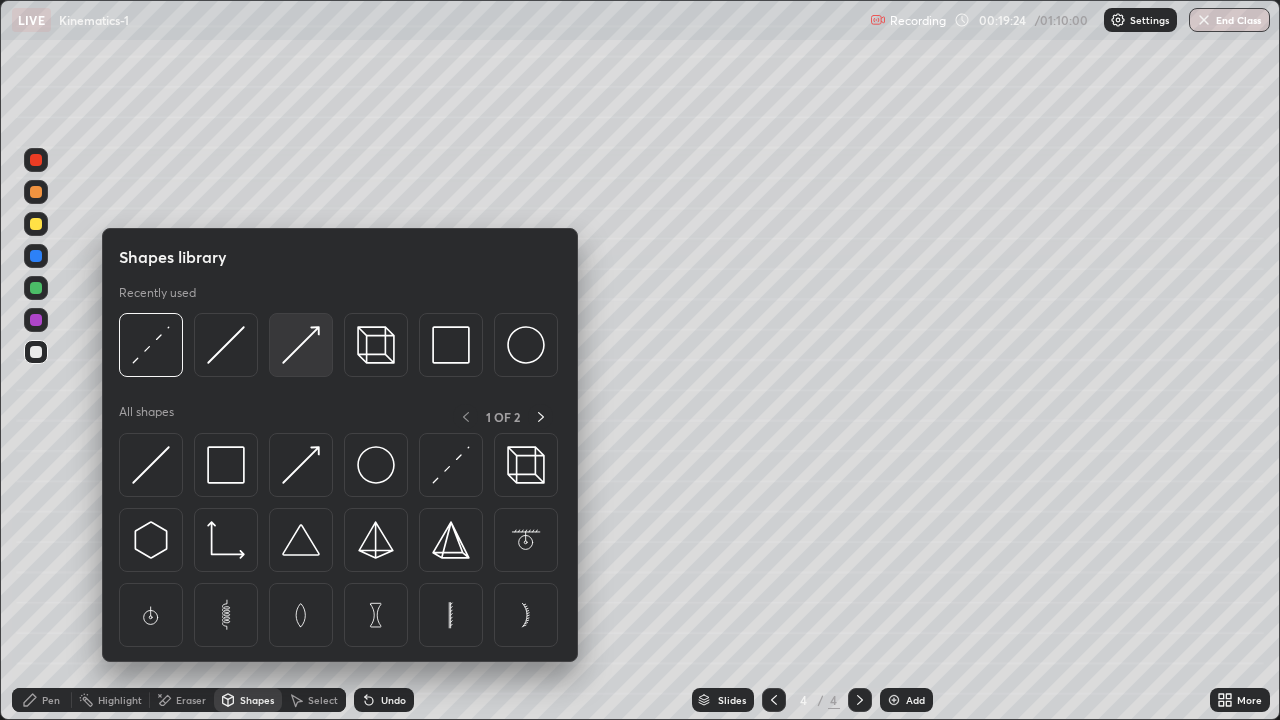 click at bounding box center (301, 345) 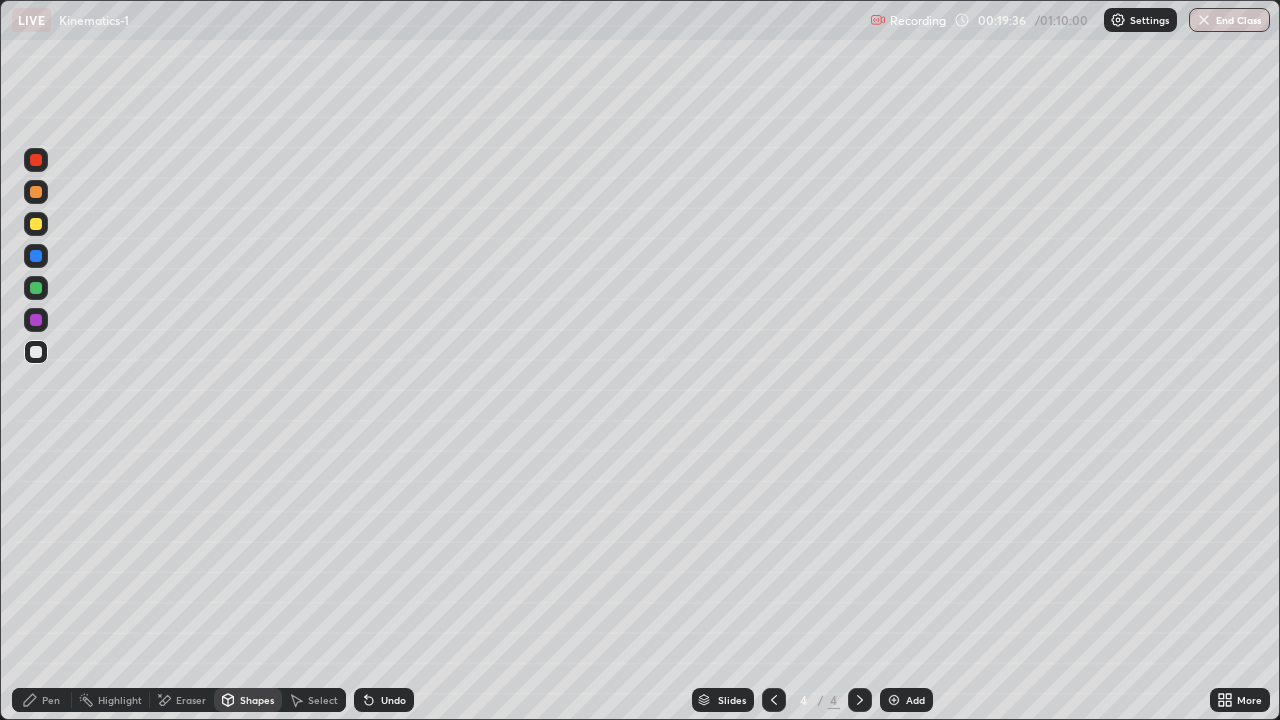click on "Pen" at bounding box center (51, 700) 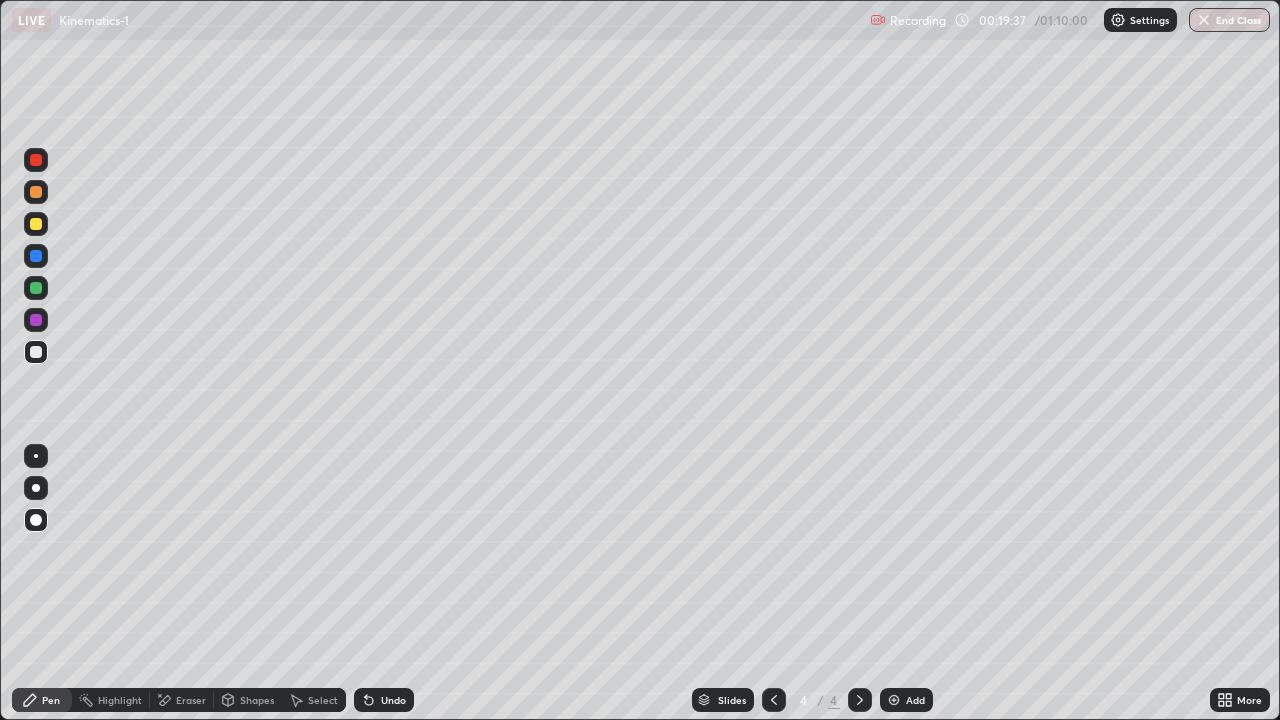 click at bounding box center (36, 192) 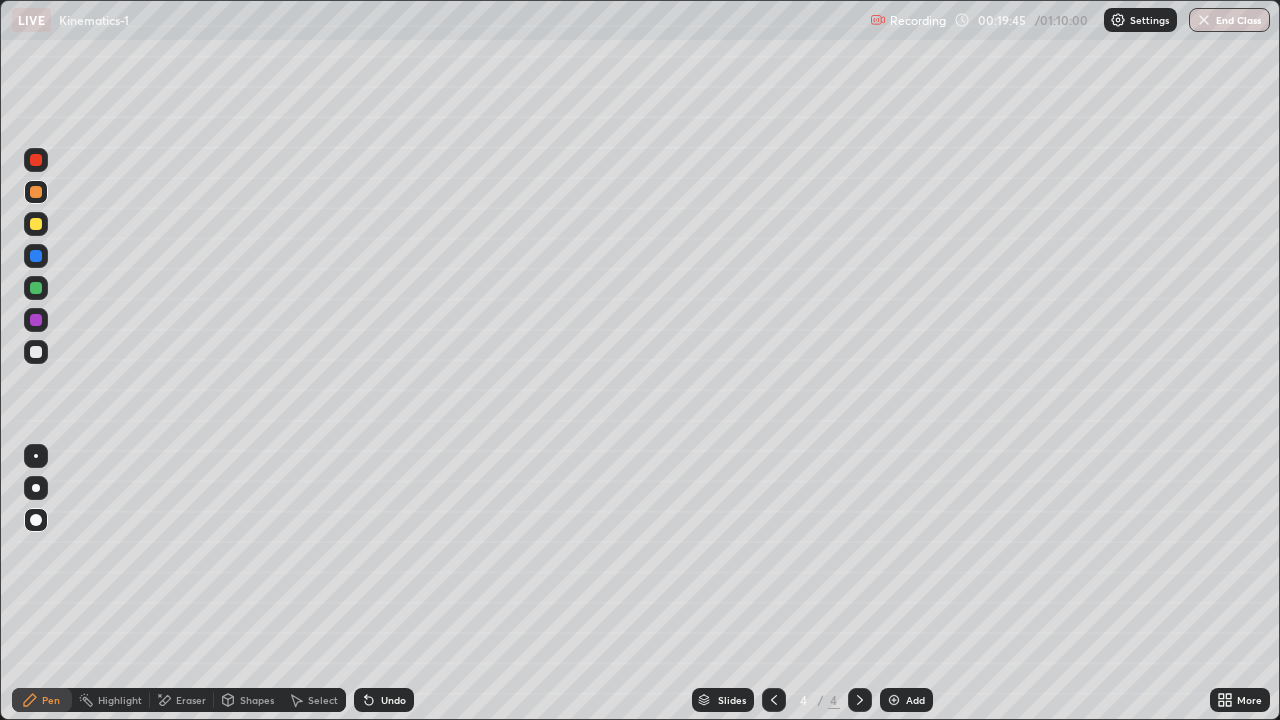 click at bounding box center [36, 224] 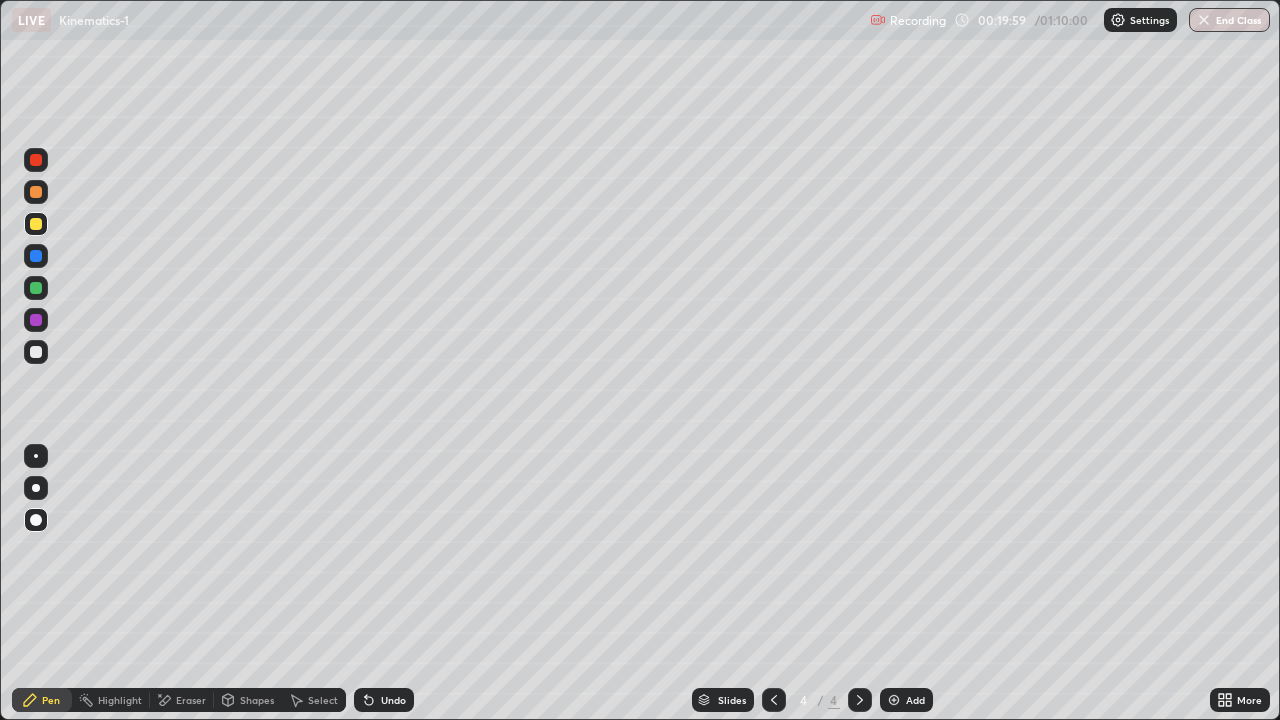 click at bounding box center (36, 192) 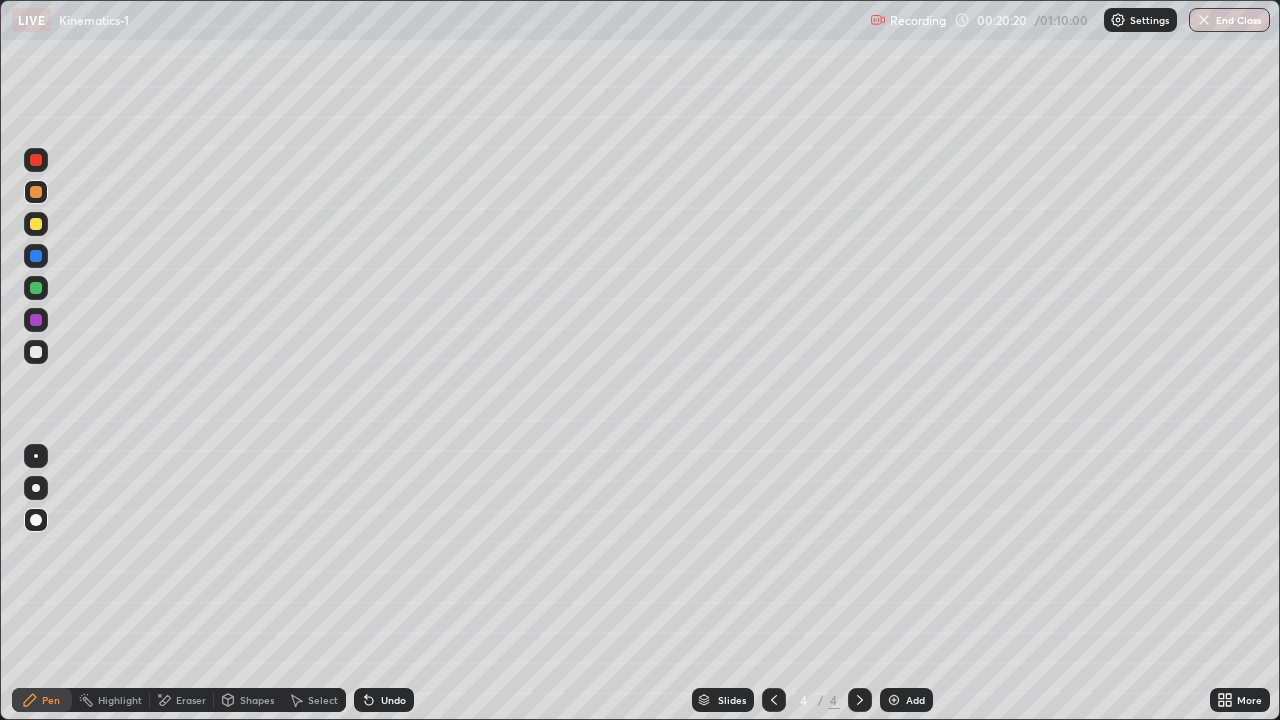 click on "Shapes" at bounding box center [257, 700] 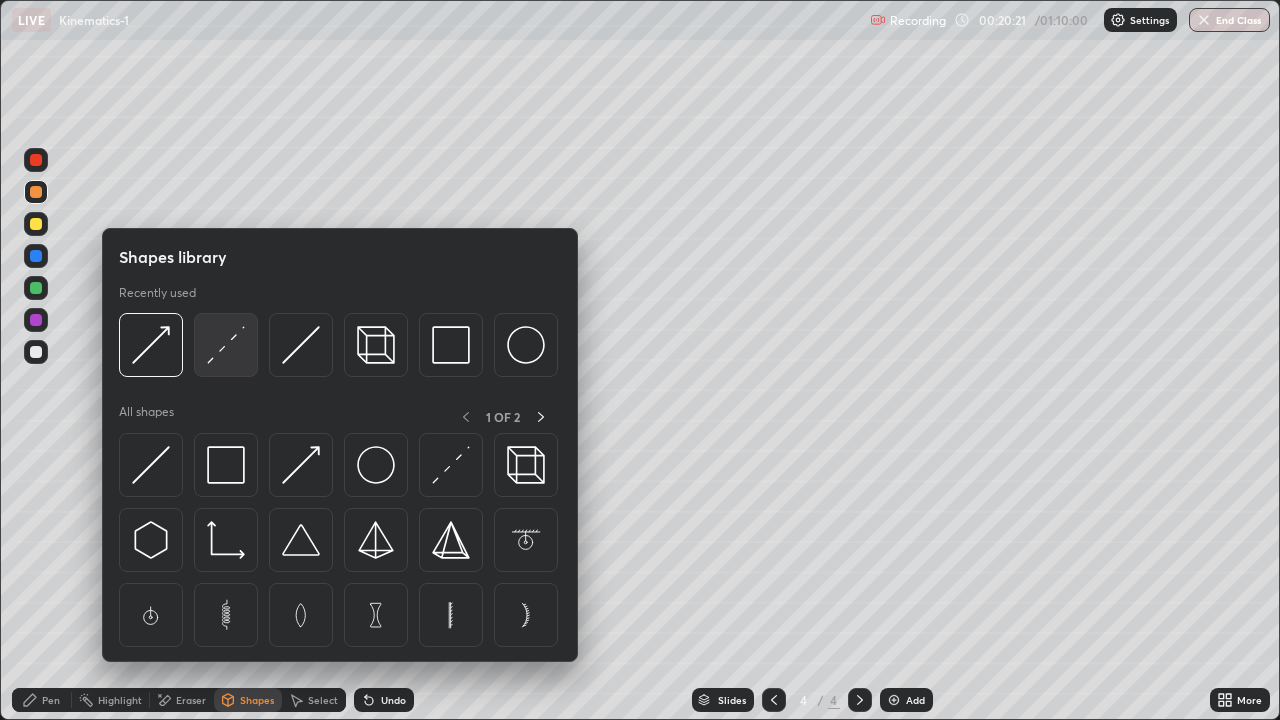 click at bounding box center (226, 345) 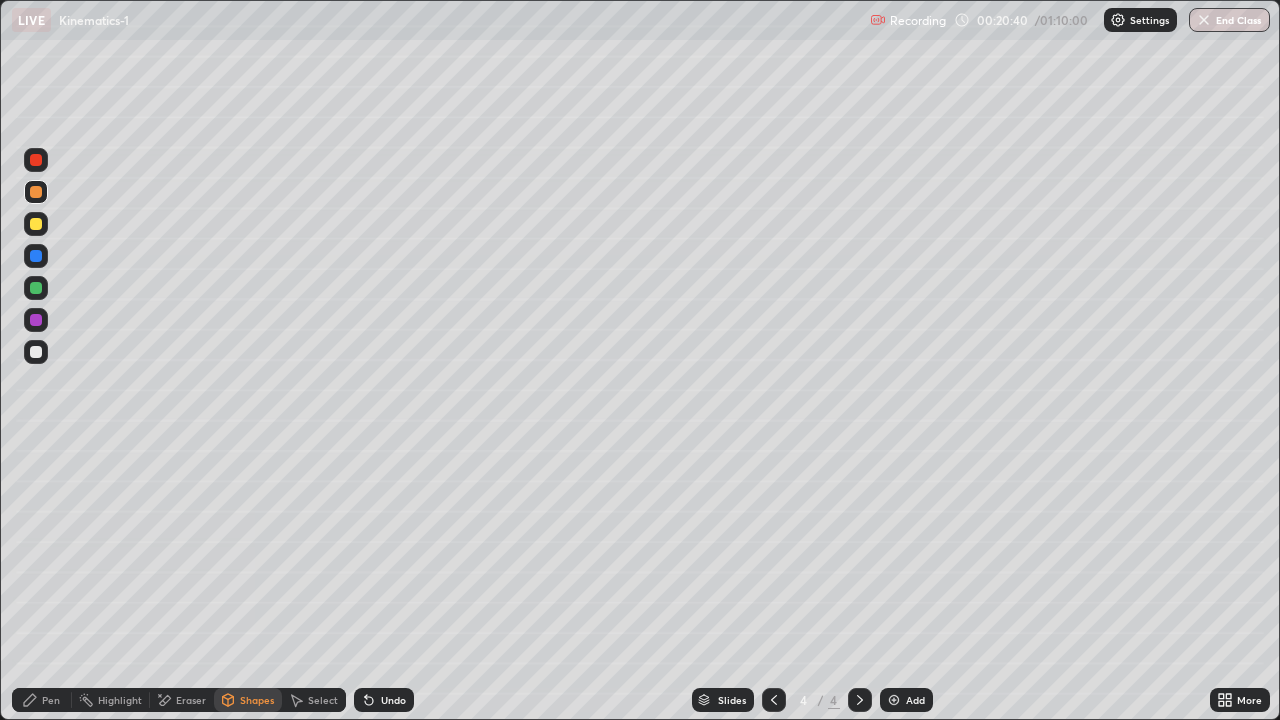 click on "Pen" at bounding box center [42, 700] 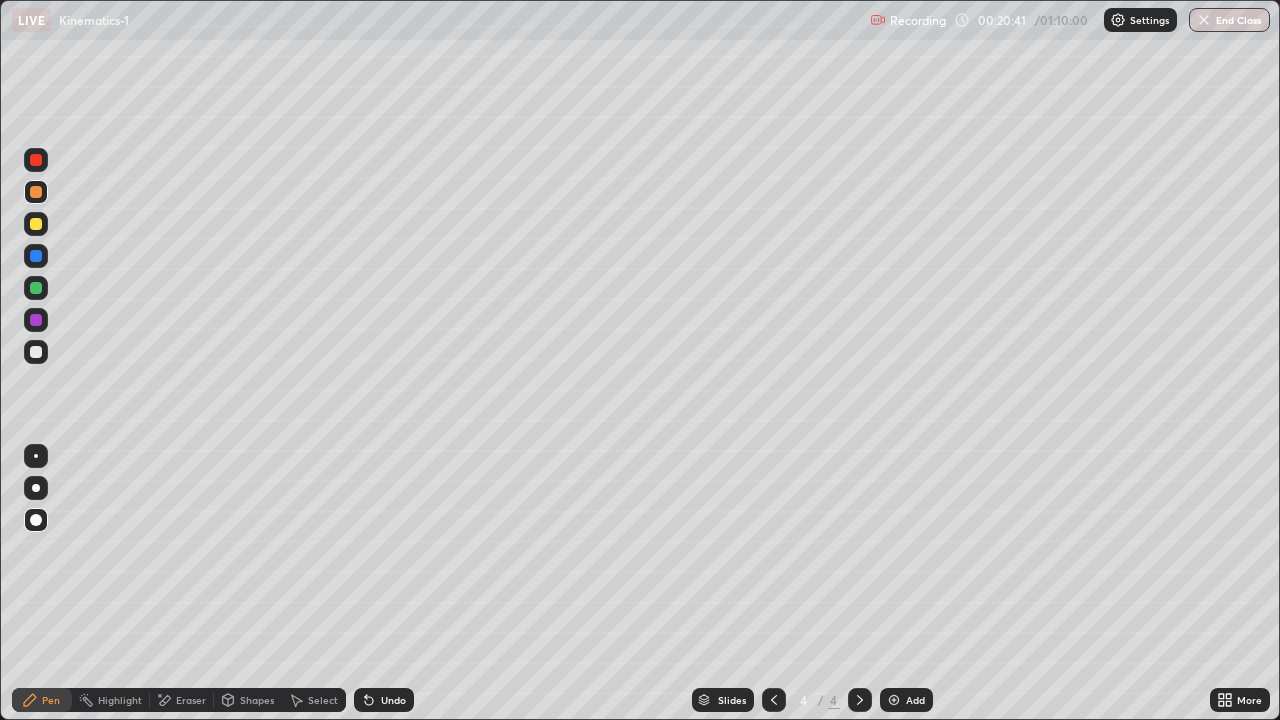 click at bounding box center [36, 352] 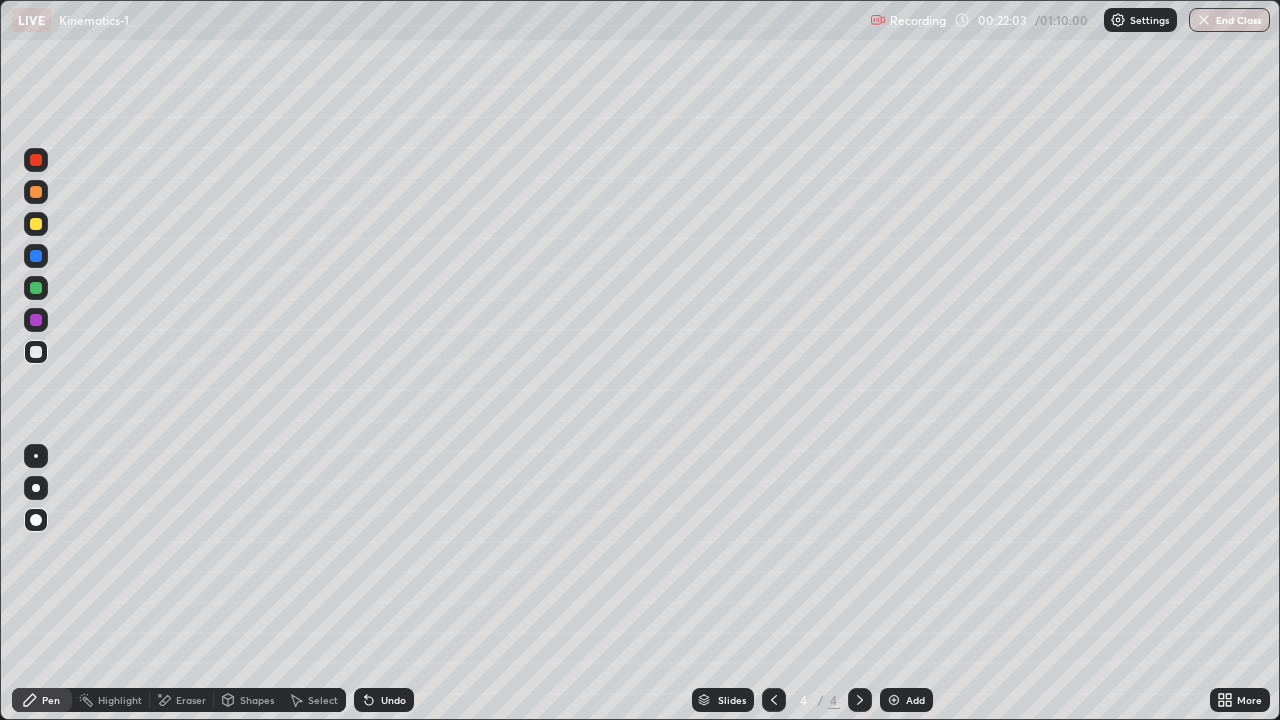 click at bounding box center (36, 192) 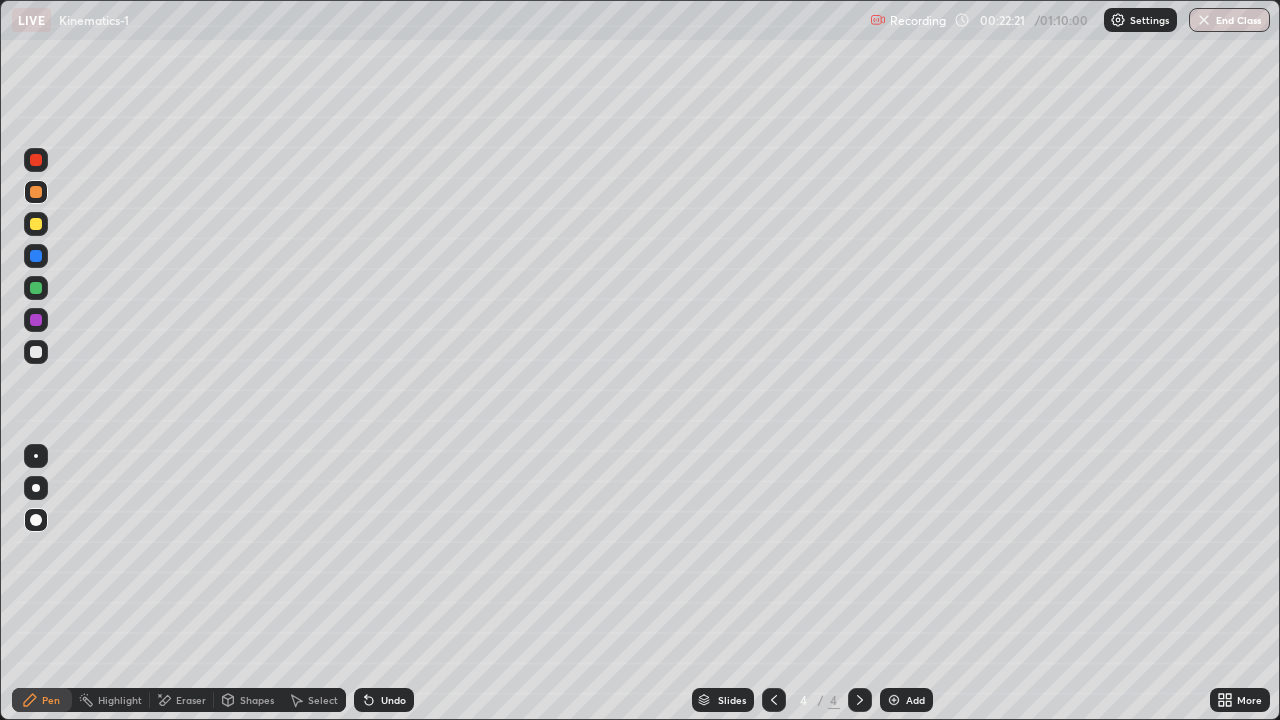click on "Undo" at bounding box center (393, 700) 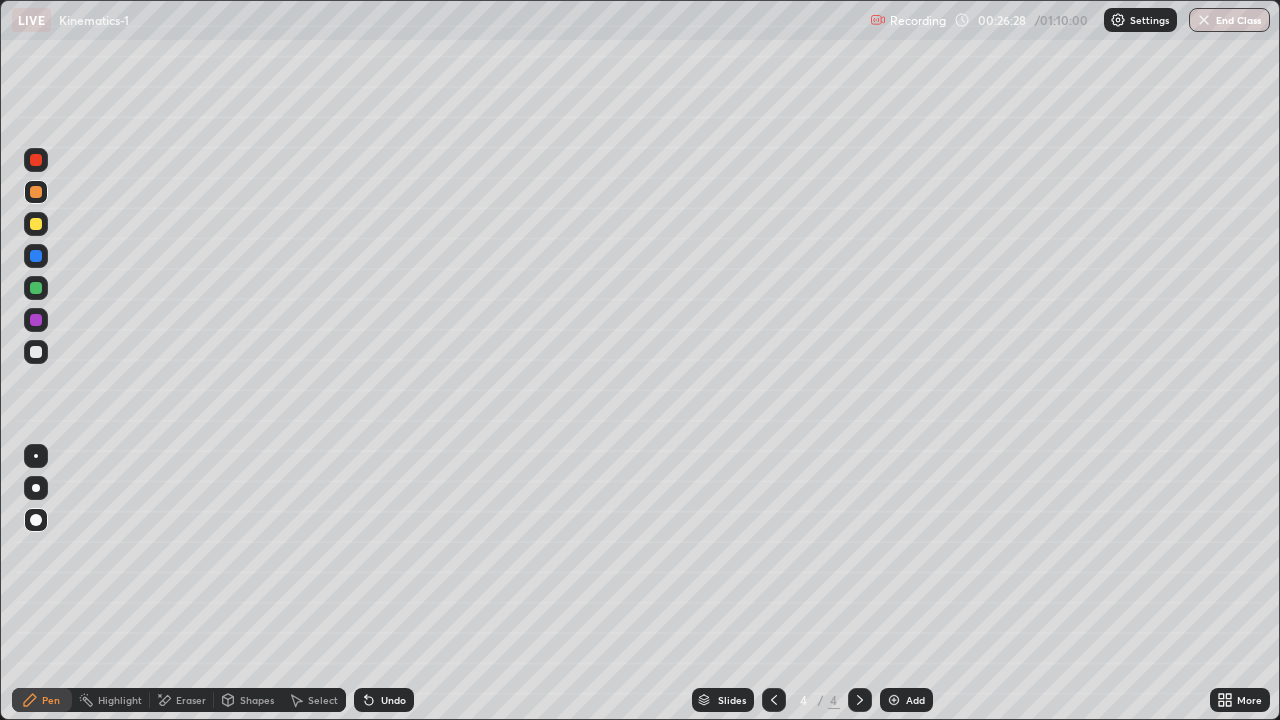 click on "Add" at bounding box center (915, 700) 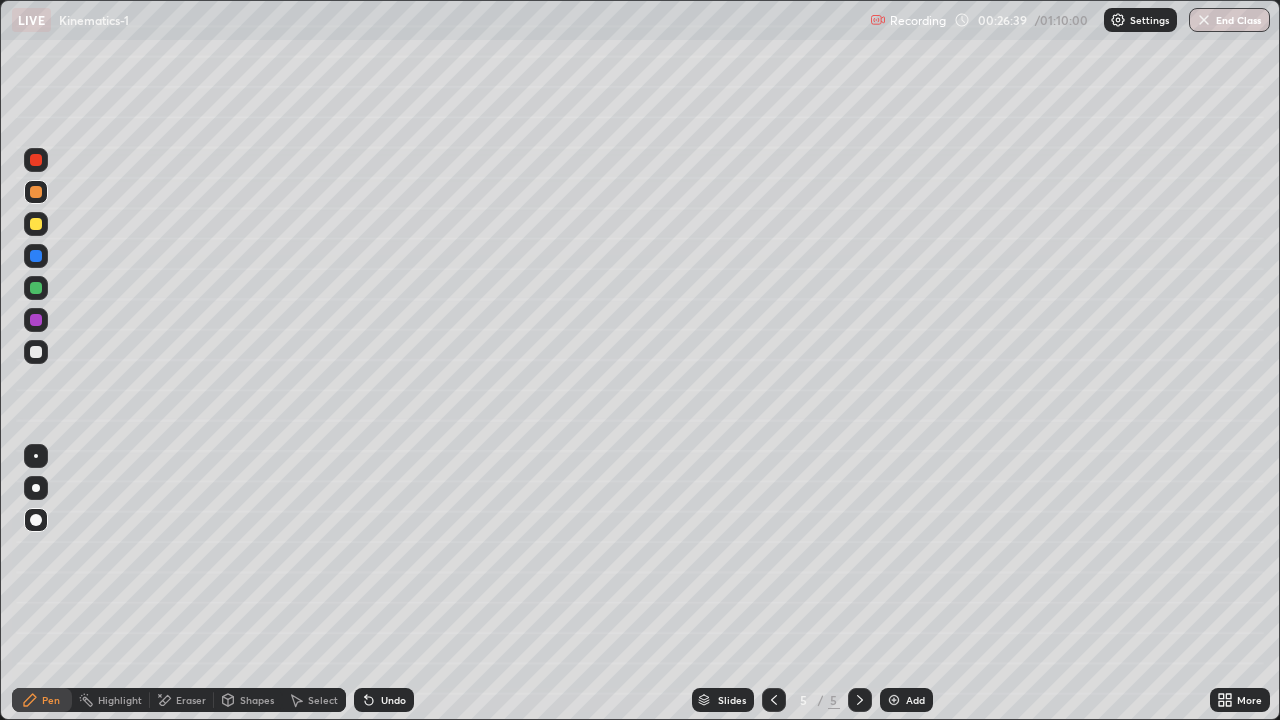 click at bounding box center (36, 352) 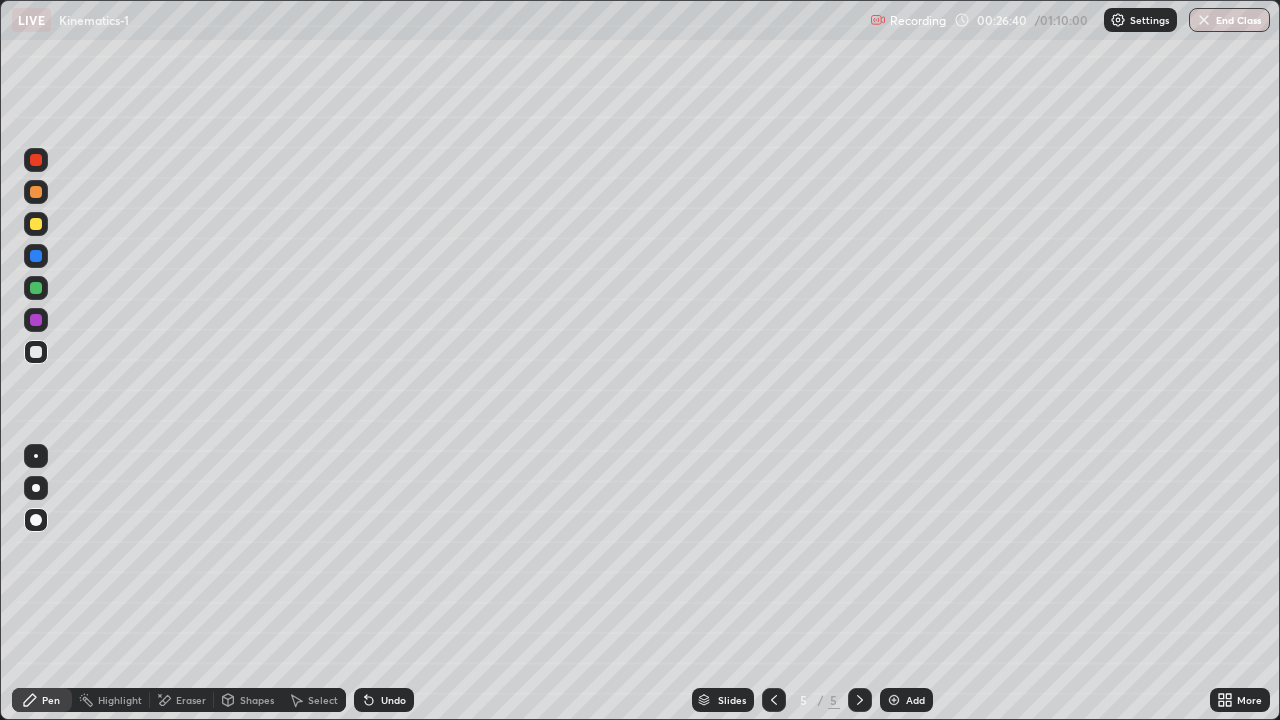 click on "Shapes" at bounding box center [248, 700] 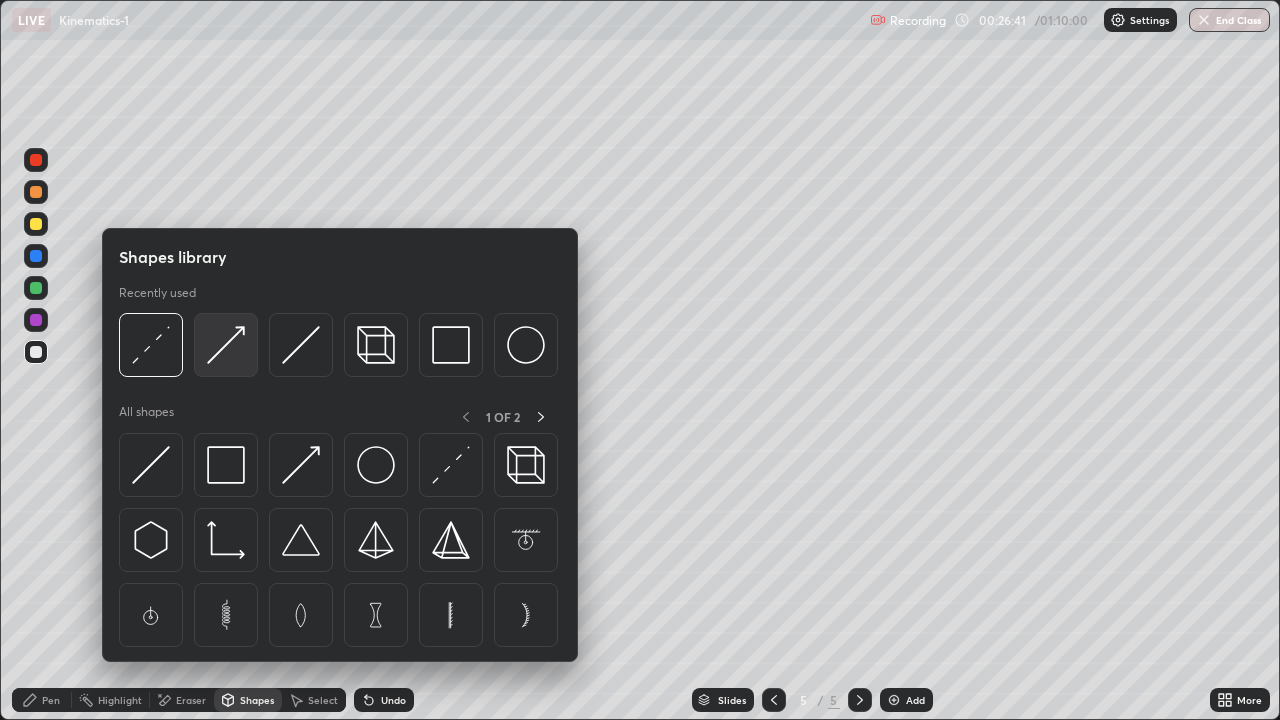 click at bounding box center (226, 345) 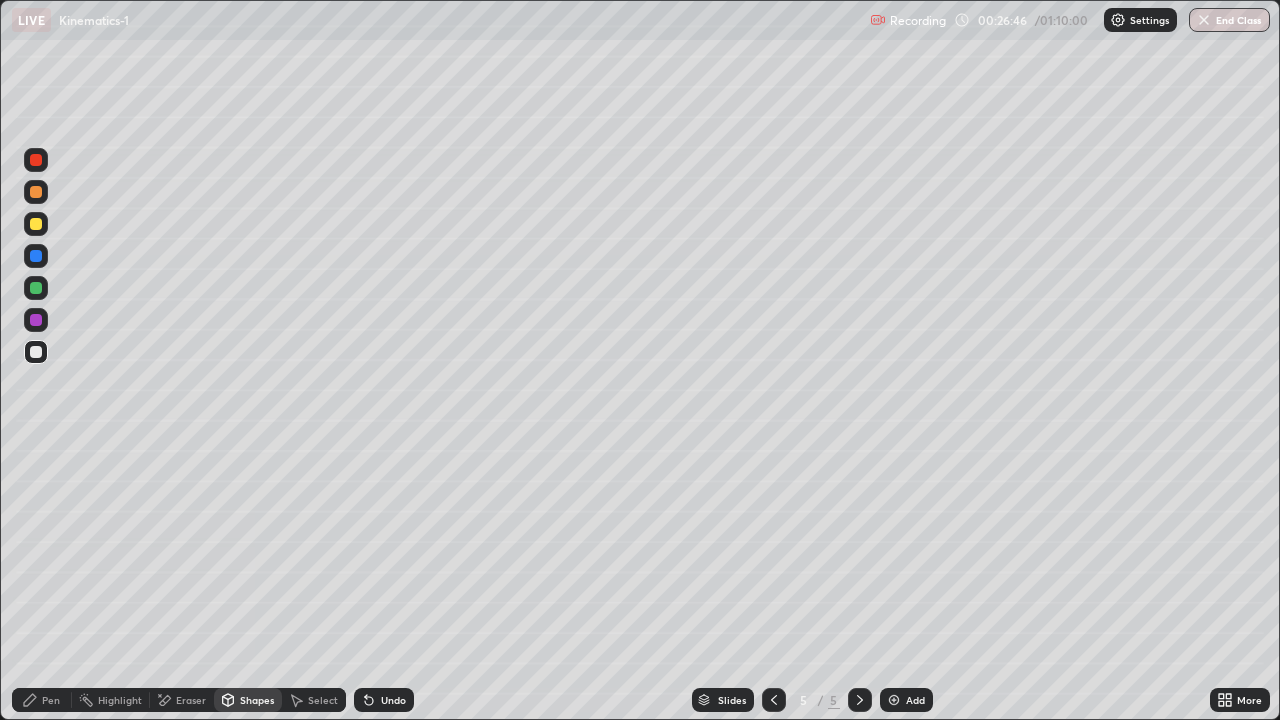 click on "Pen" at bounding box center (51, 700) 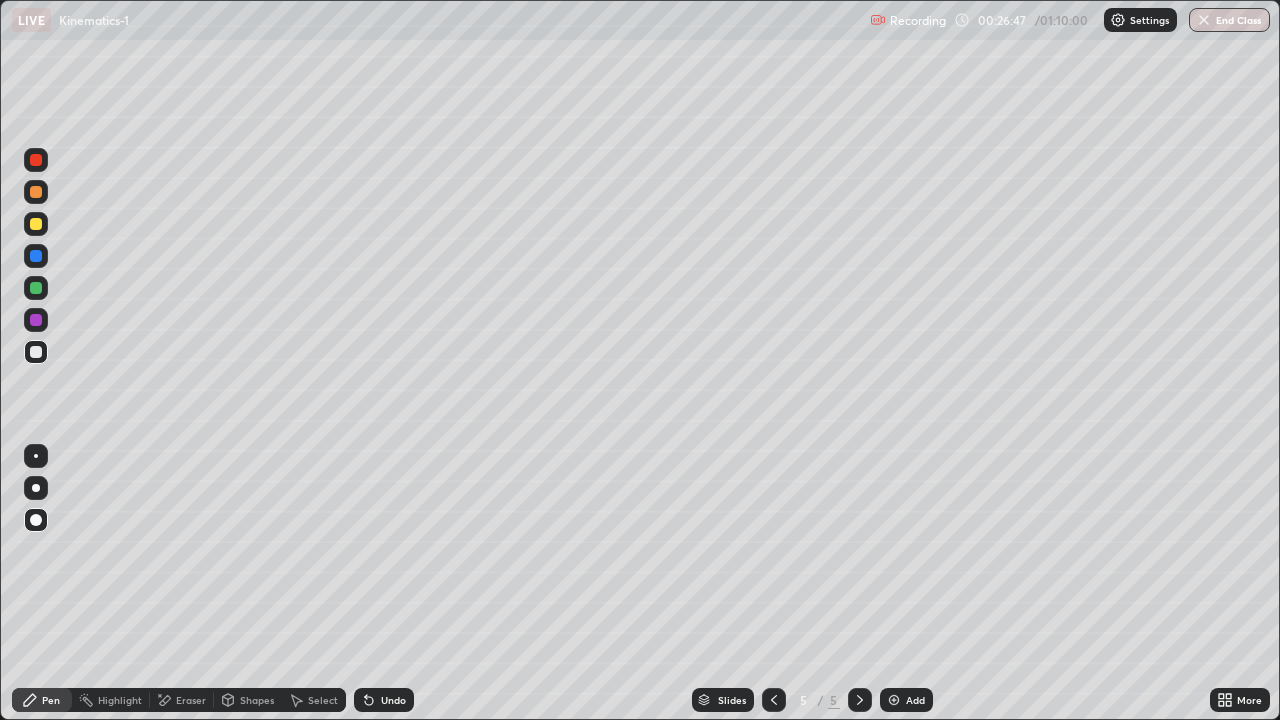 click at bounding box center (36, 192) 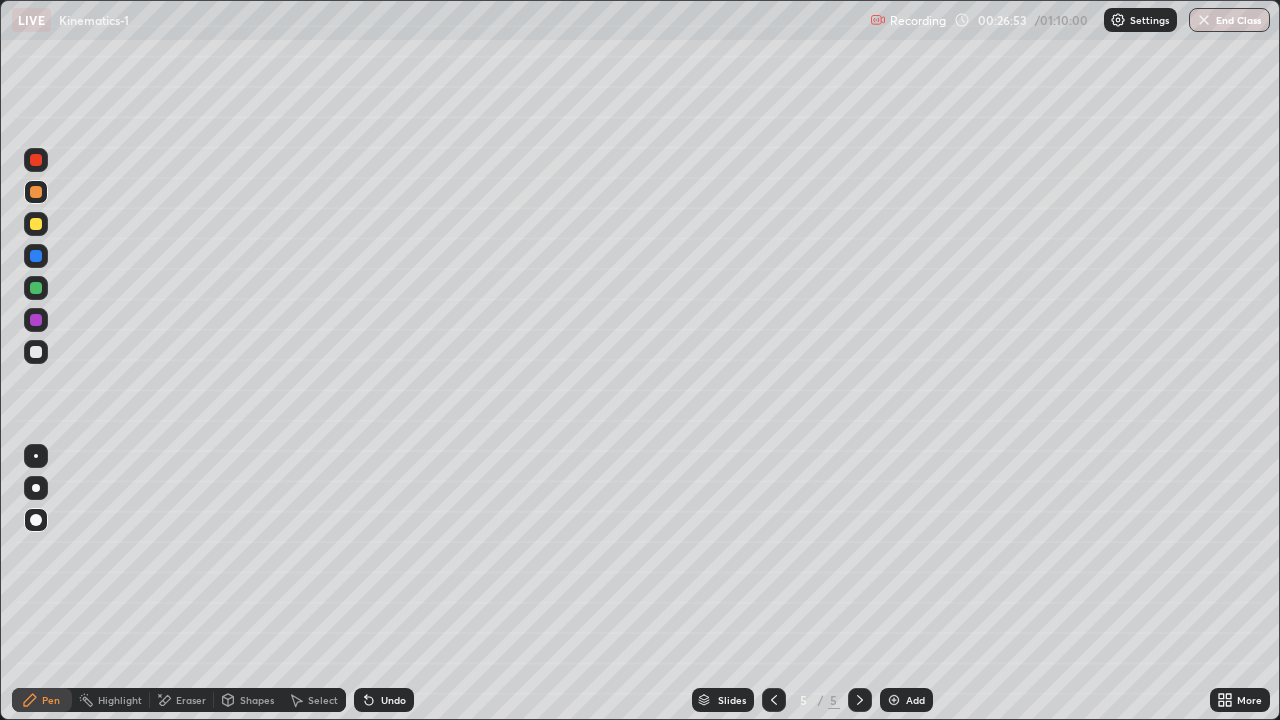 click at bounding box center (36, 224) 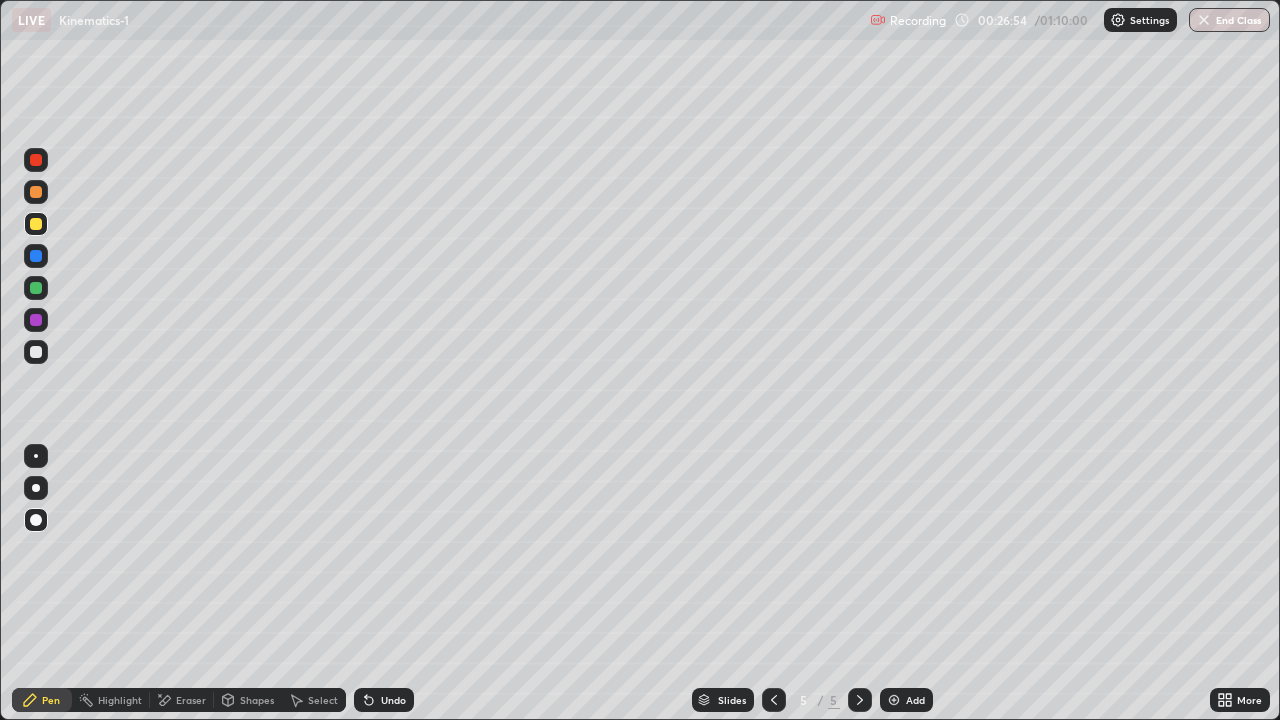 click on "Shapes" at bounding box center [248, 700] 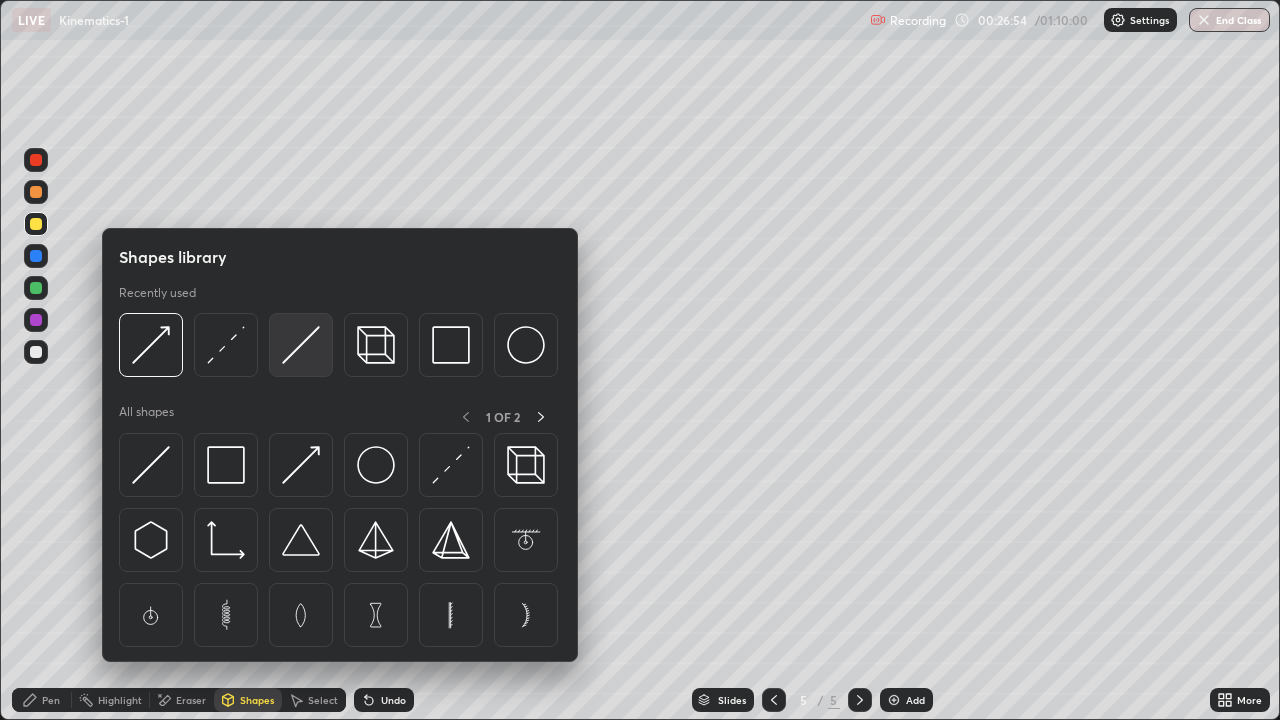 click at bounding box center (301, 345) 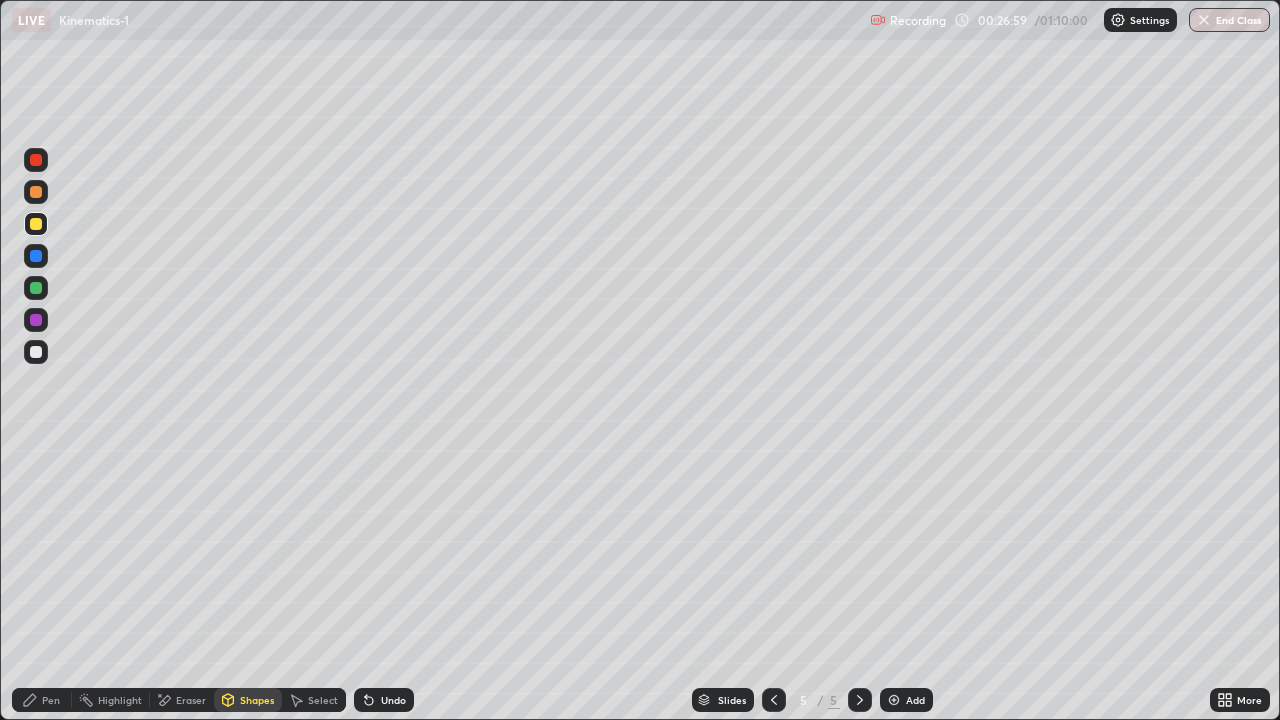 click at bounding box center (36, 192) 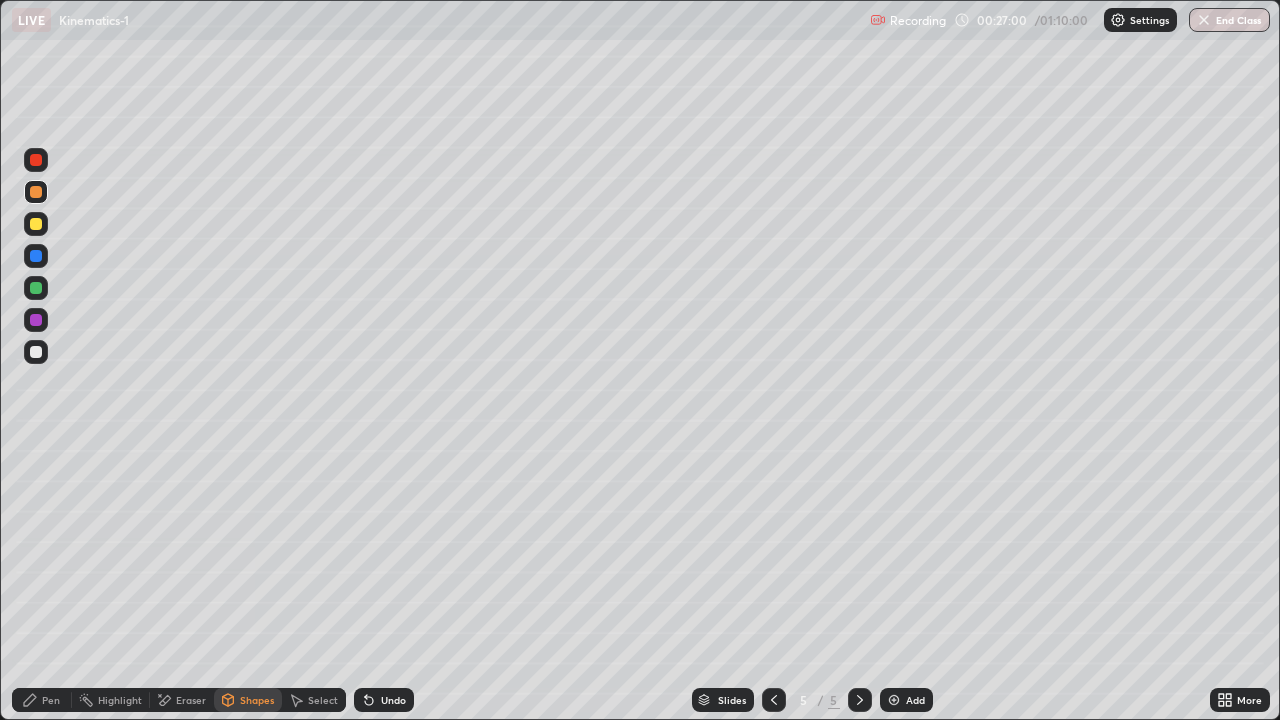click on "Shapes" at bounding box center [248, 700] 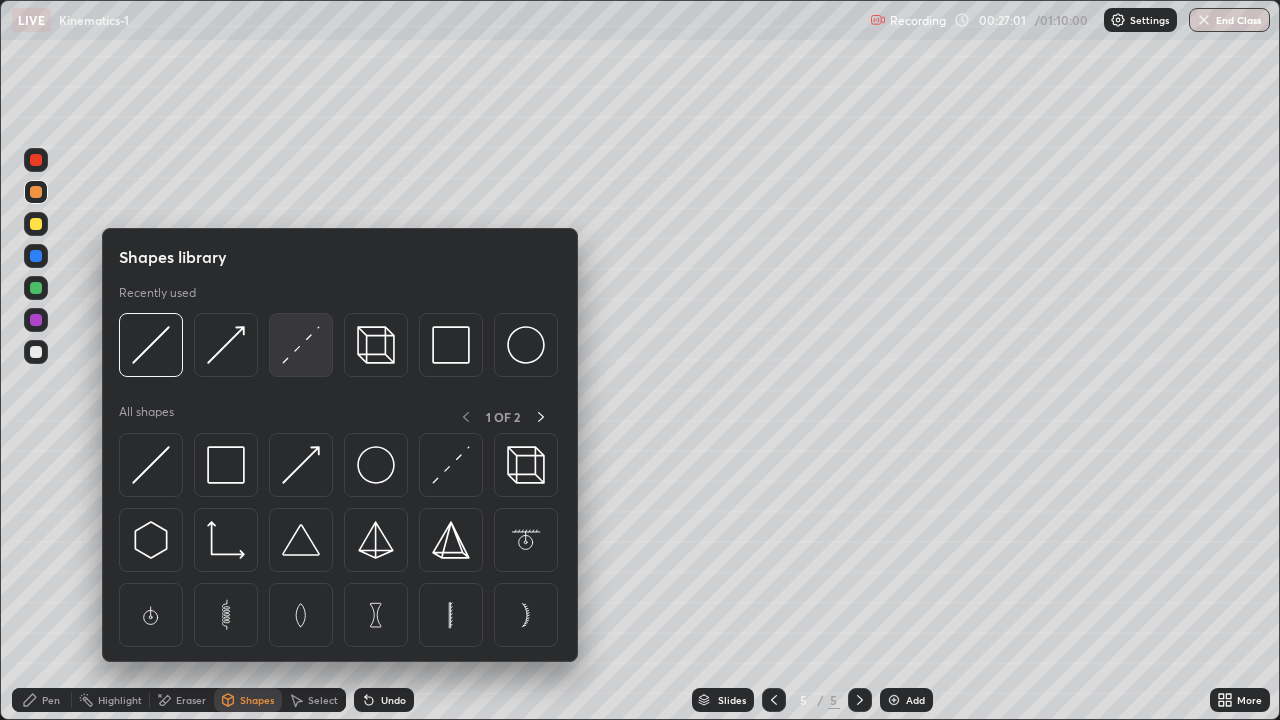 click at bounding box center (301, 345) 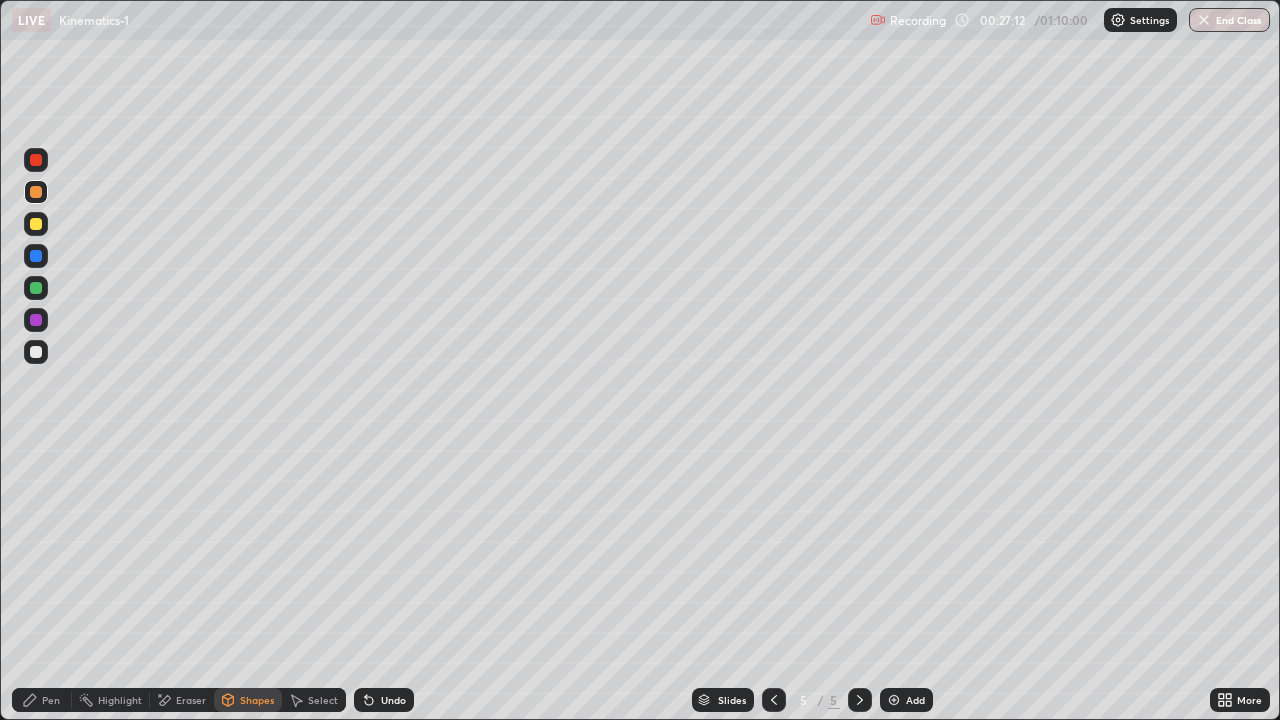 click on "Pen" at bounding box center [42, 700] 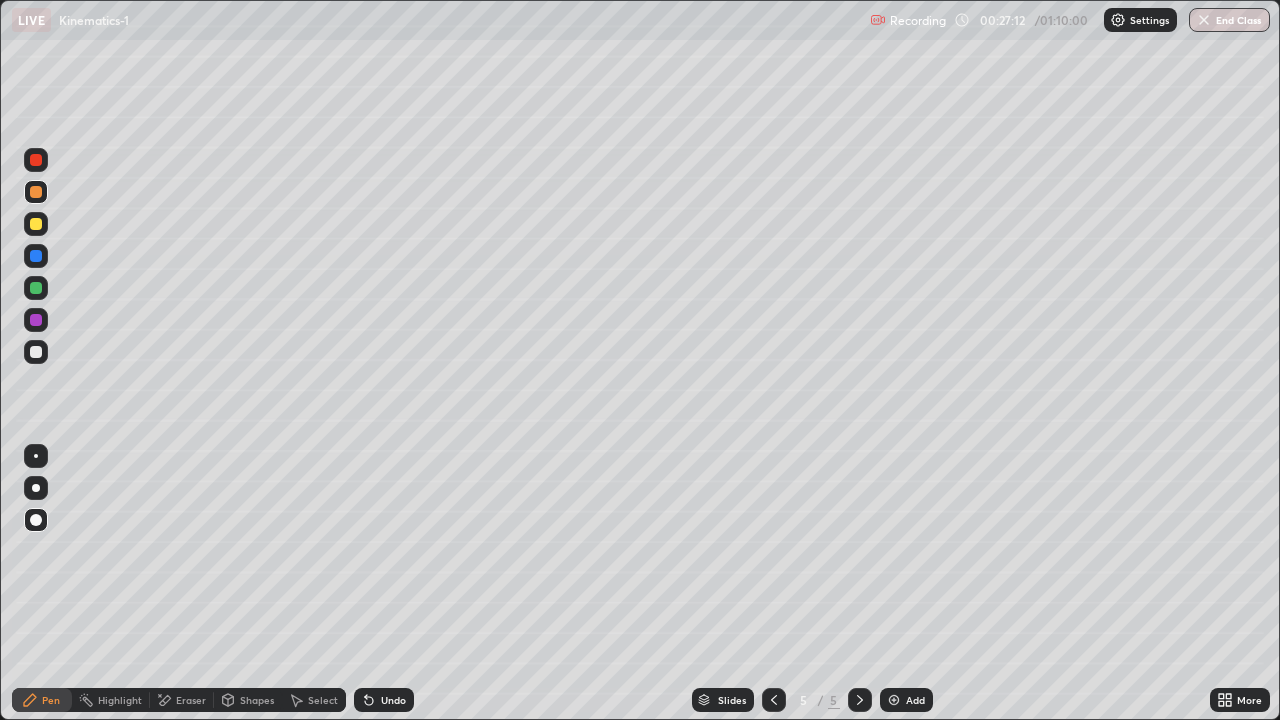 click at bounding box center (36, 224) 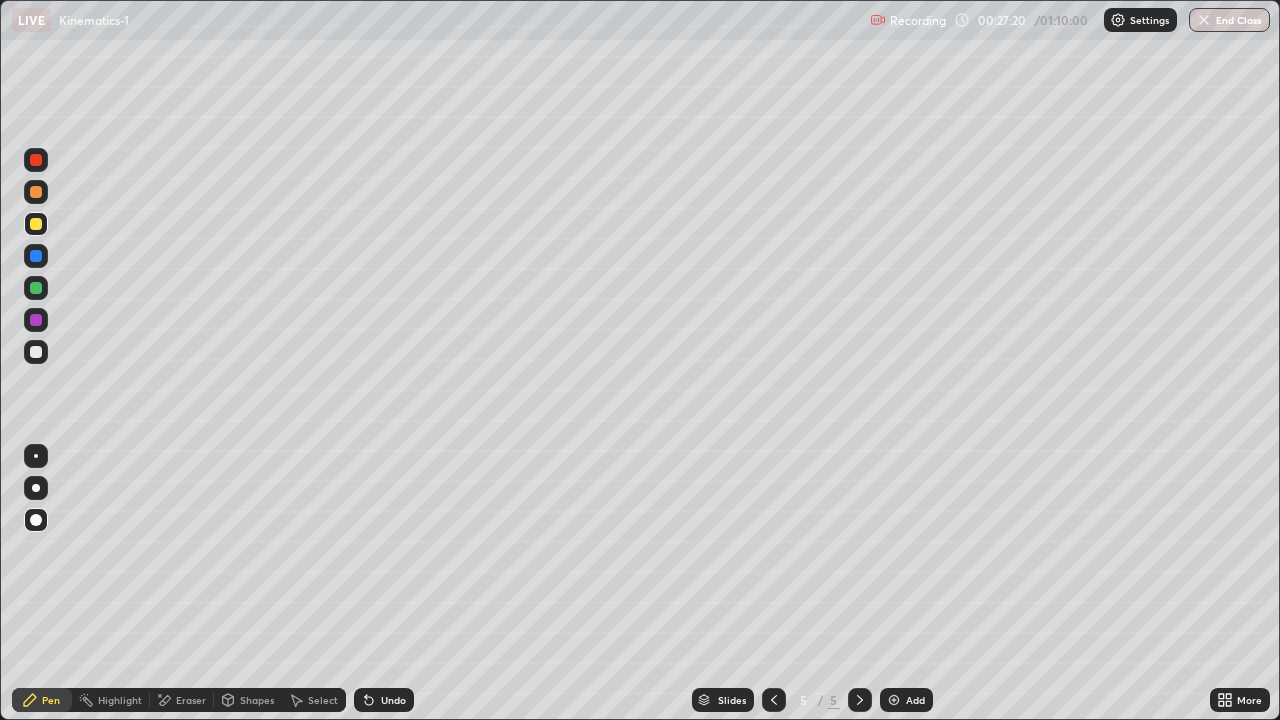 click on "Undo" at bounding box center [384, 700] 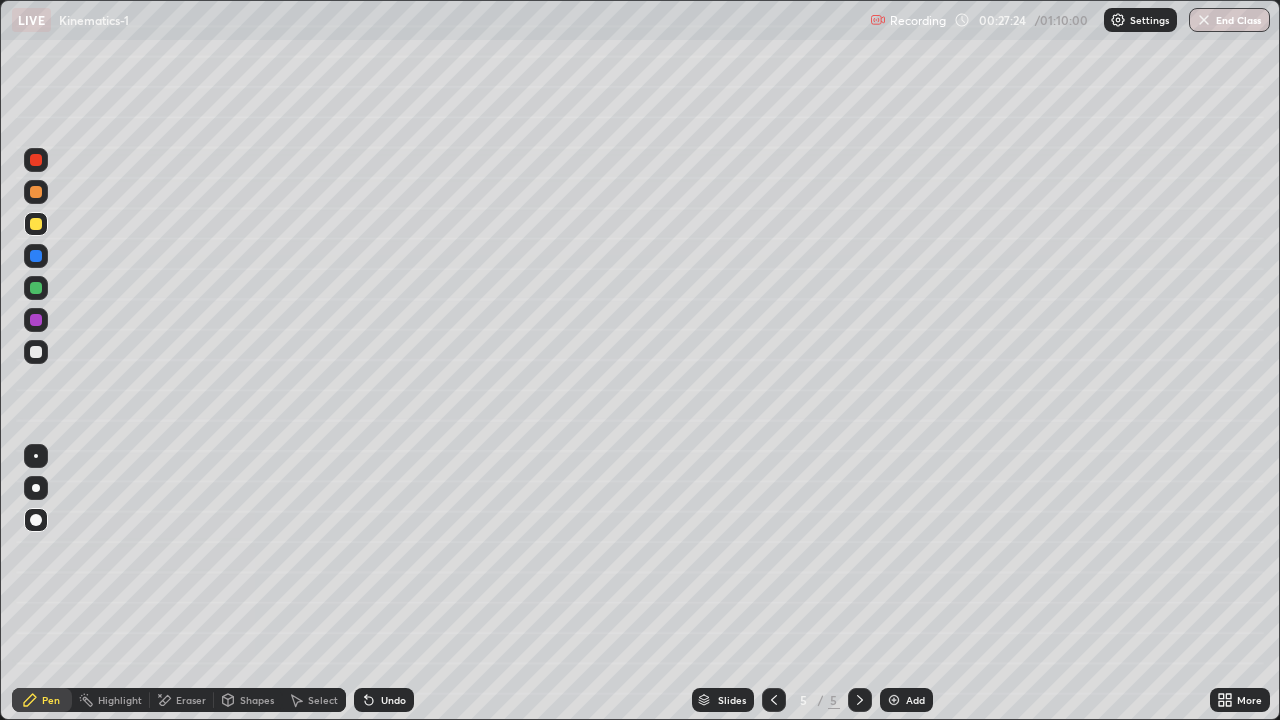 click on "Undo" at bounding box center [384, 700] 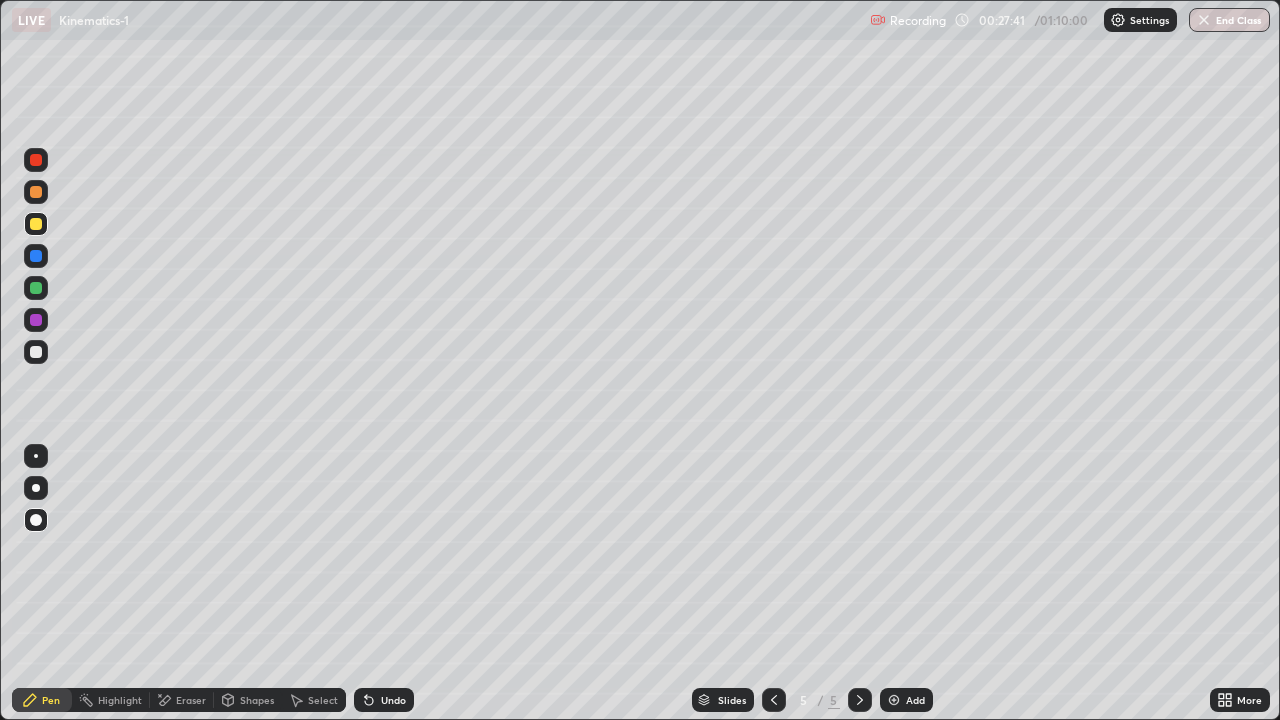 click on "Undo" at bounding box center [384, 700] 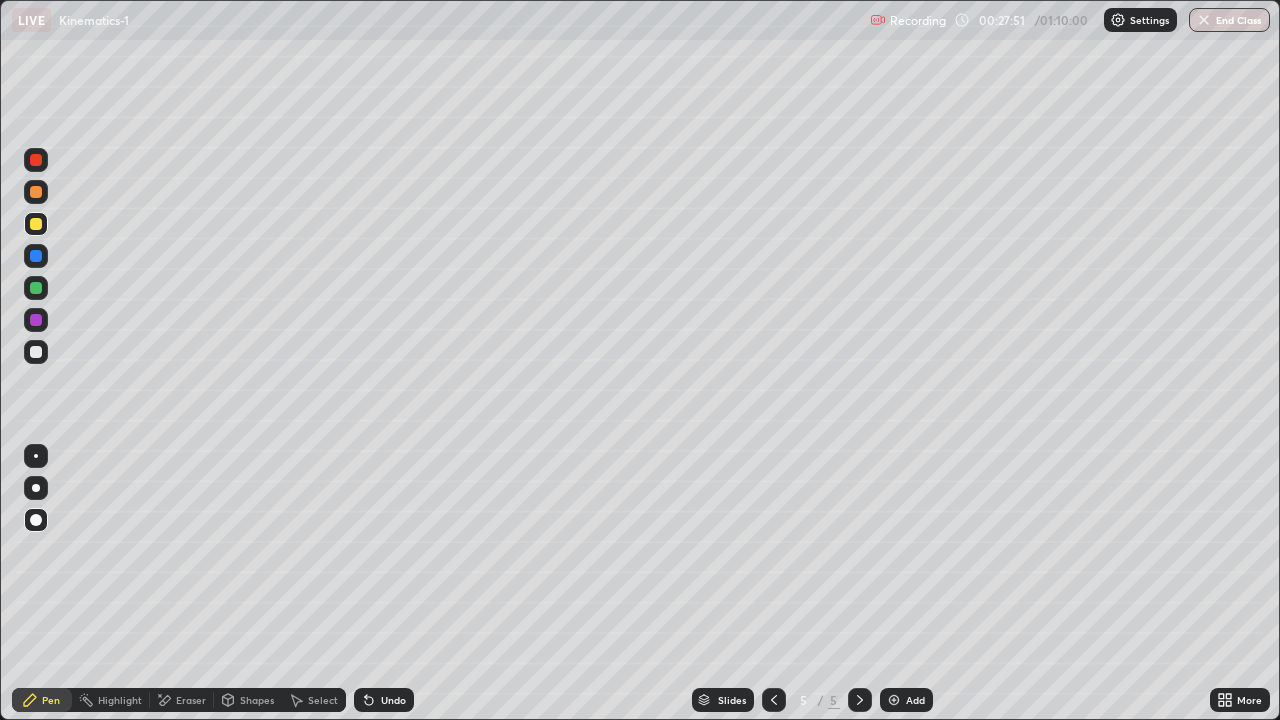 click at bounding box center [774, 700] 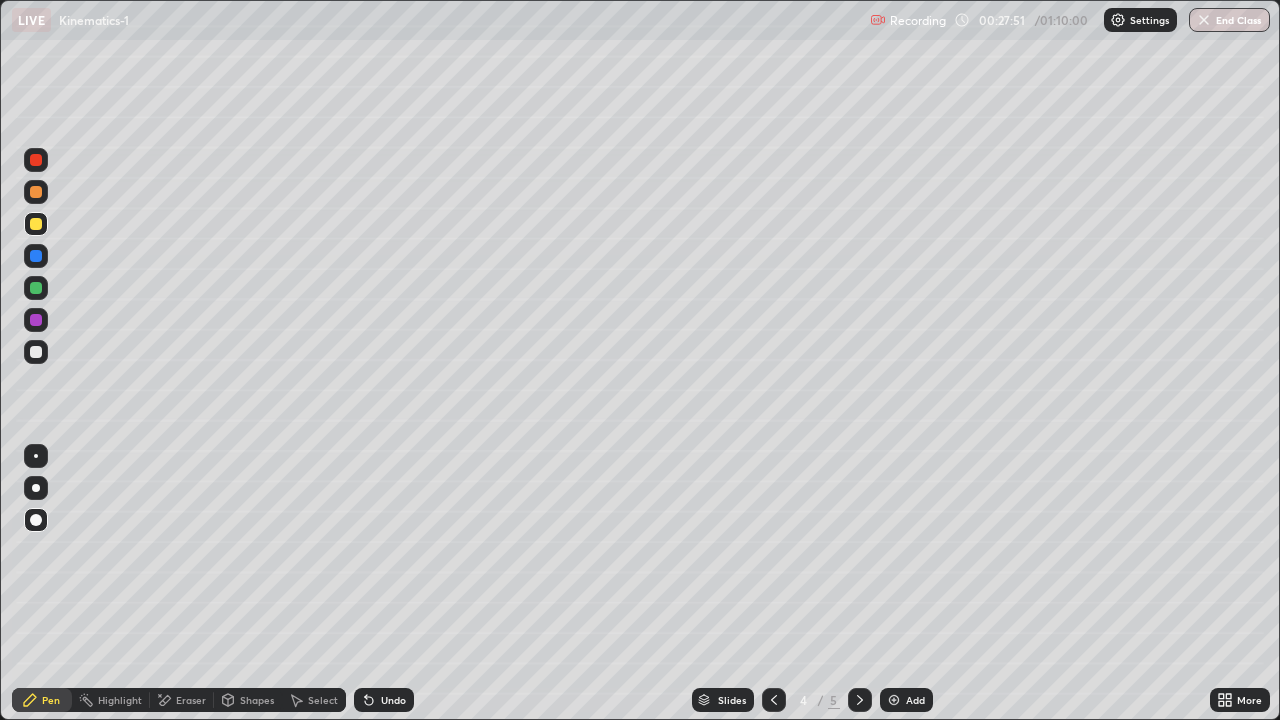 click 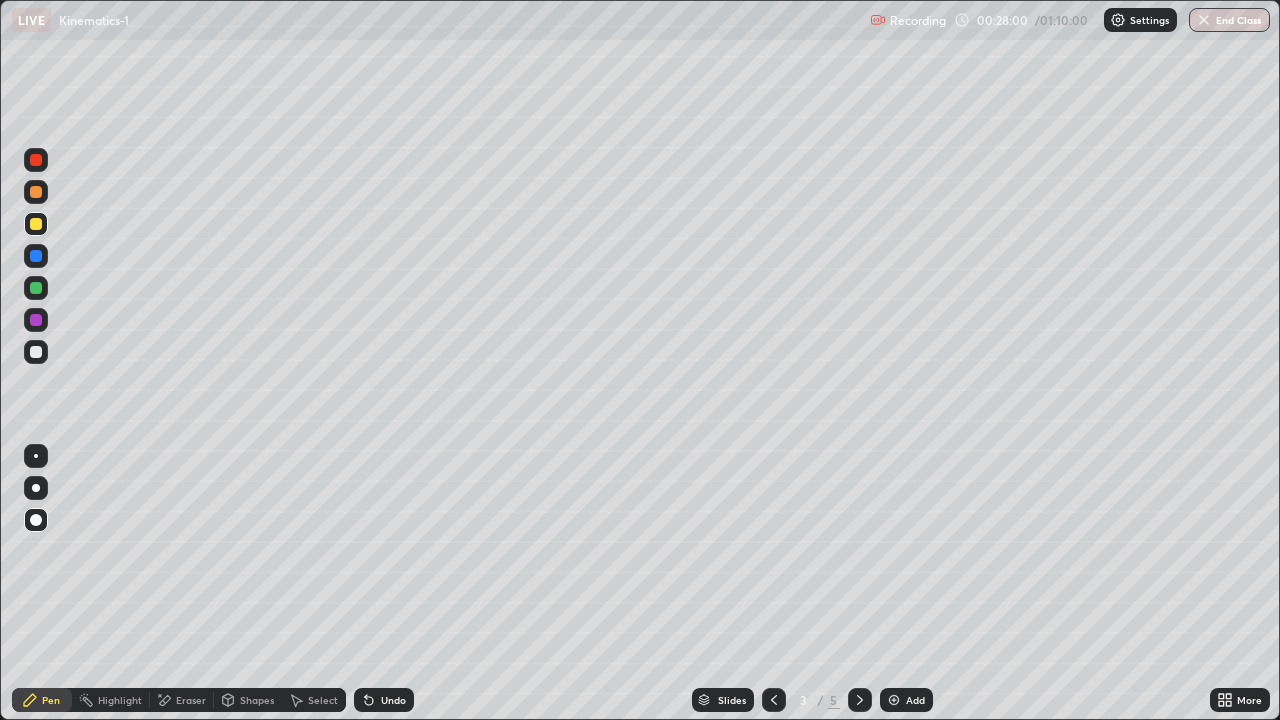 click 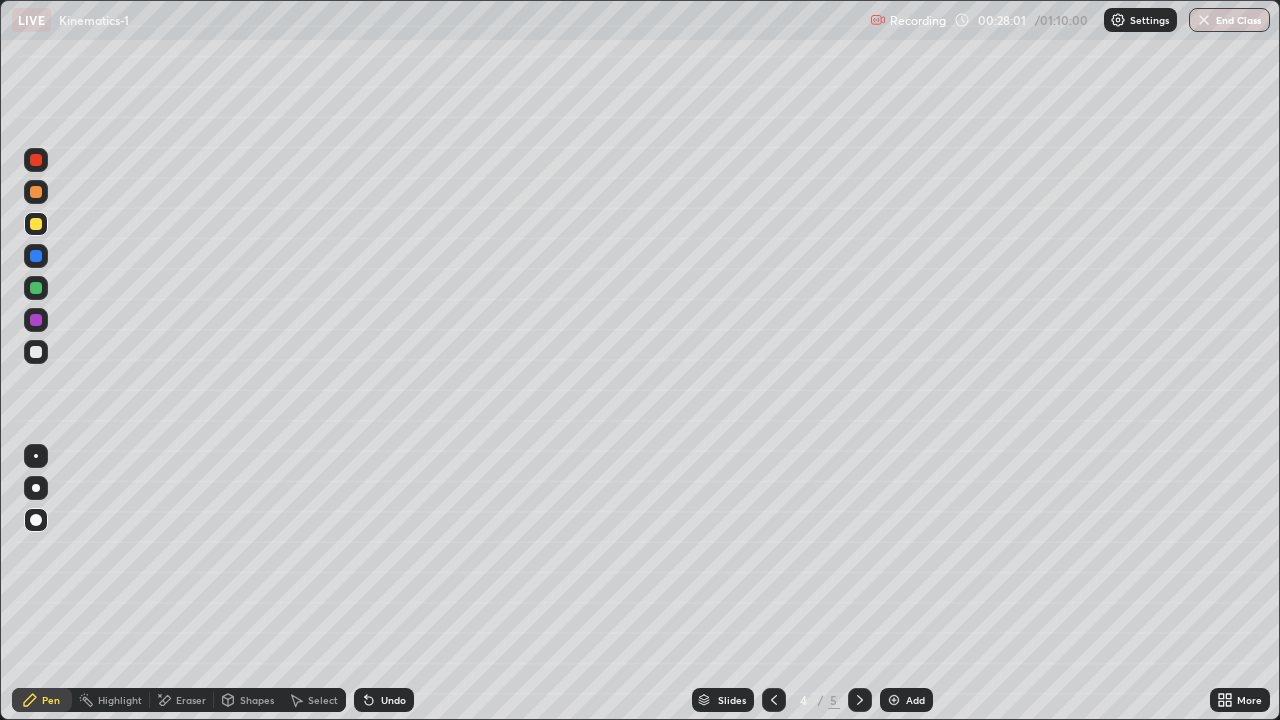 click 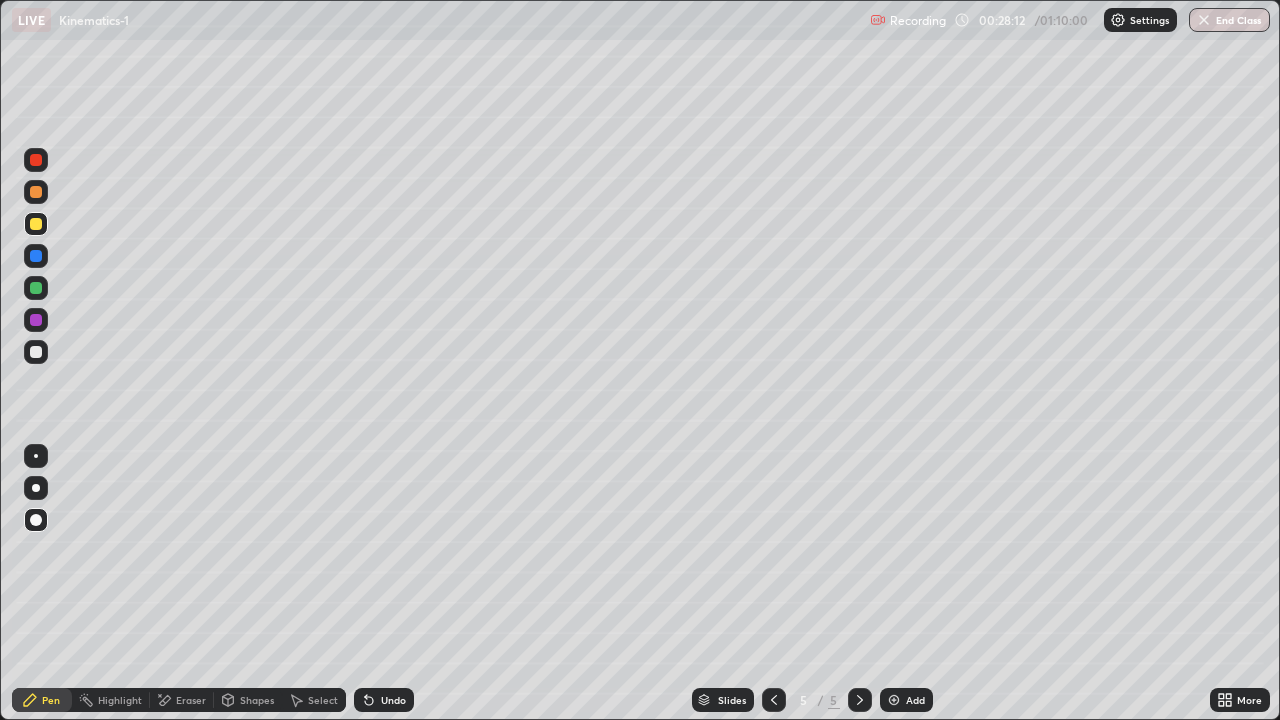 click at bounding box center (36, 352) 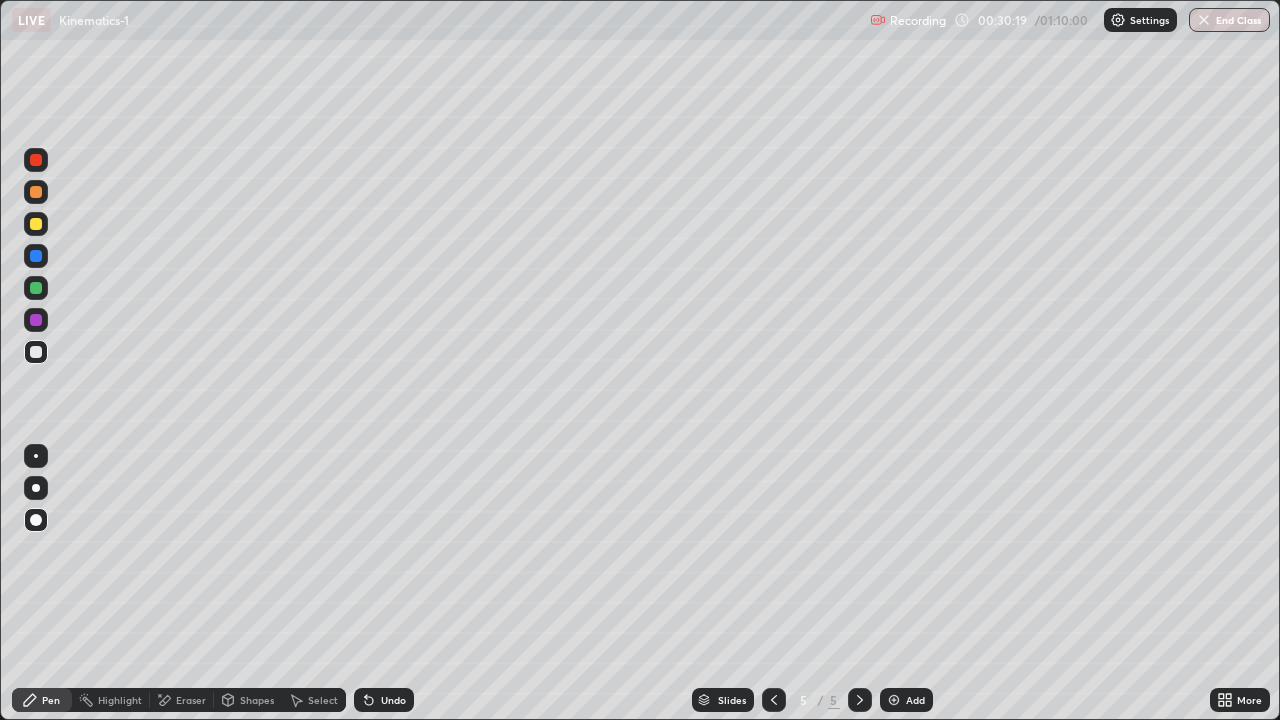 click on "Add" at bounding box center [915, 700] 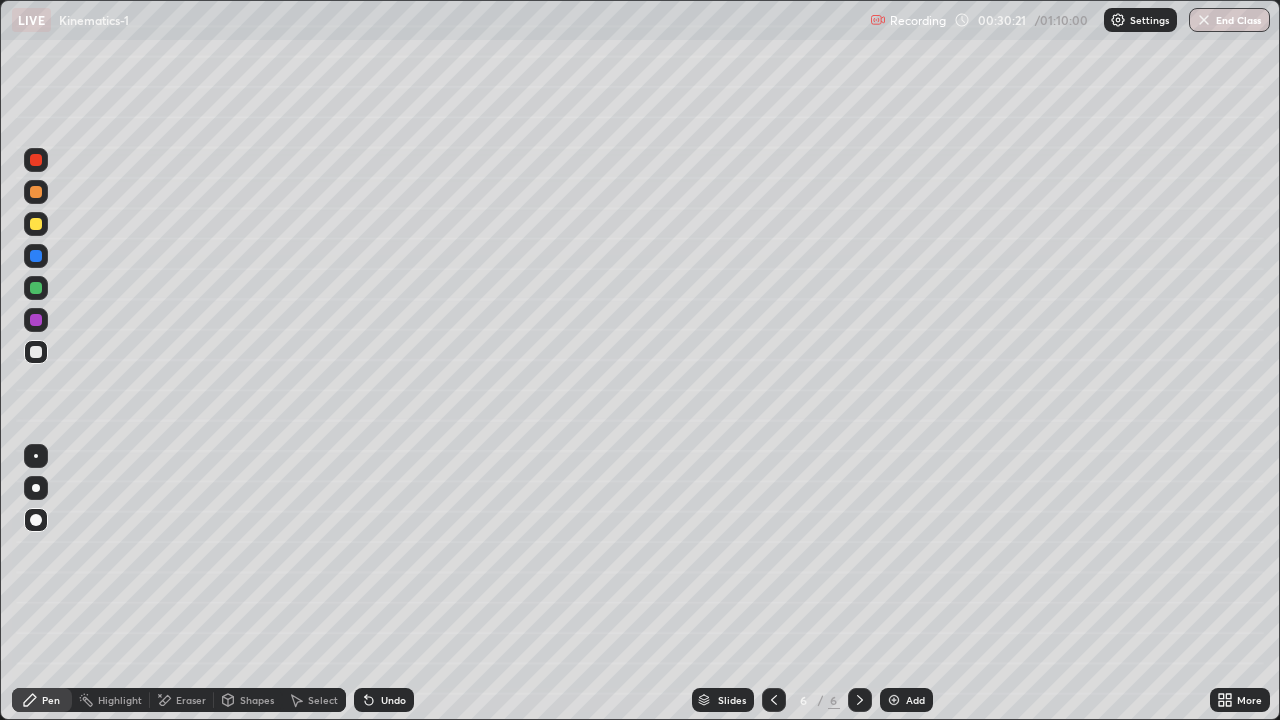 click at bounding box center [36, 192] 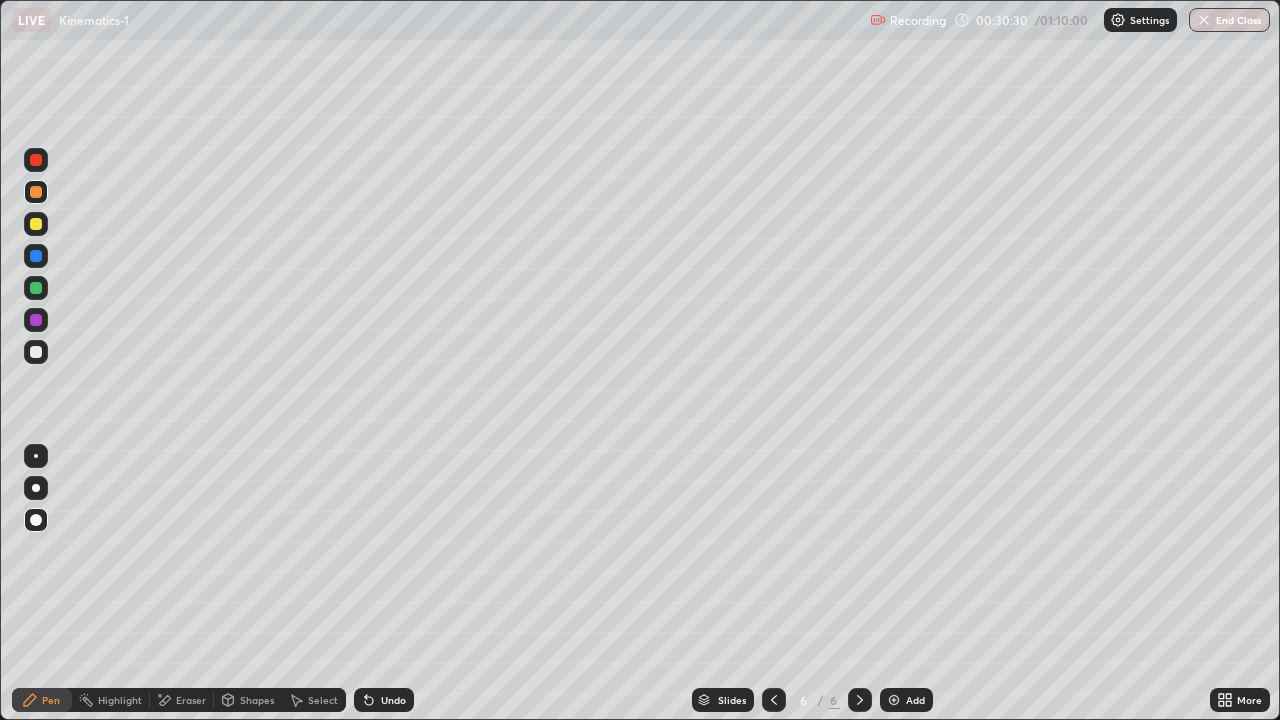 click at bounding box center (774, 700) 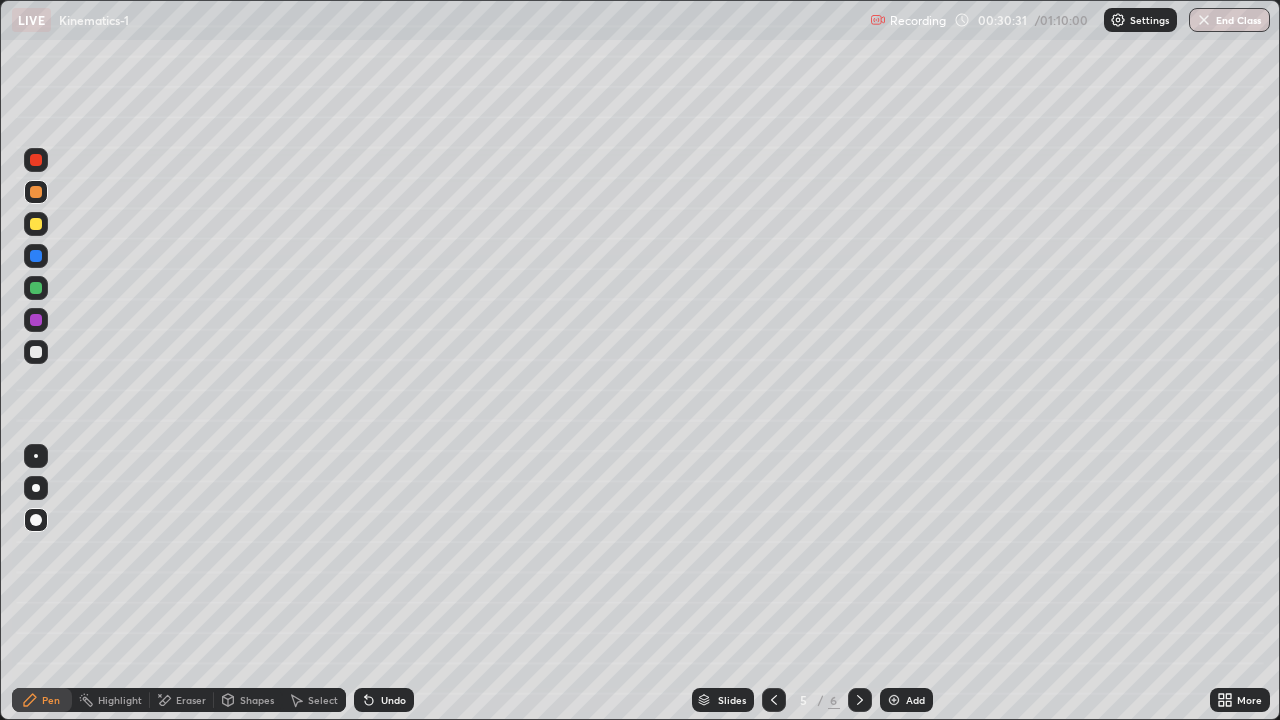click at bounding box center [774, 700] 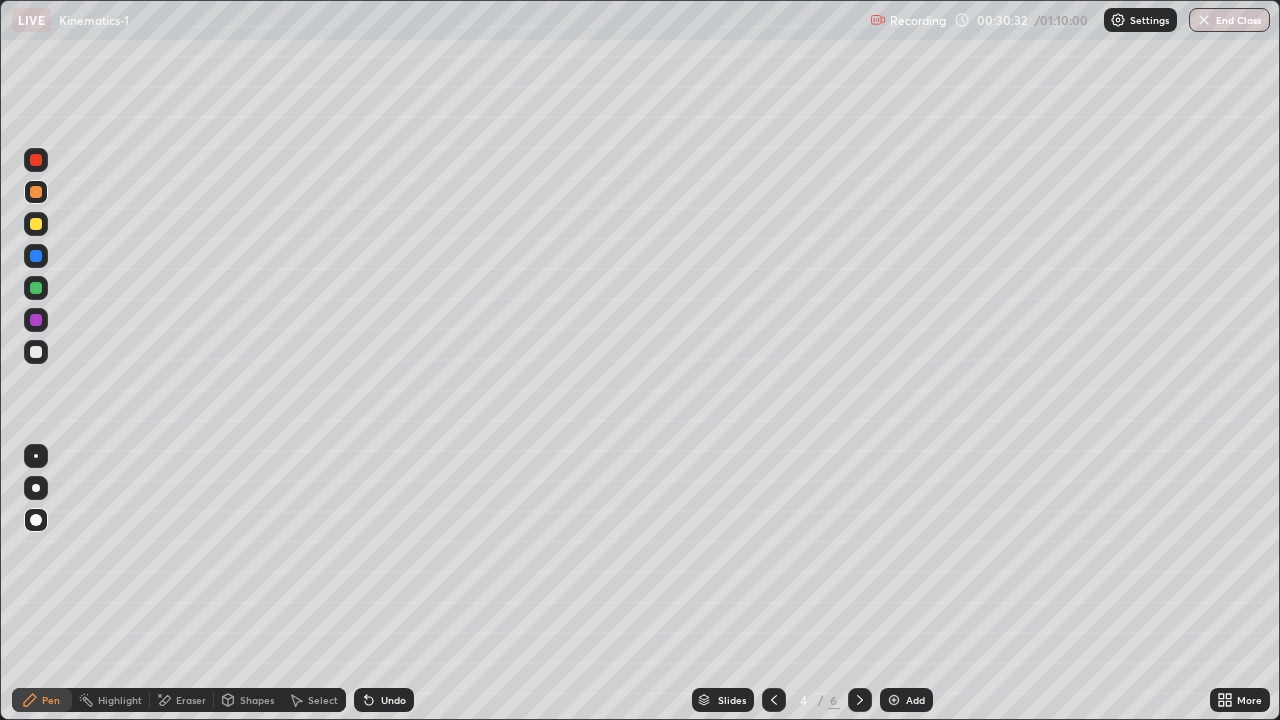click 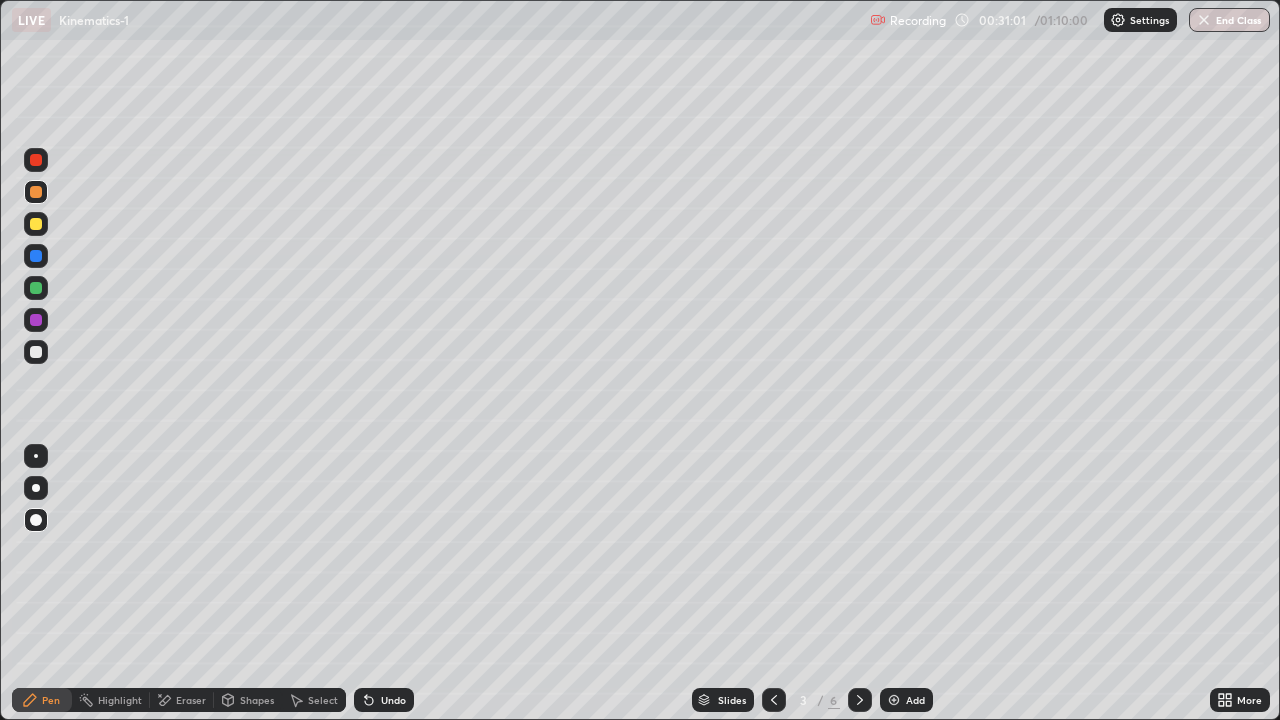 click 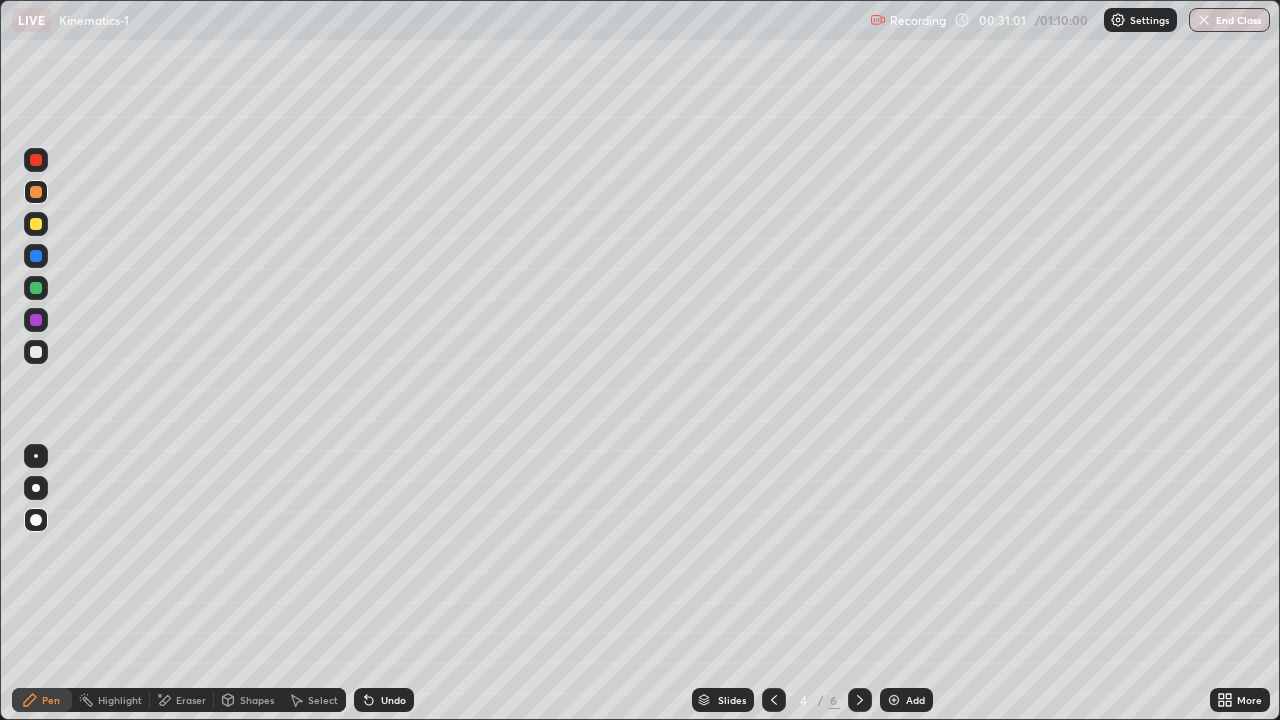 click 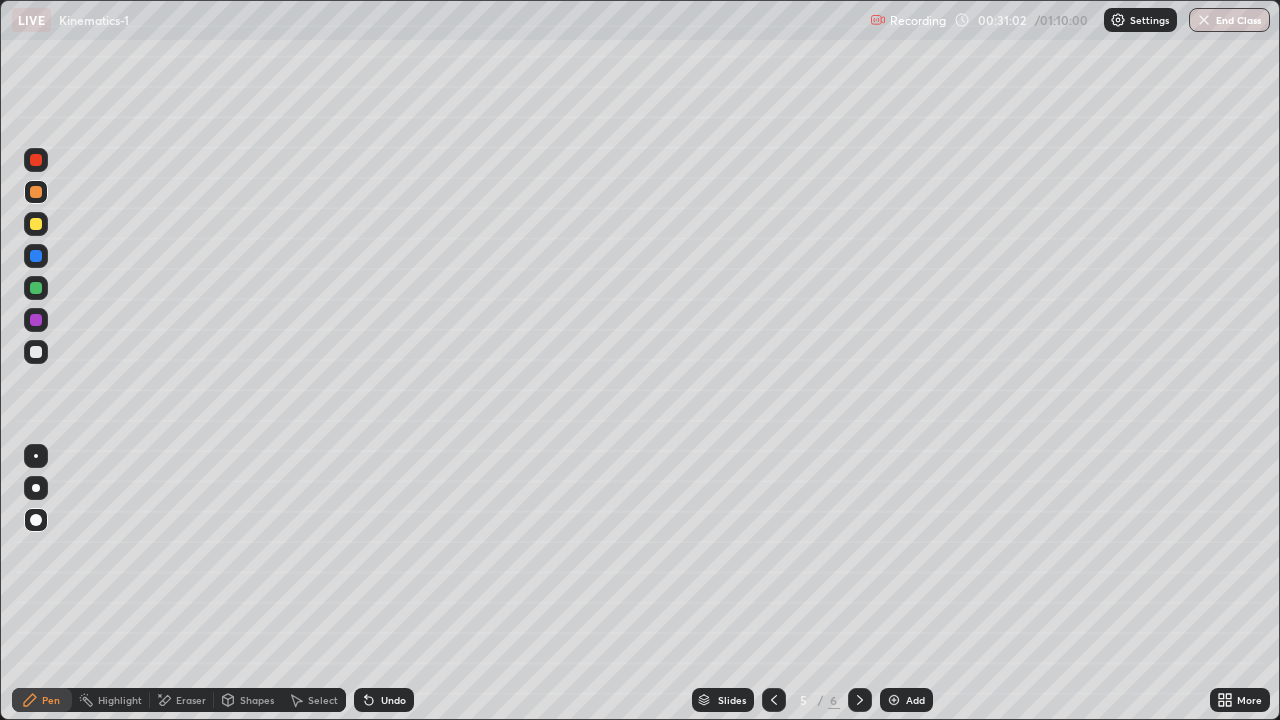 click 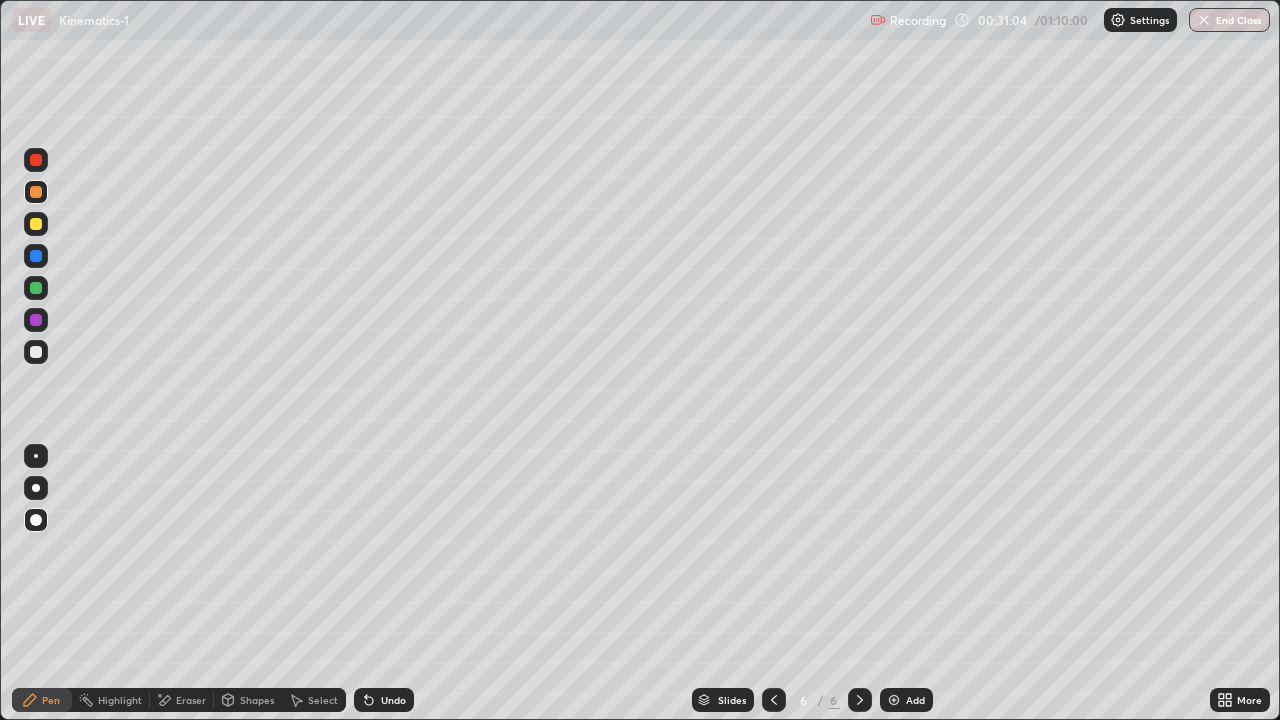 click at bounding box center (36, 352) 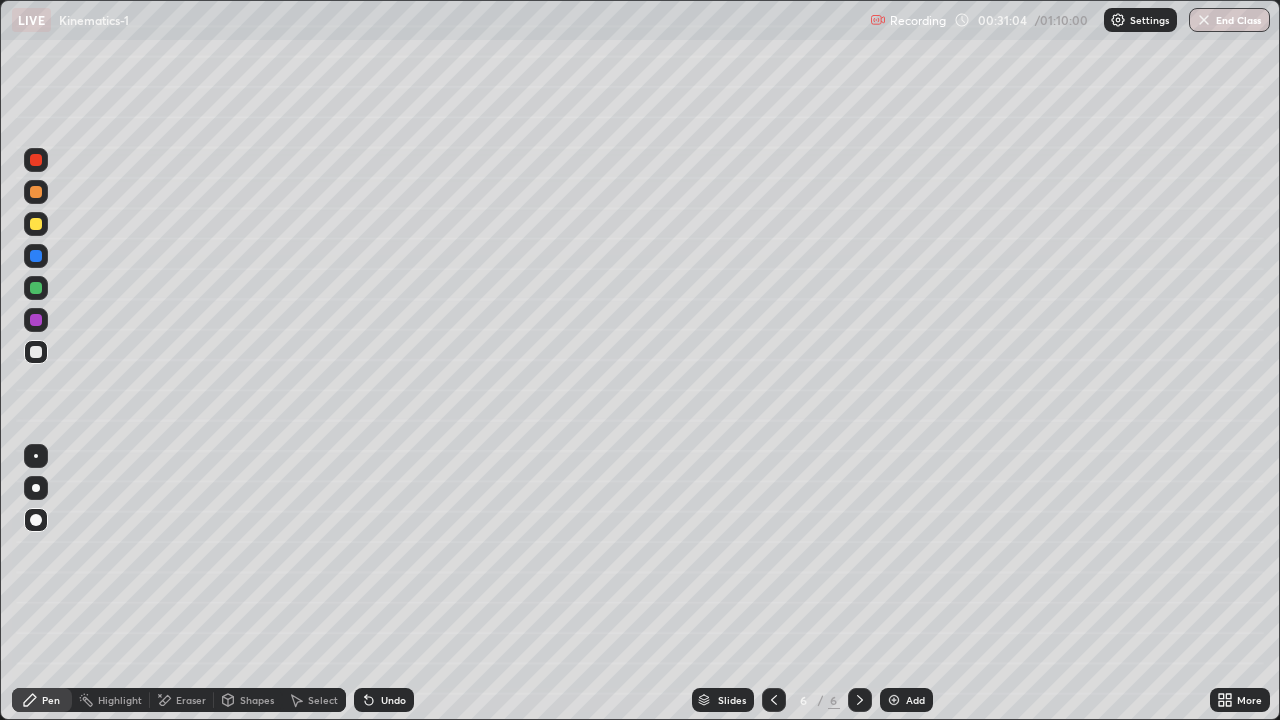 click on "Shapes" at bounding box center [257, 700] 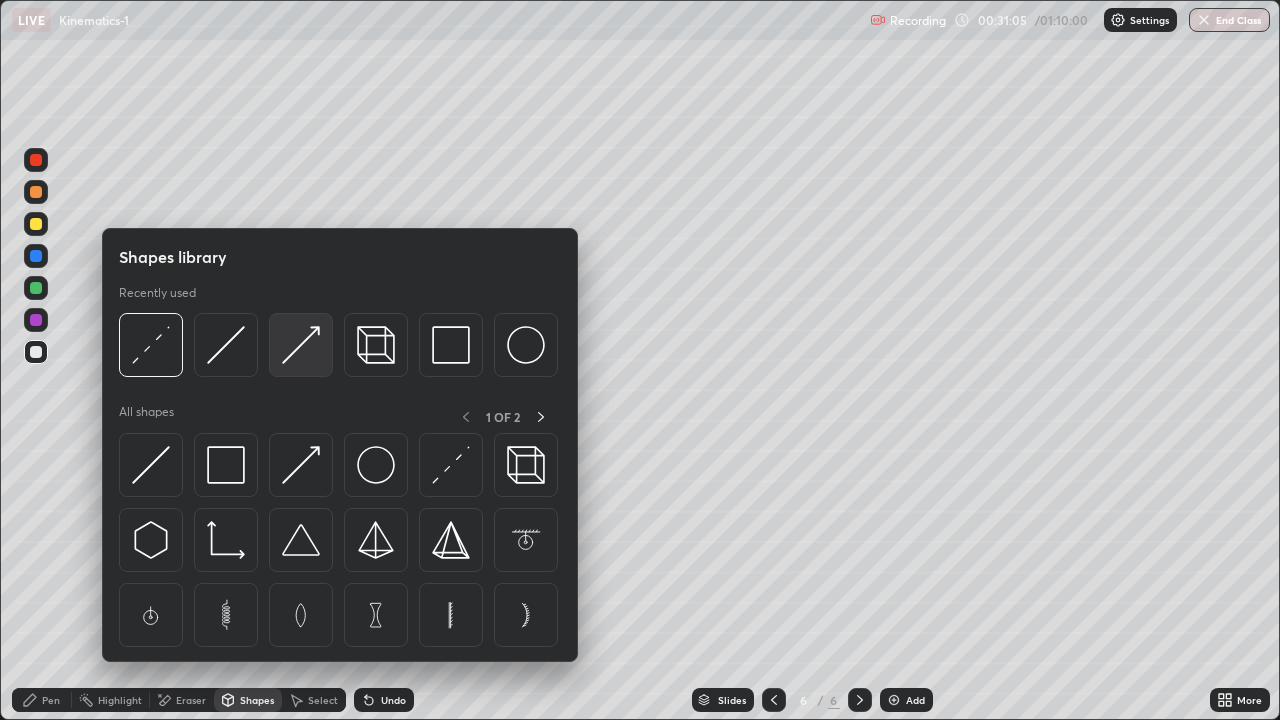 click at bounding box center [301, 345] 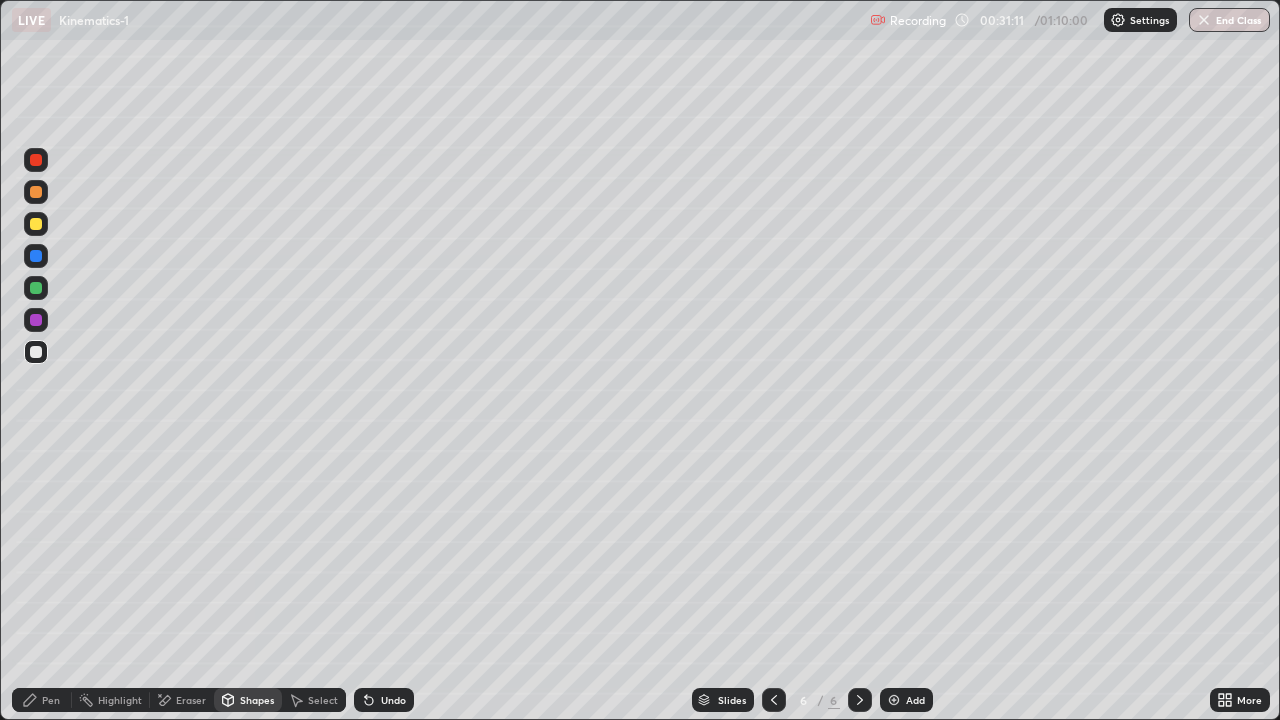 click at bounding box center [36, 192] 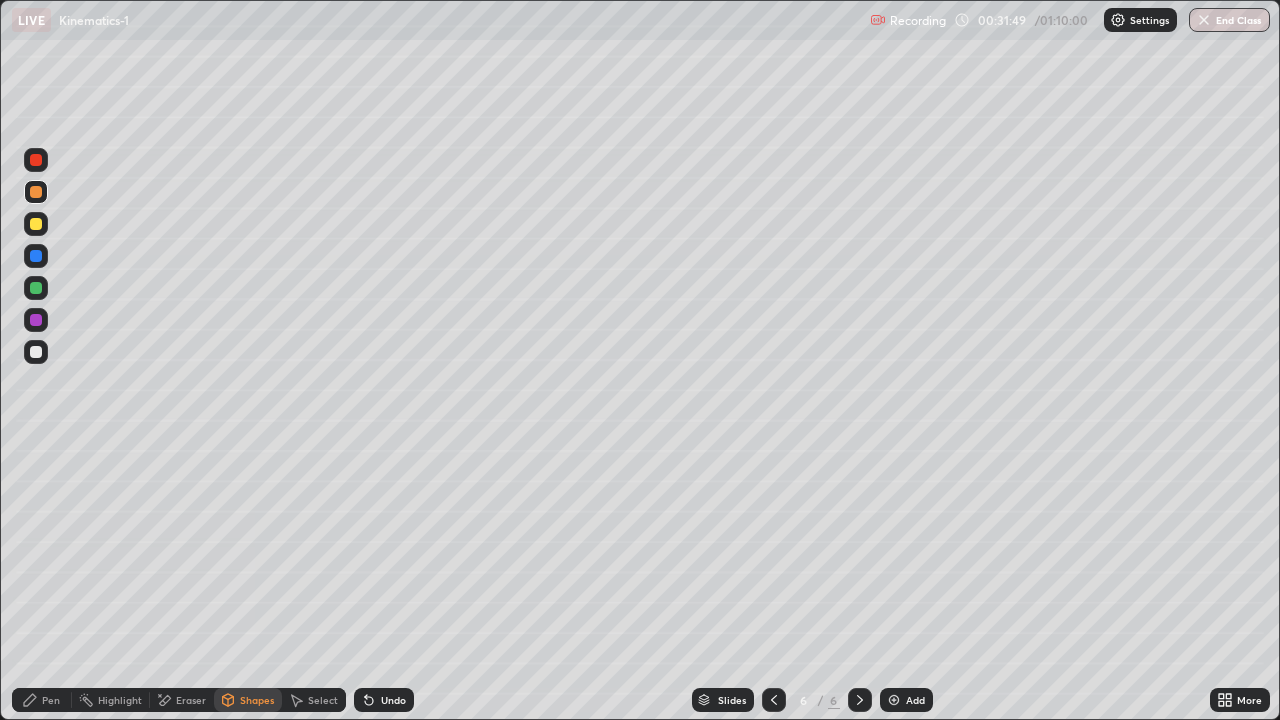 click on "Slides" at bounding box center (723, 700) 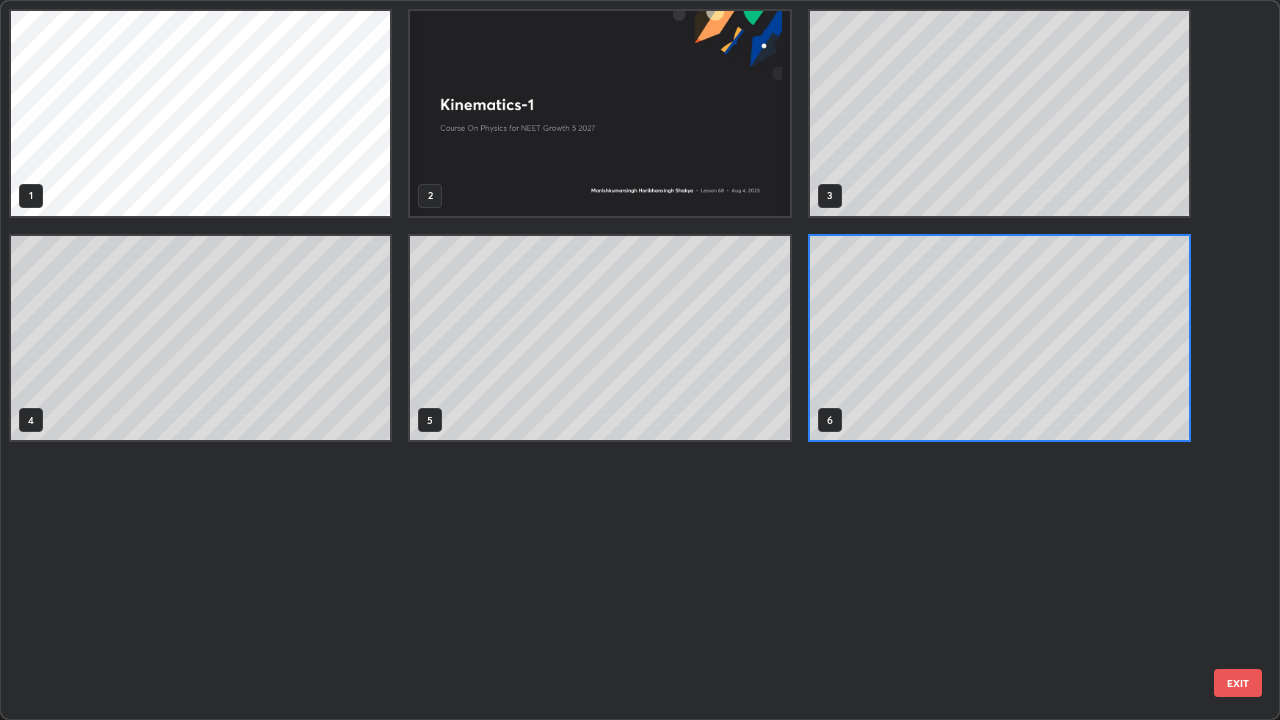 scroll, scrollTop: 7, scrollLeft: 11, axis: both 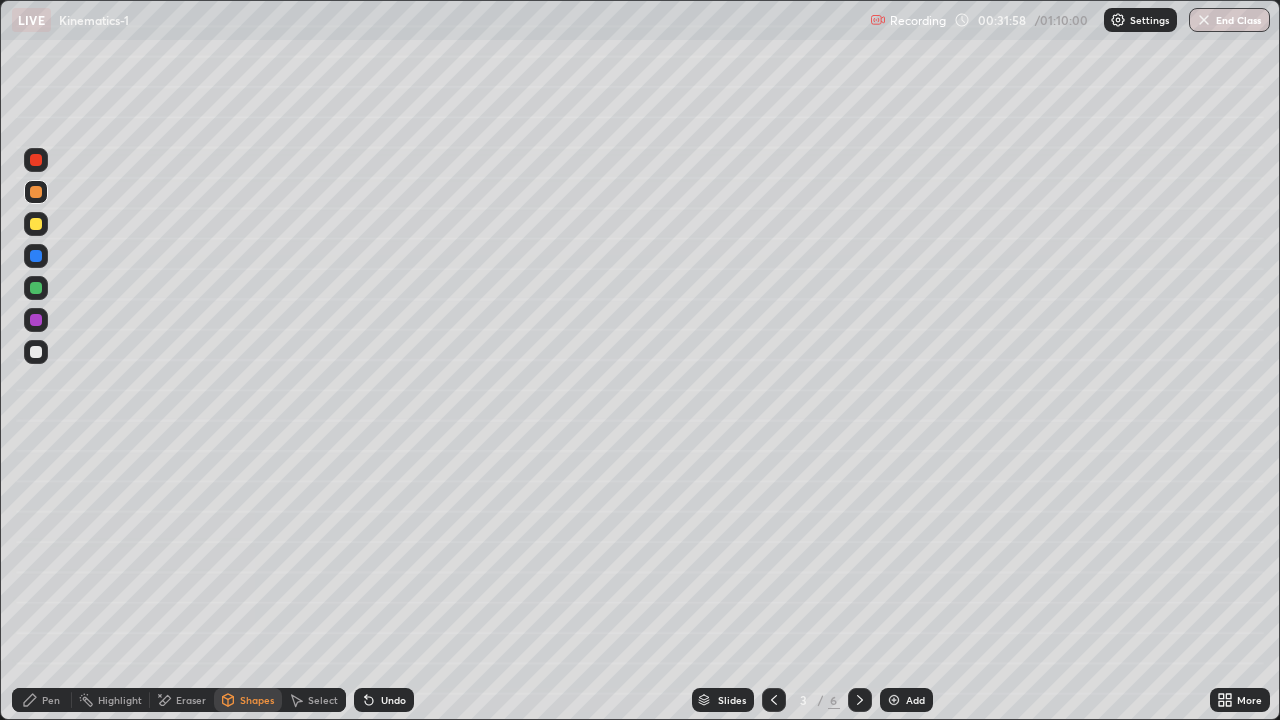 click at bounding box center (860, 700) 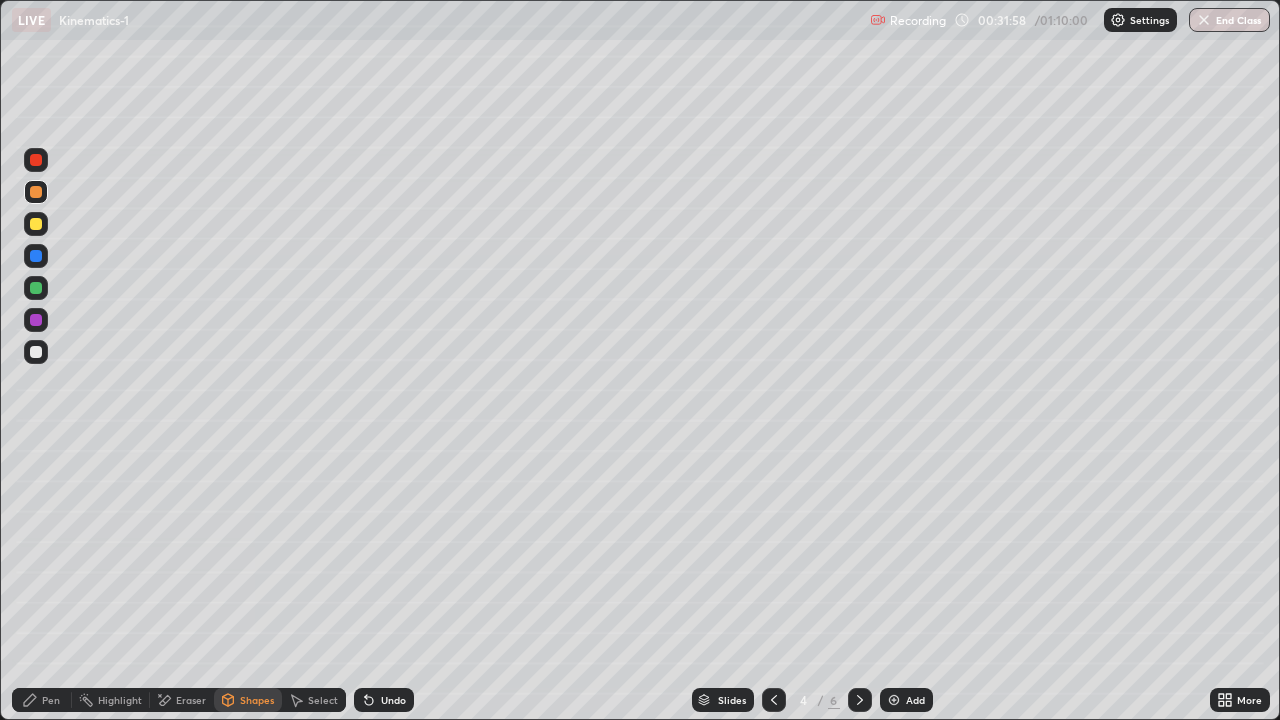 click 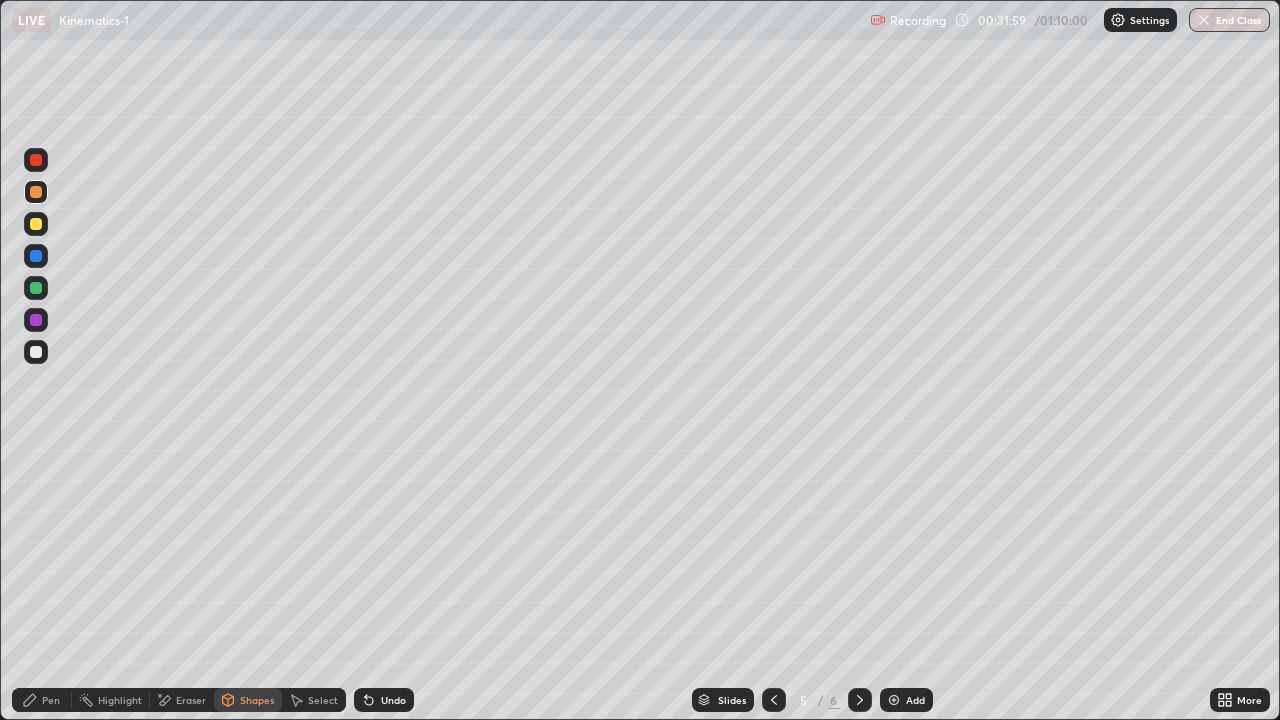 click 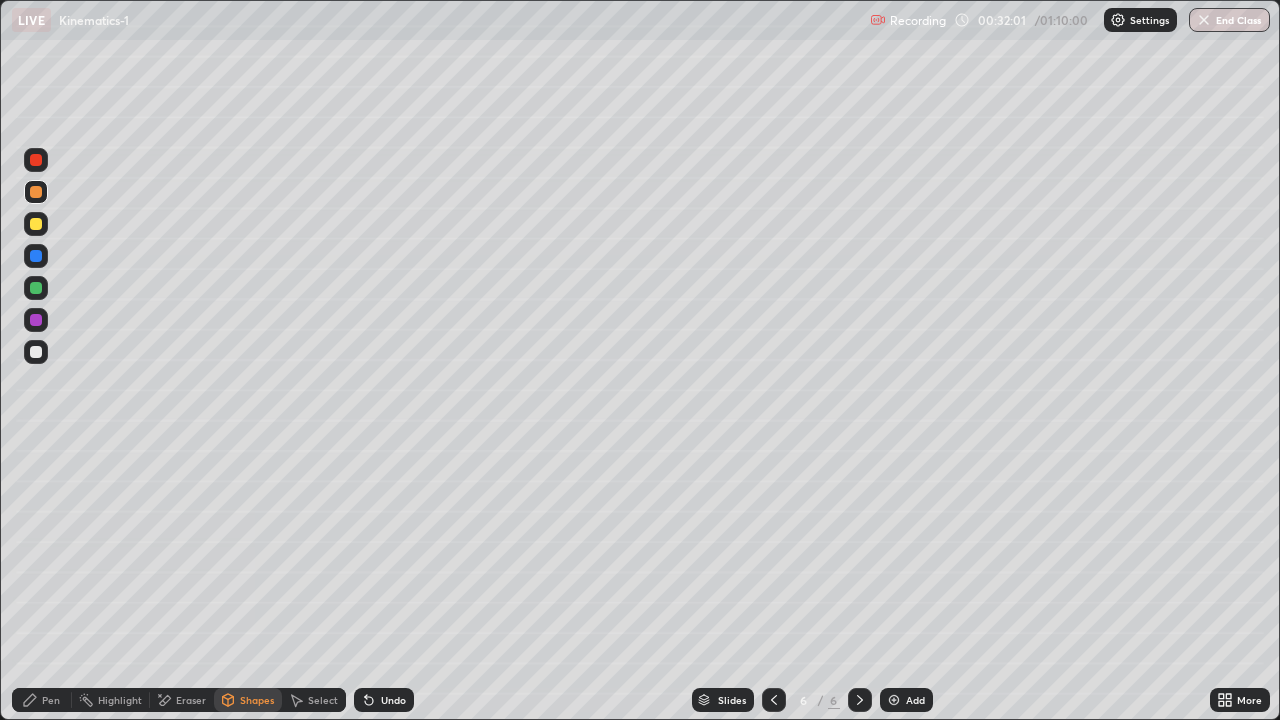 click at bounding box center [36, 224] 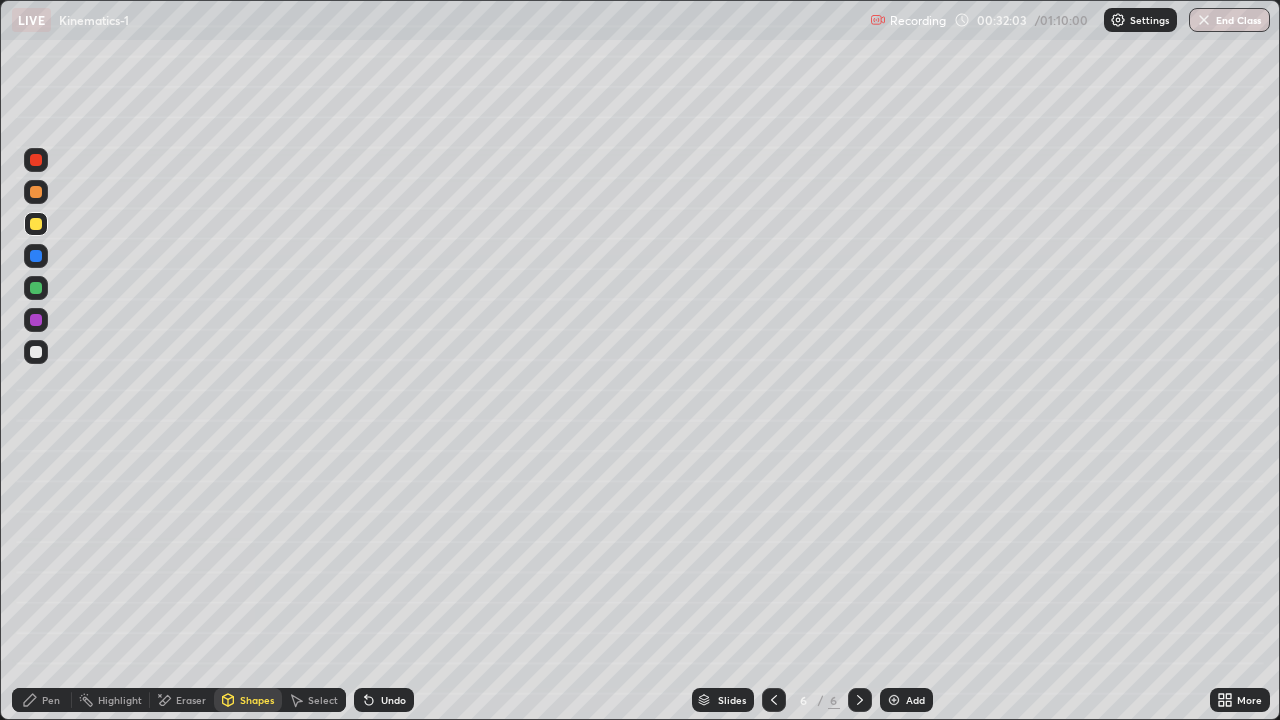click on "Undo" at bounding box center (393, 700) 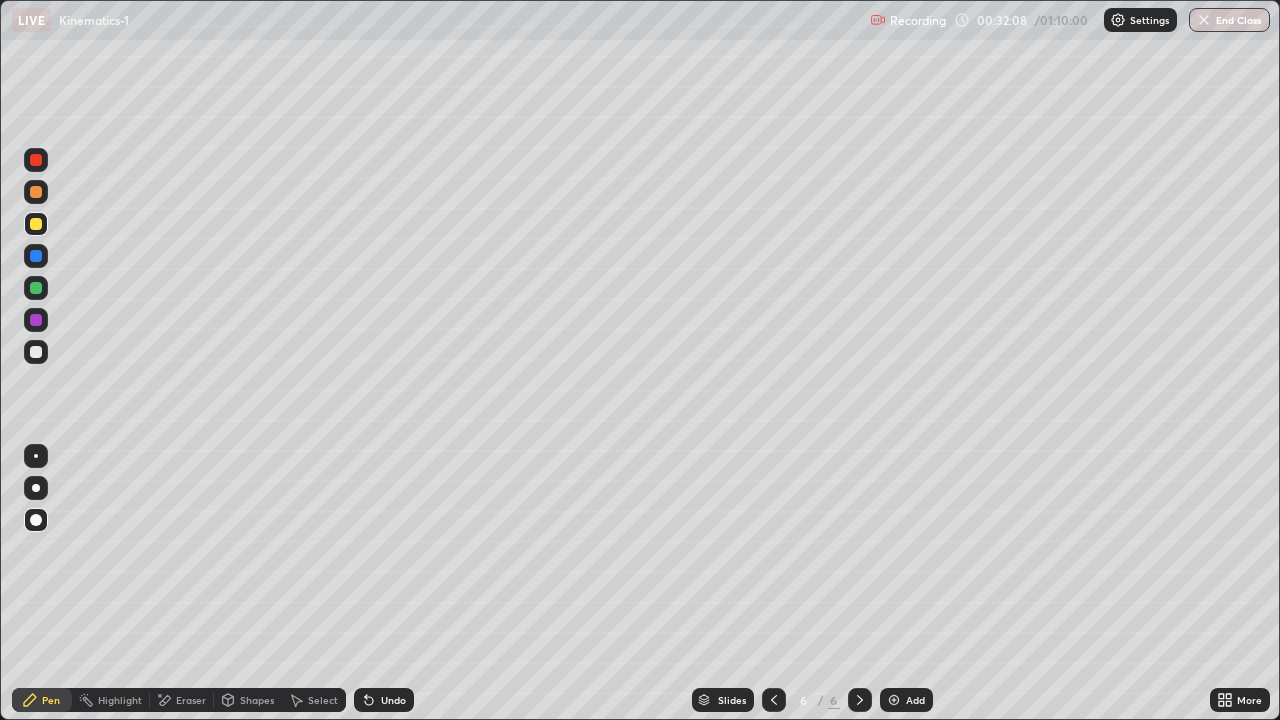 click on "Shapes" at bounding box center (257, 700) 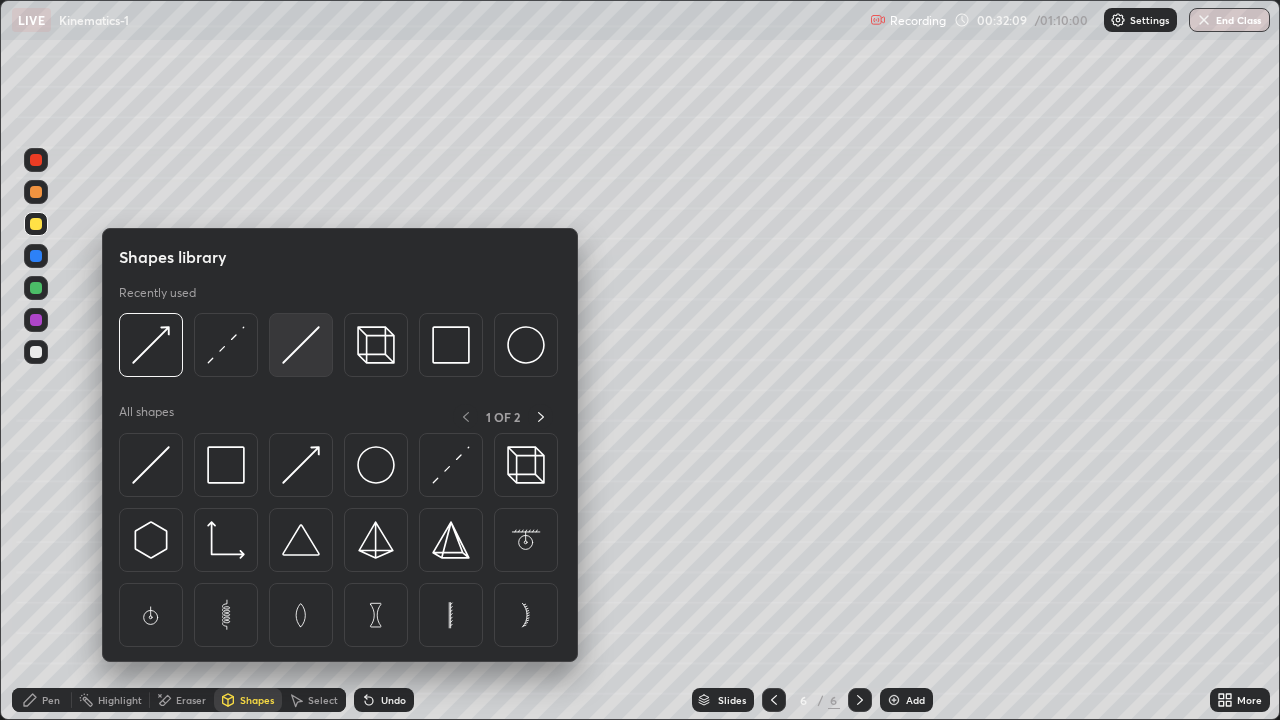 click at bounding box center [301, 345] 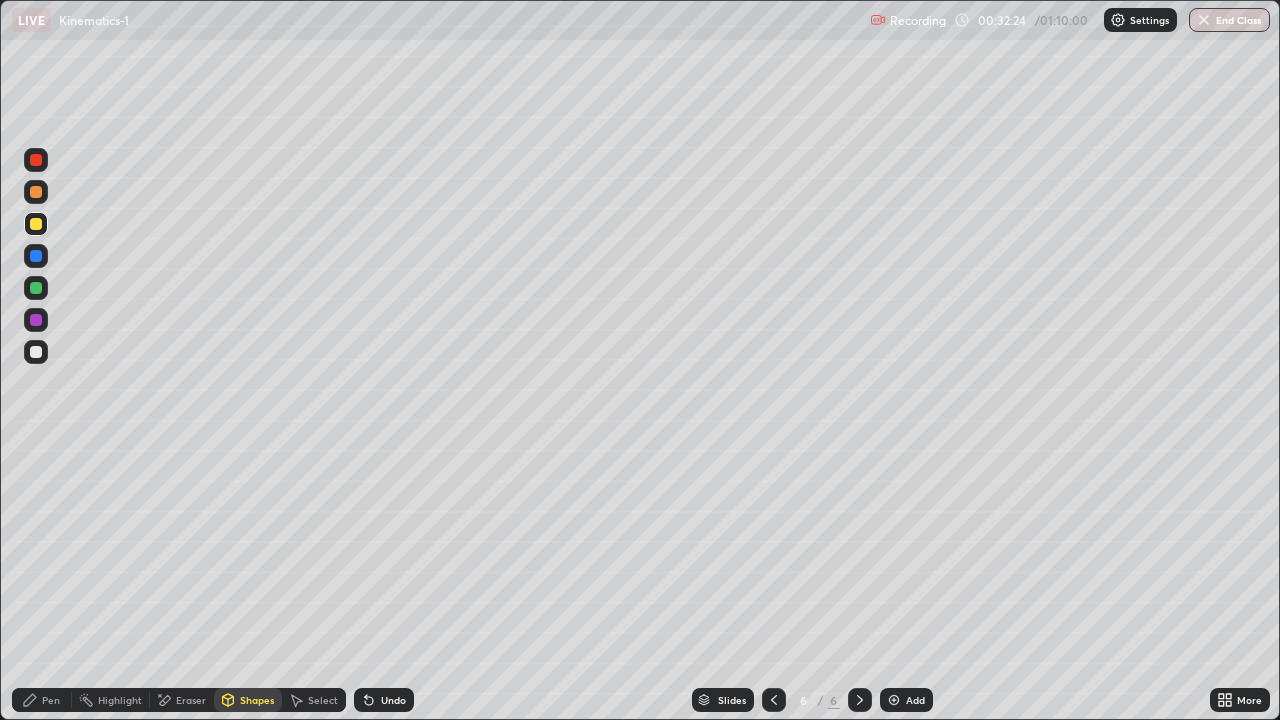 click at bounding box center (36, 192) 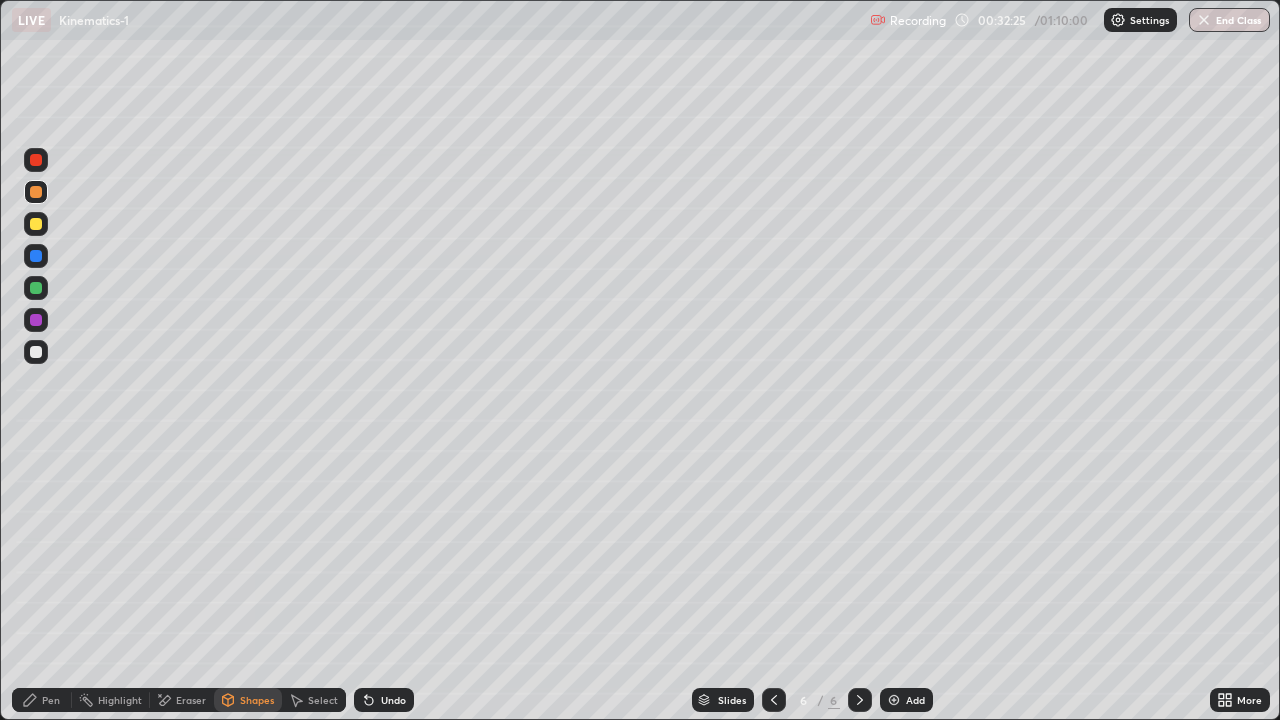 click on "Pen" at bounding box center [51, 700] 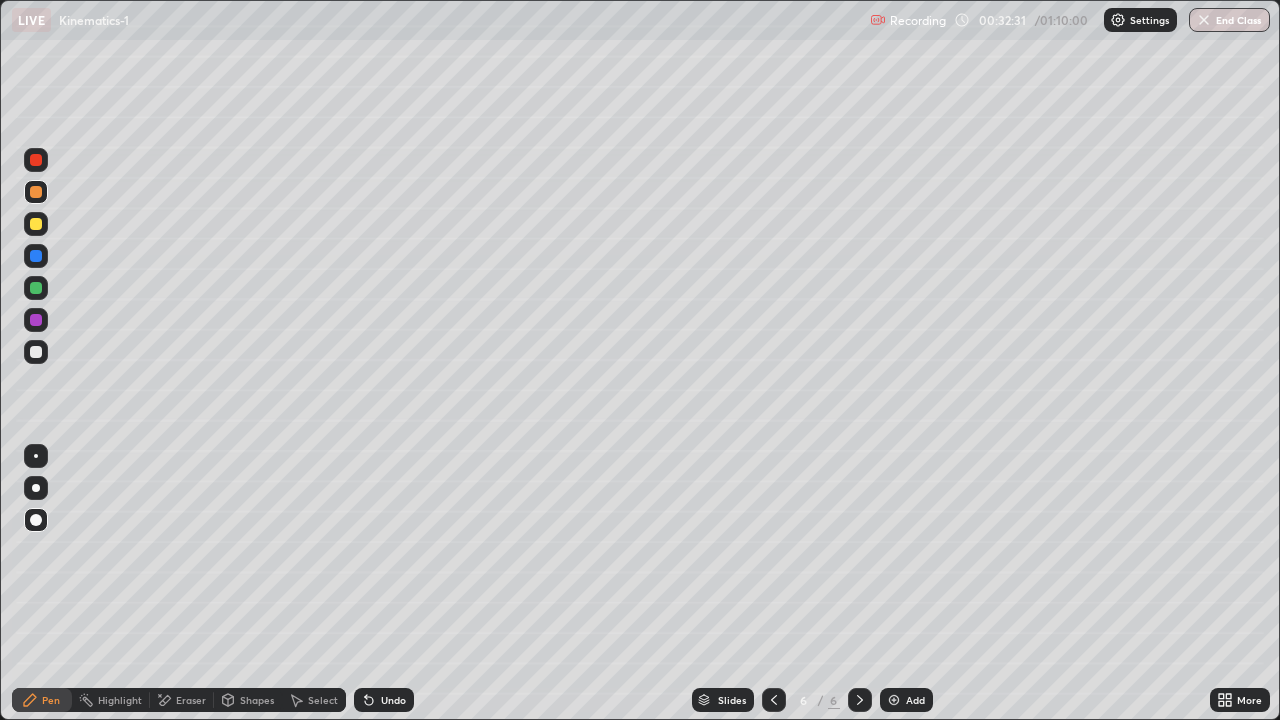 click at bounding box center [36, 352] 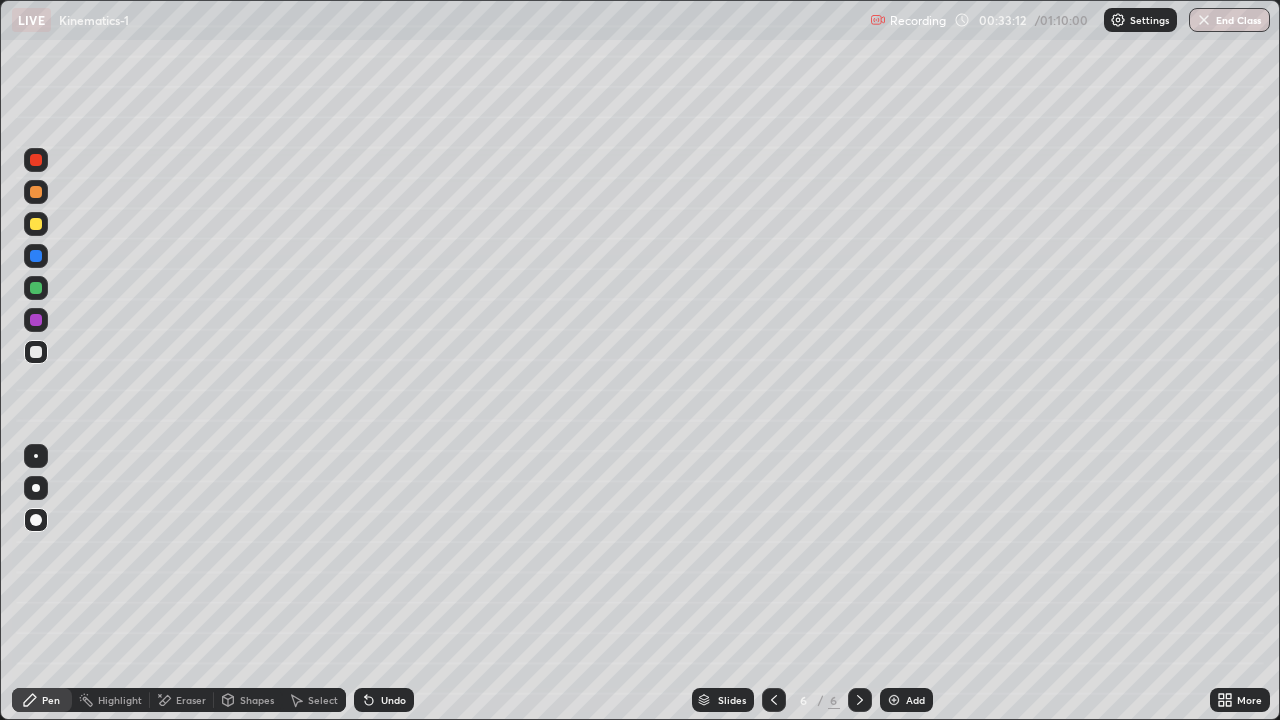 click at bounding box center (36, 224) 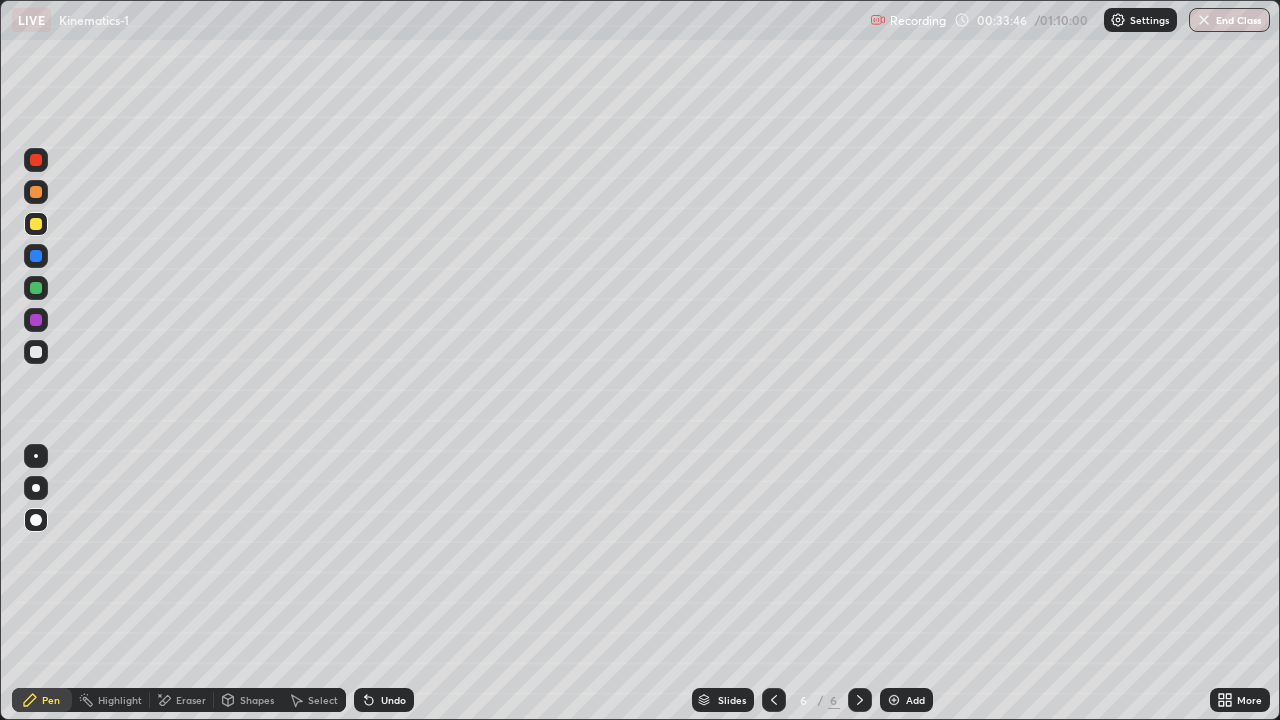 click at bounding box center (36, 352) 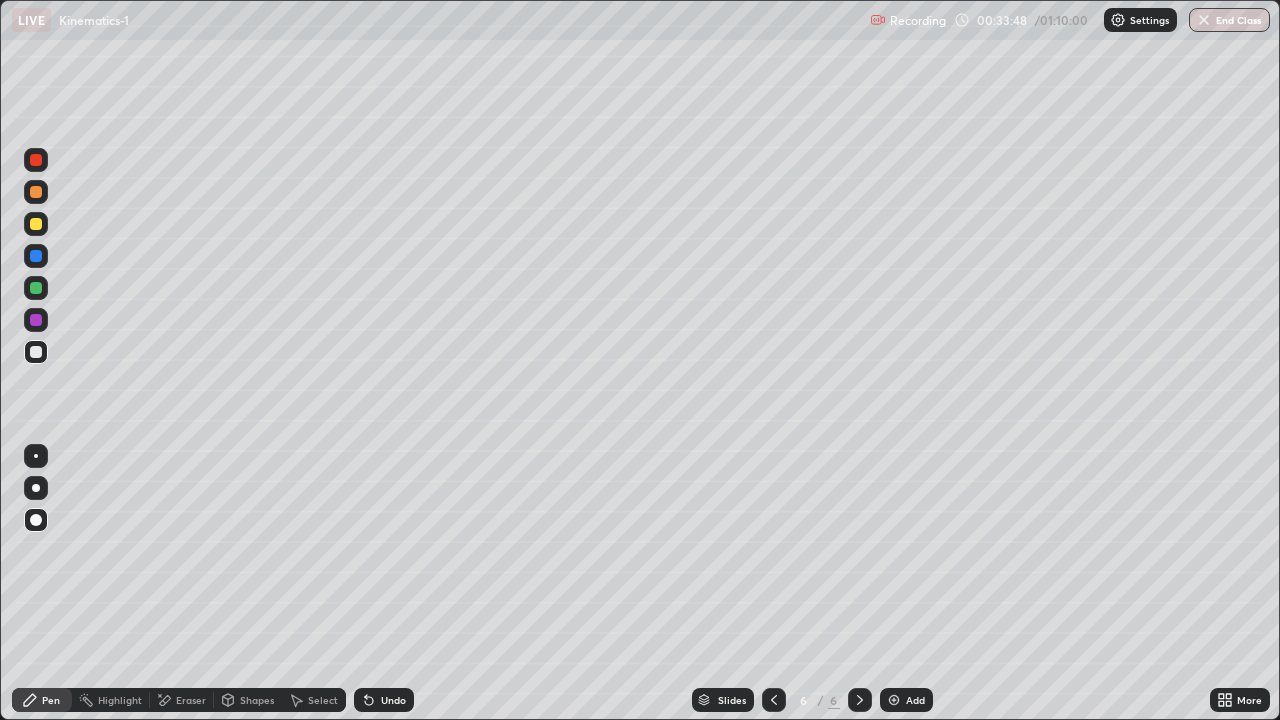 click at bounding box center (36, 192) 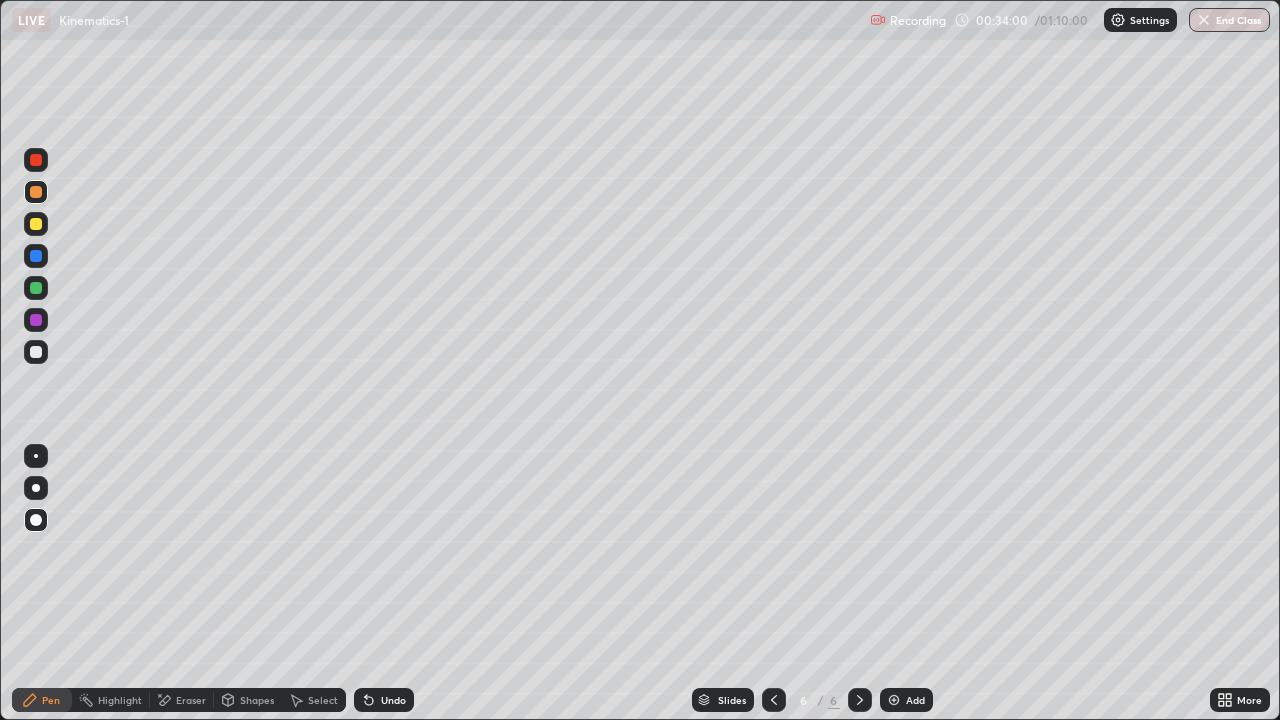 click on "Undo" at bounding box center (393, 700) 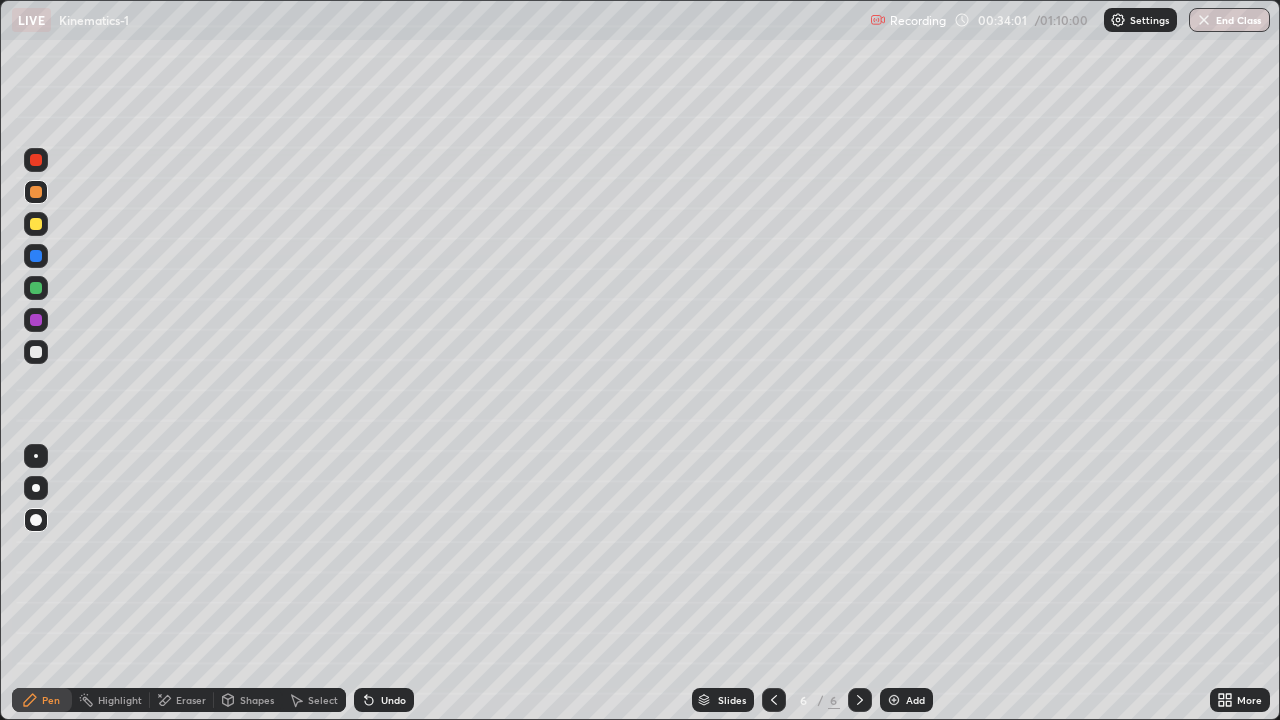 click on "Undo" at bounding box center (393, 700) 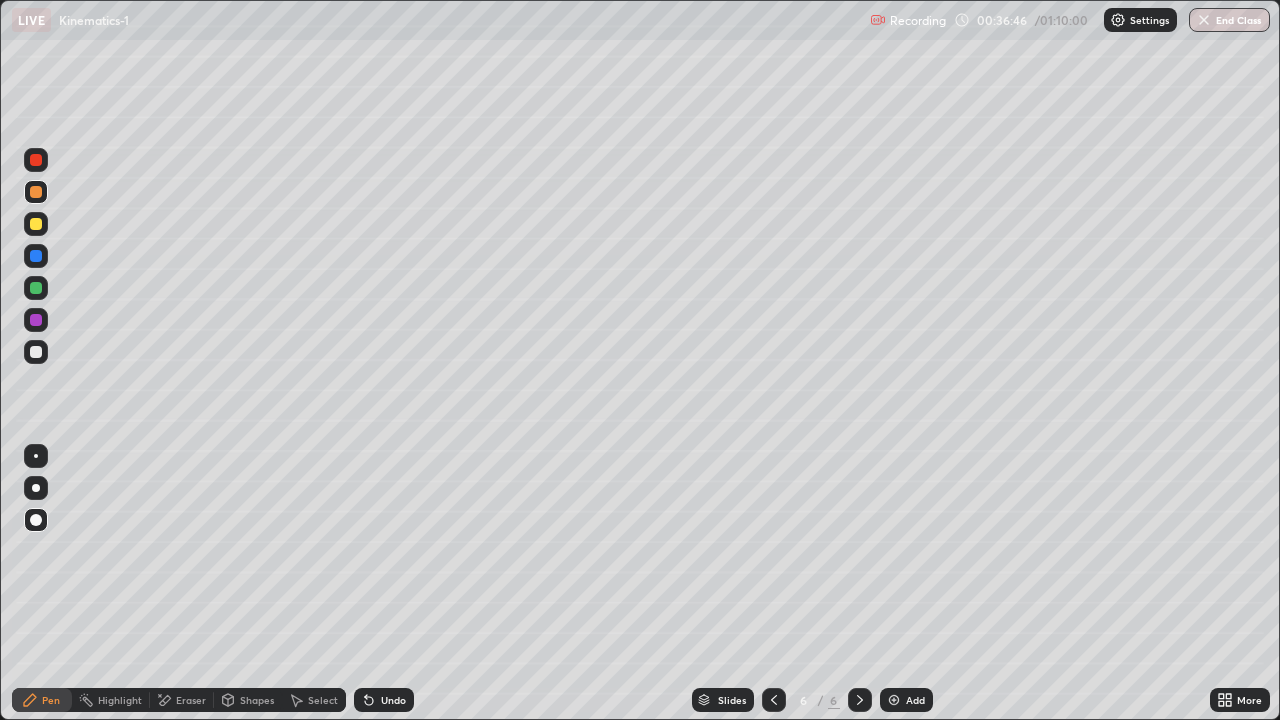 click on "Add" at bounding box center [915, 700] 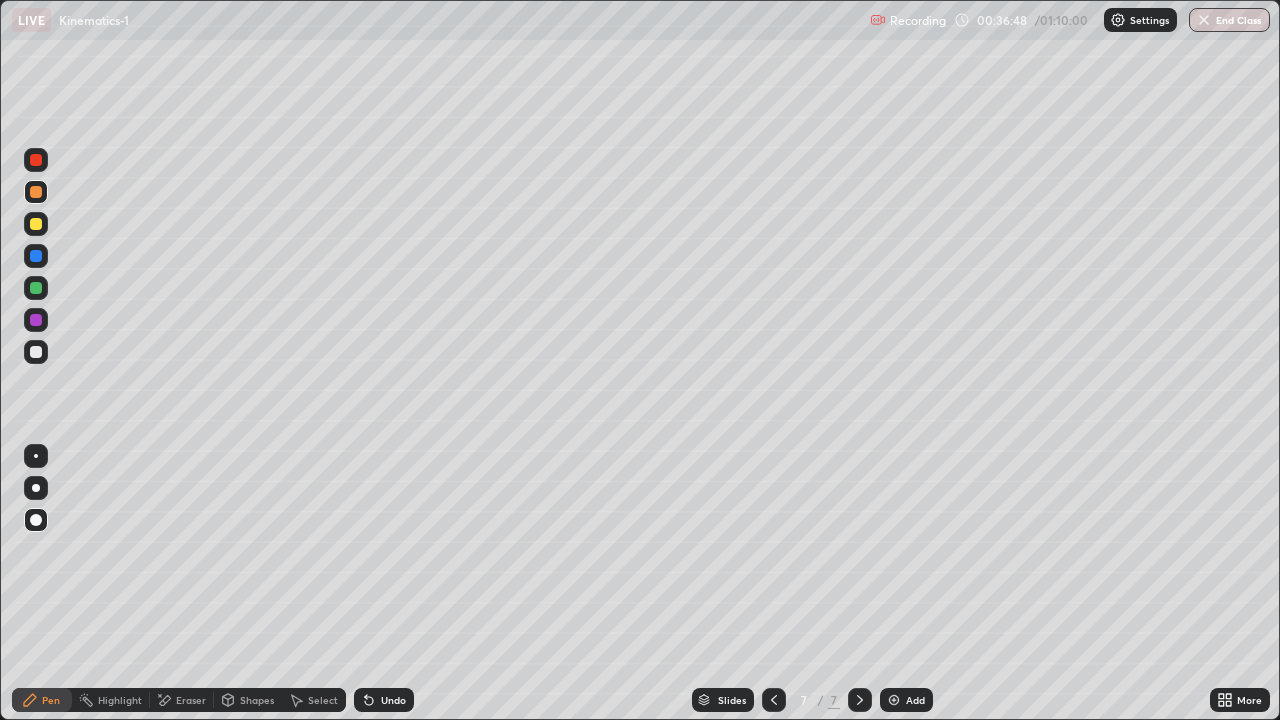 click at bounding box center [36, 224] 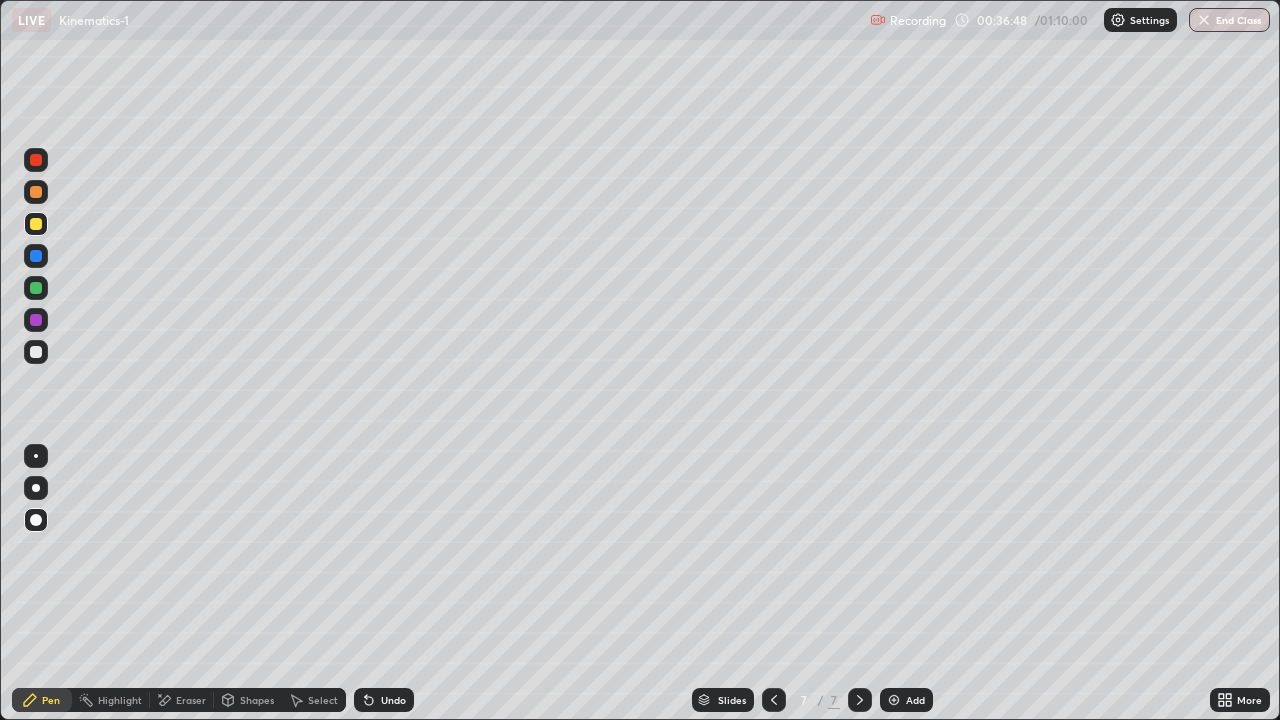 click at bounding box center (36, 352) 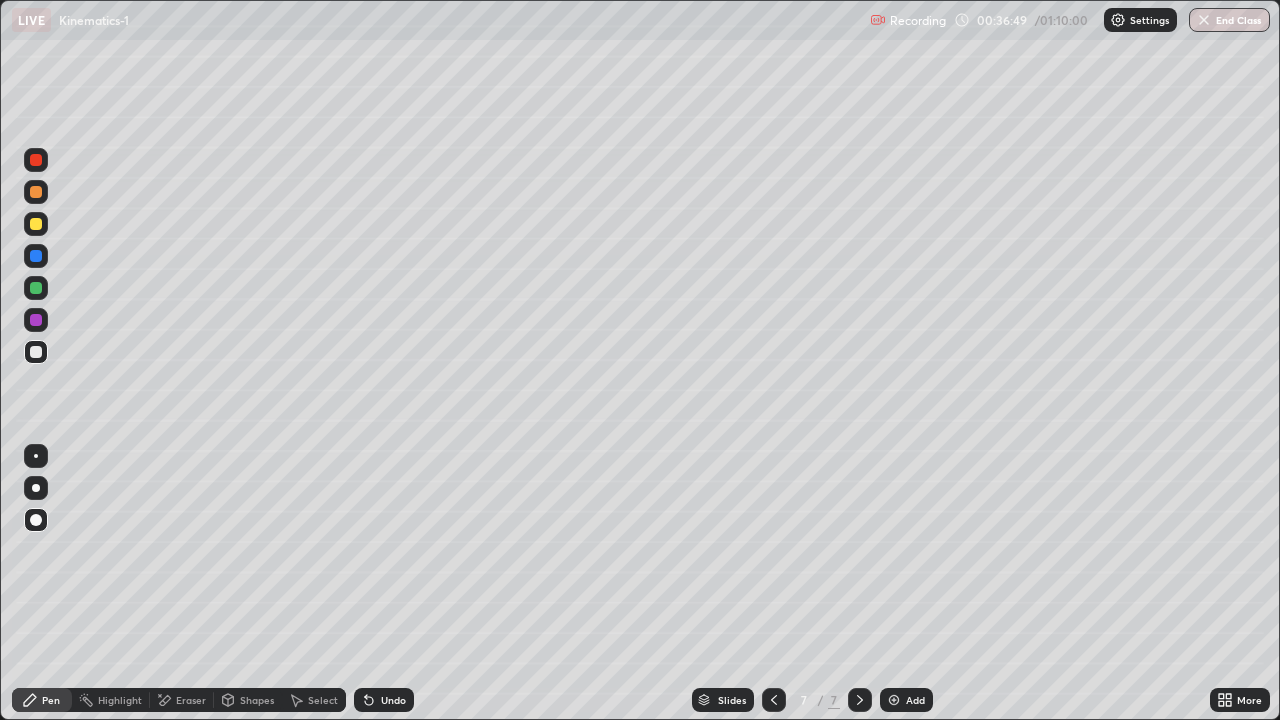 click on "Shapes" at bounding box center [257, 700] 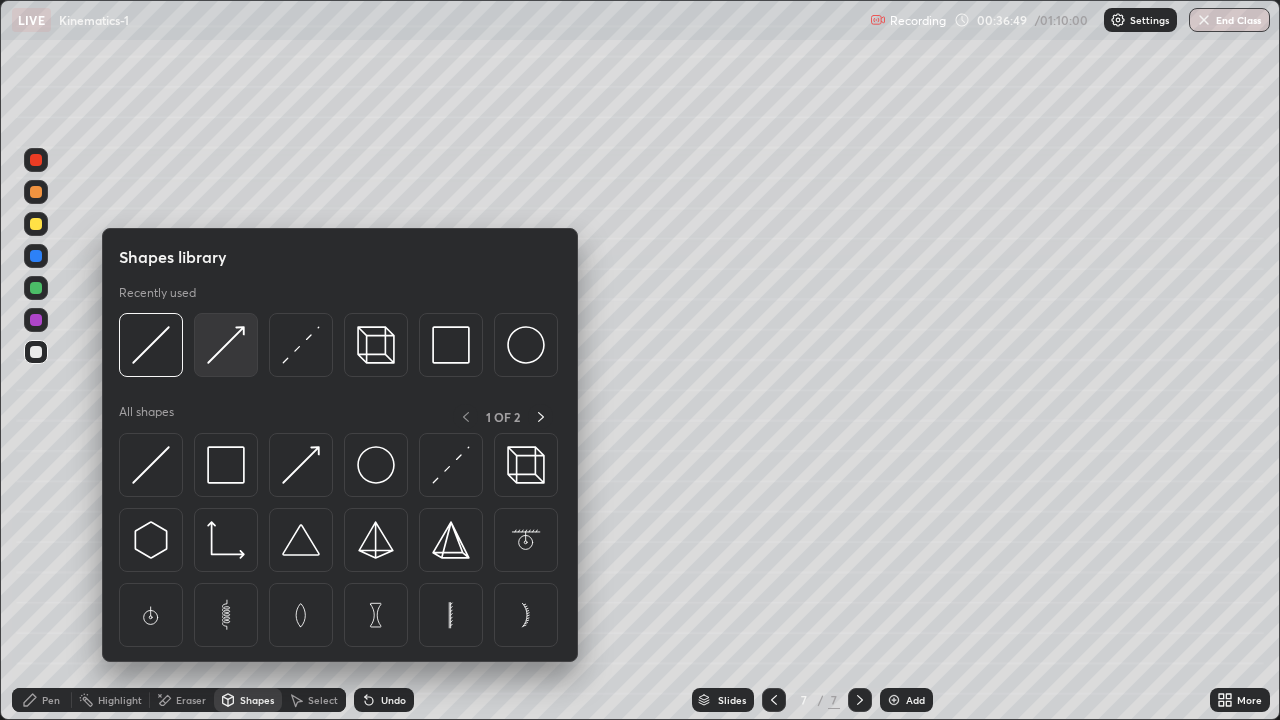 click at bounding box center (226, 345) 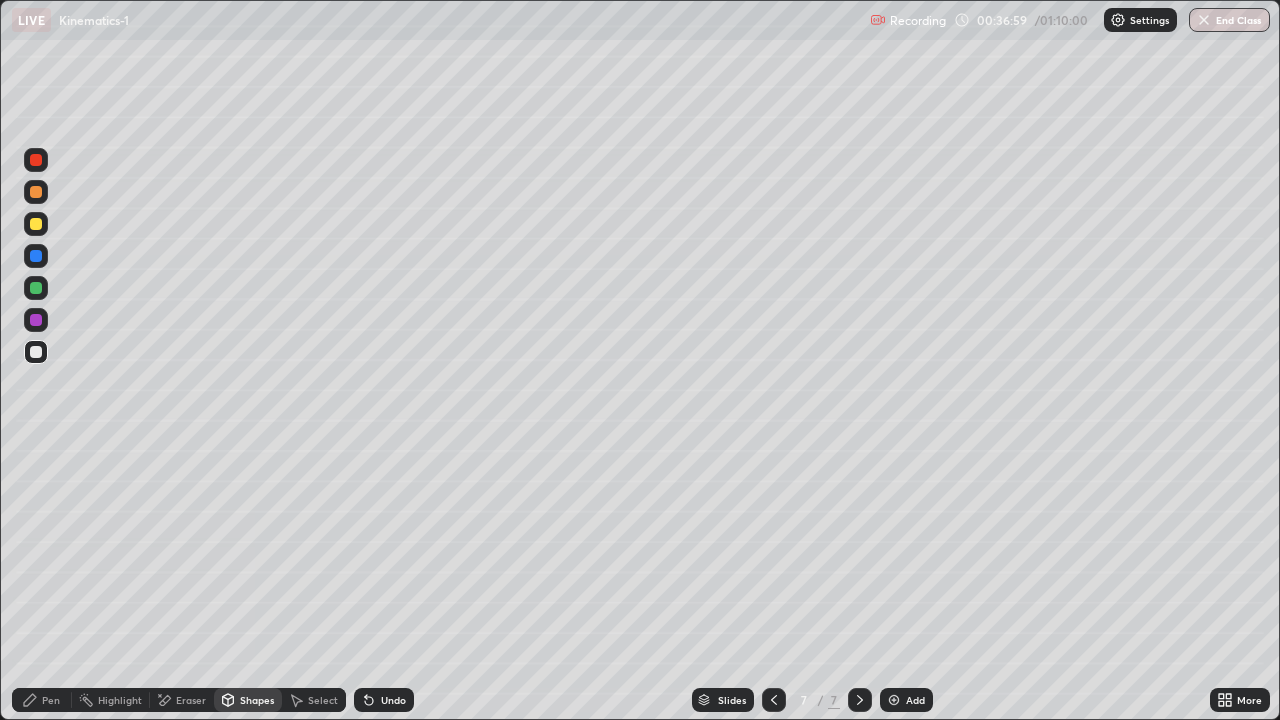 click on "Pen" at bounding box center (51, 700) 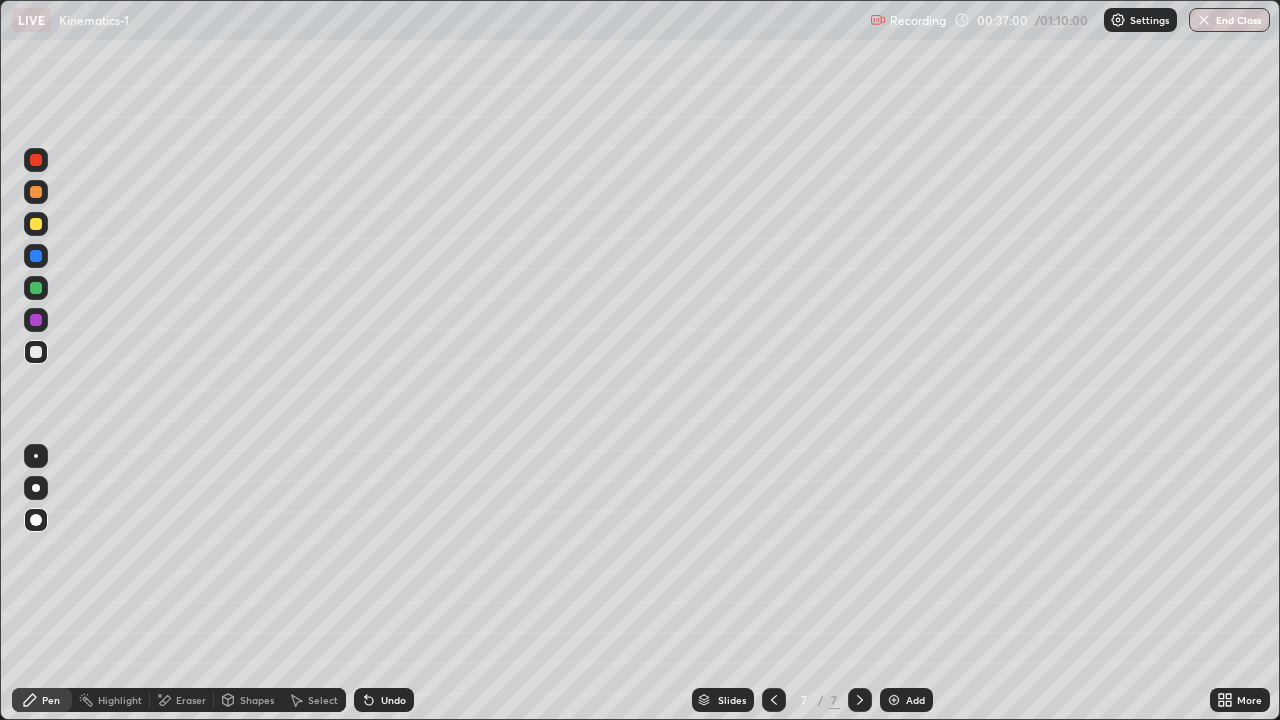 click at bounding box center (36, 224) 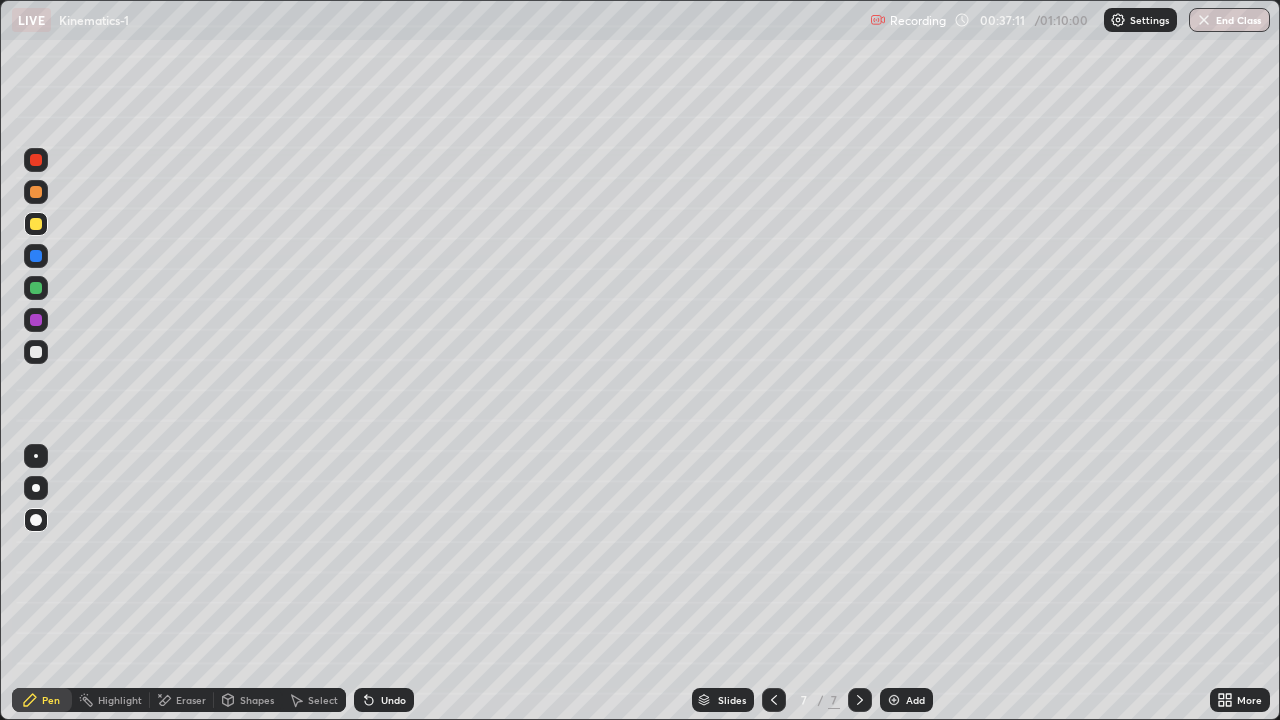 click at bounding box center [36, 192] 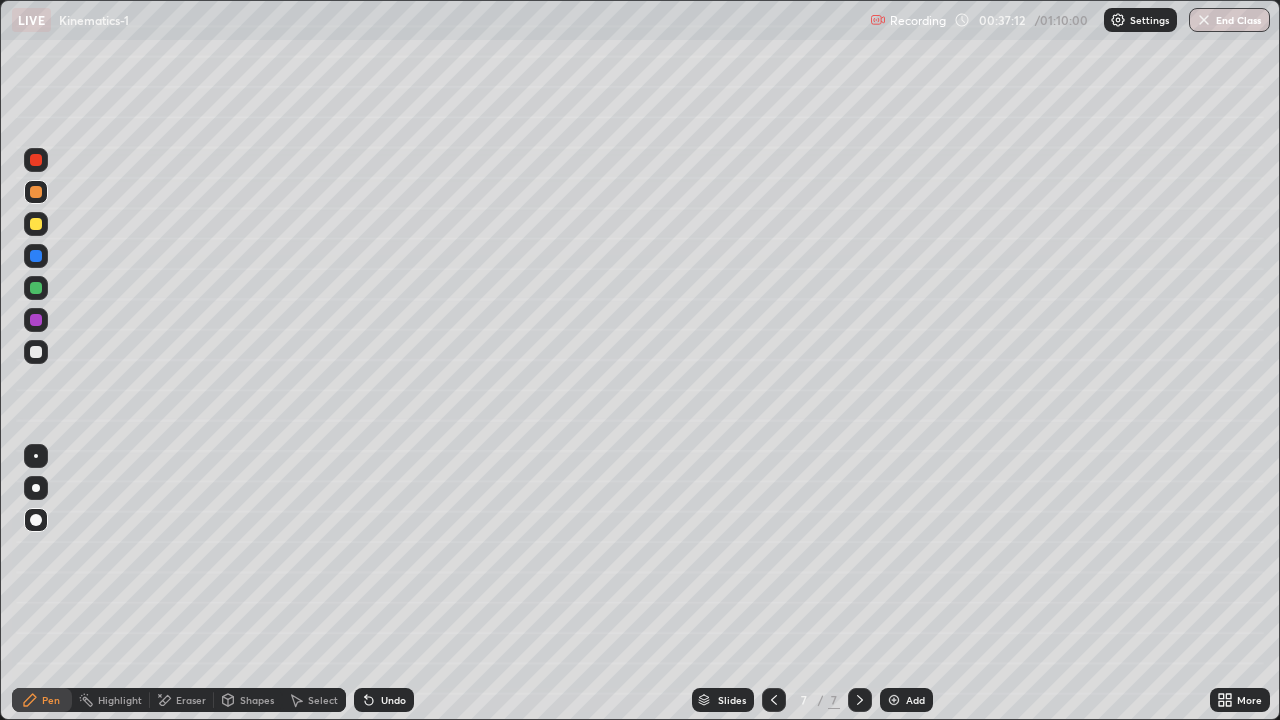 click on "Shapes" at bounding box center (248, 700) 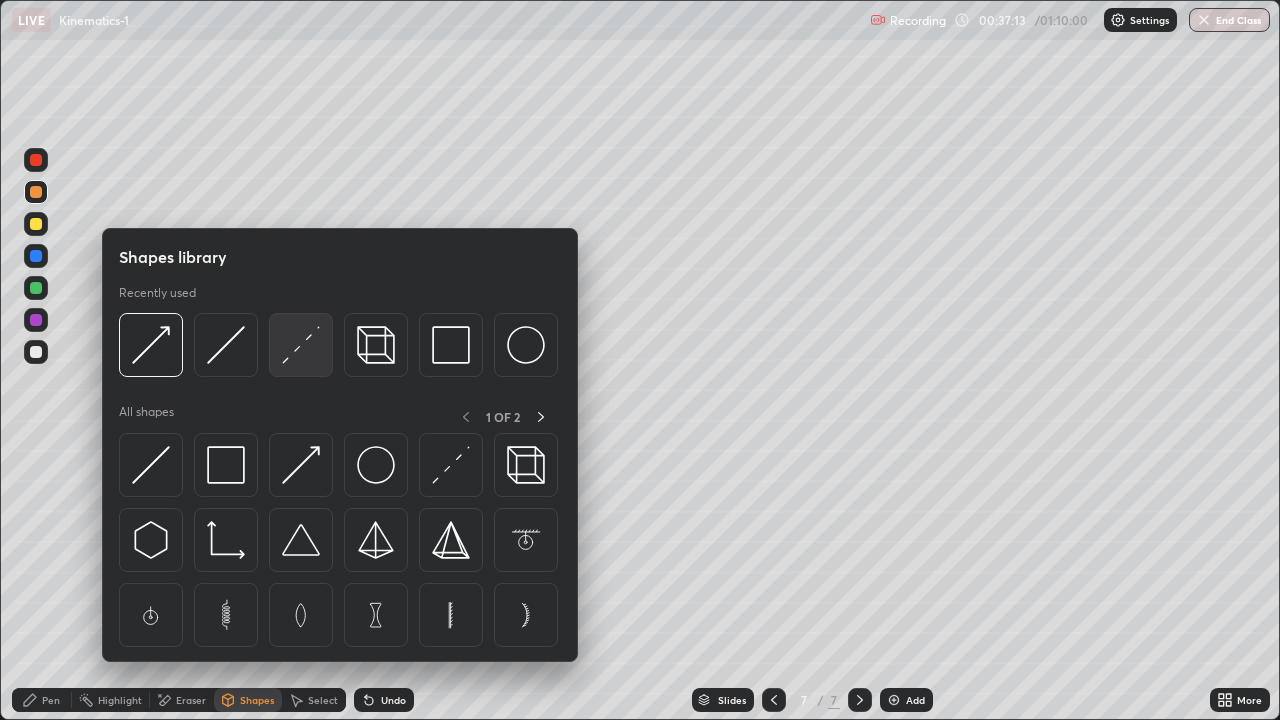 click at bounding box center [301, 345] 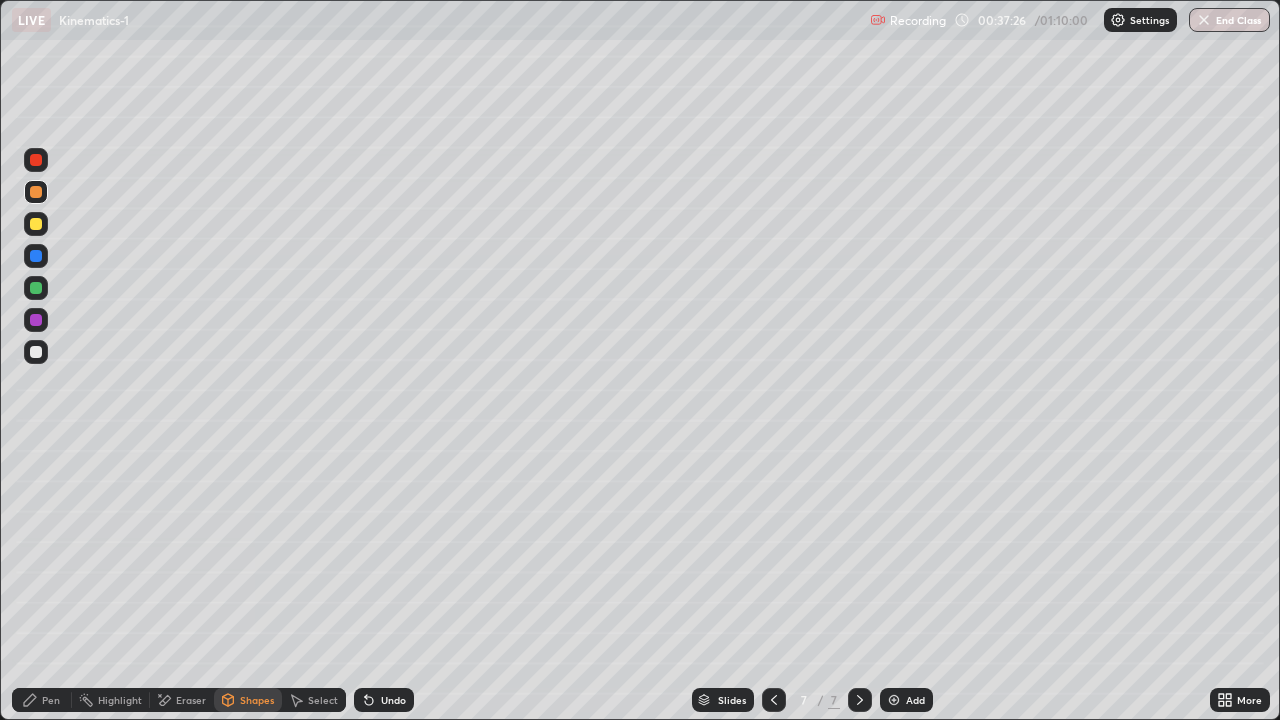 click on "Pen" at bounding box center [42, 700] 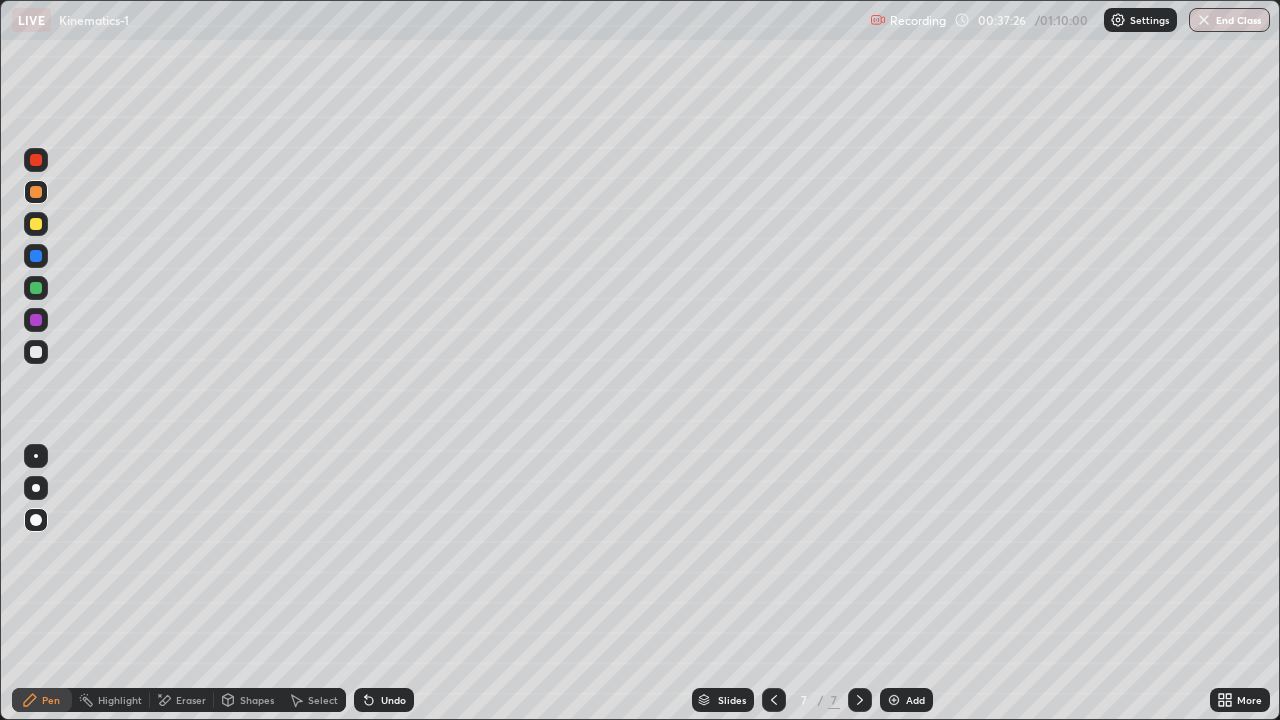 click at bounding box center [36, 352] 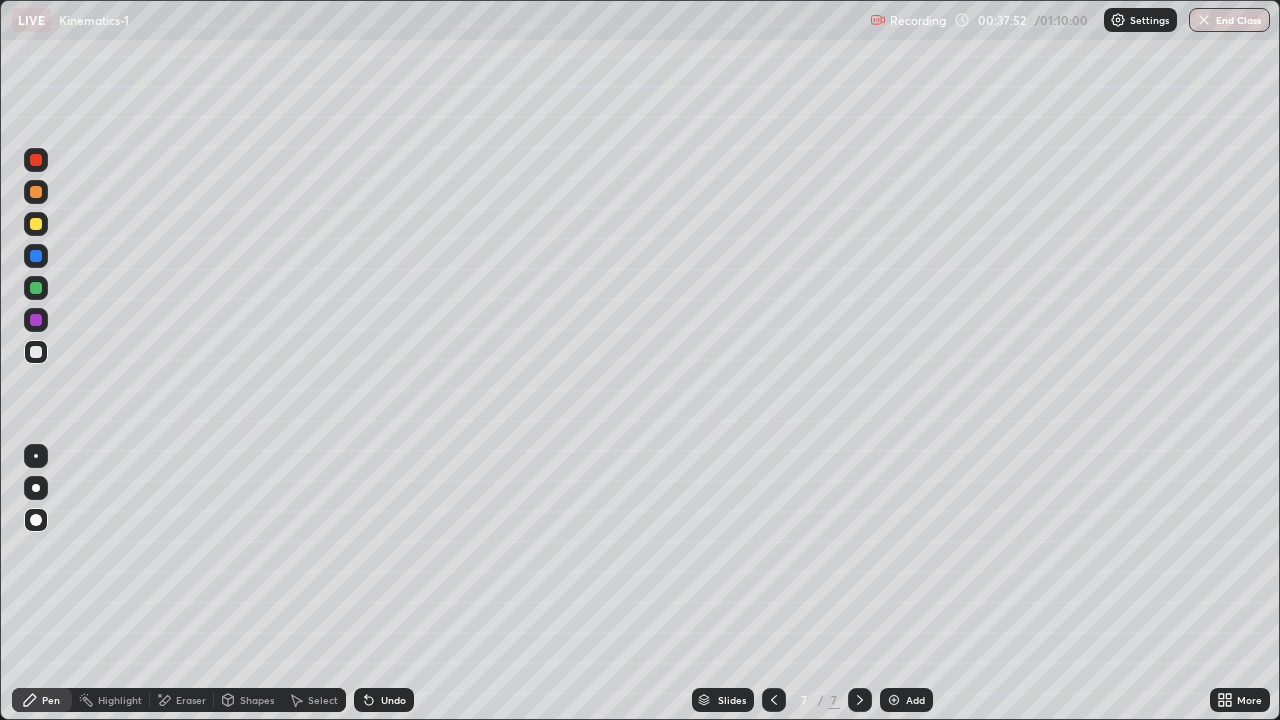 click on "Shapes" at bounding box center (257, 700) 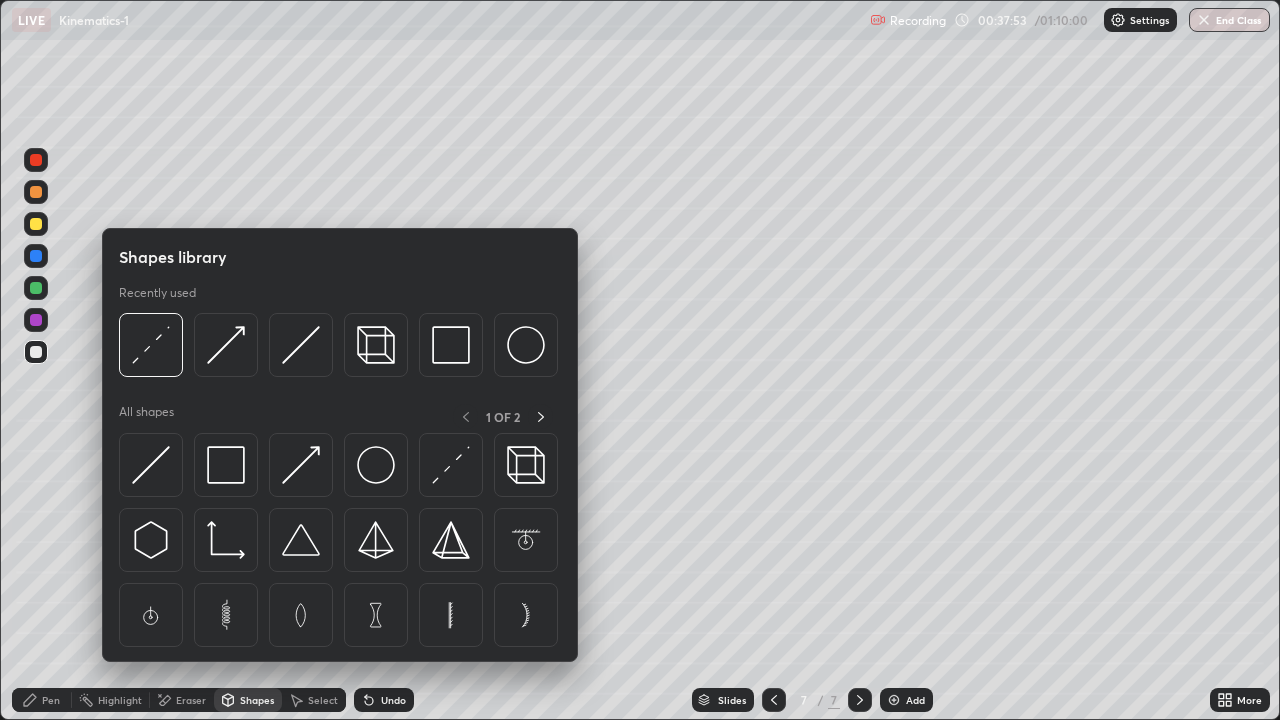 click on "Eraser" at bounding box center (191, 700) 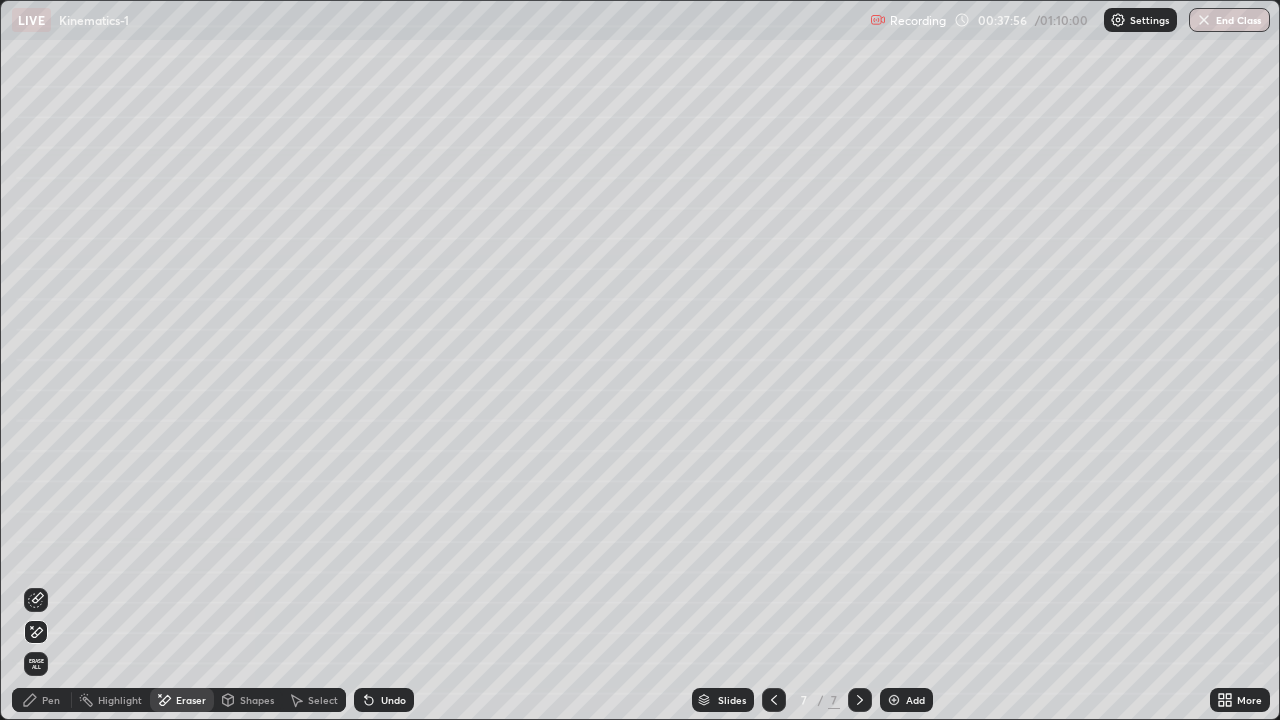 click on "Pen" at bounding box center [42, 700] 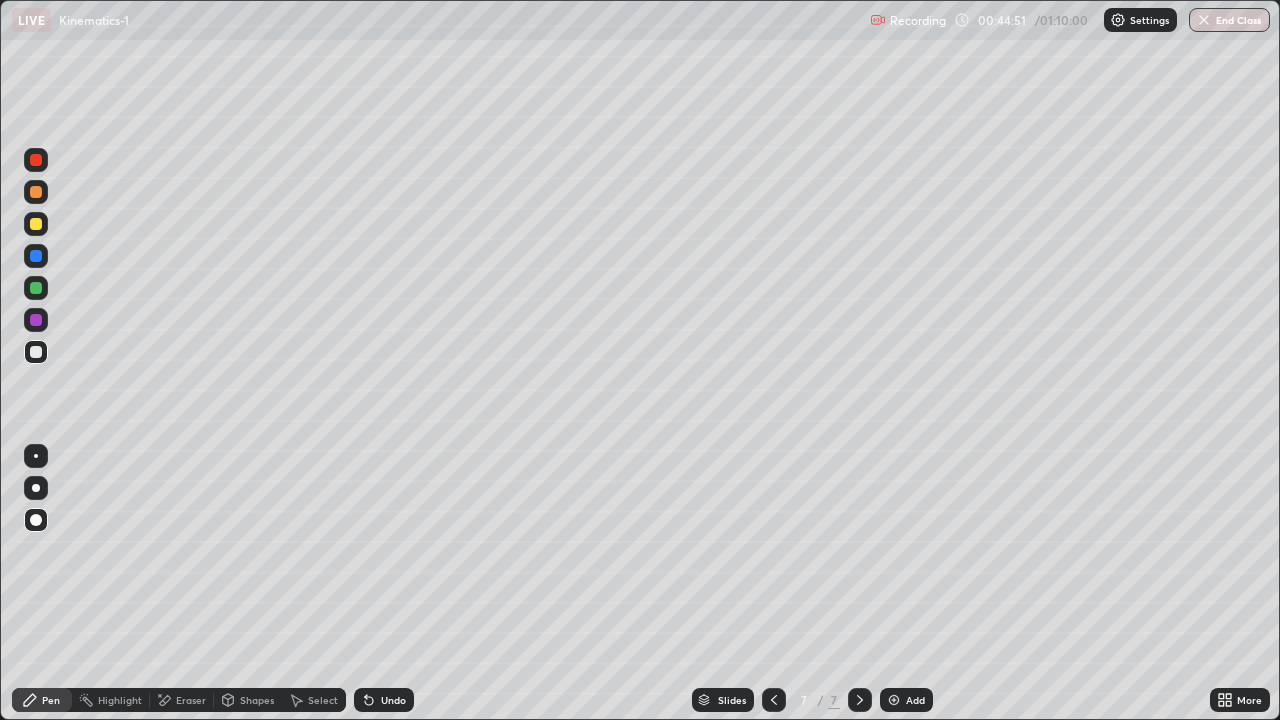 click at bounding box center [894, 700] 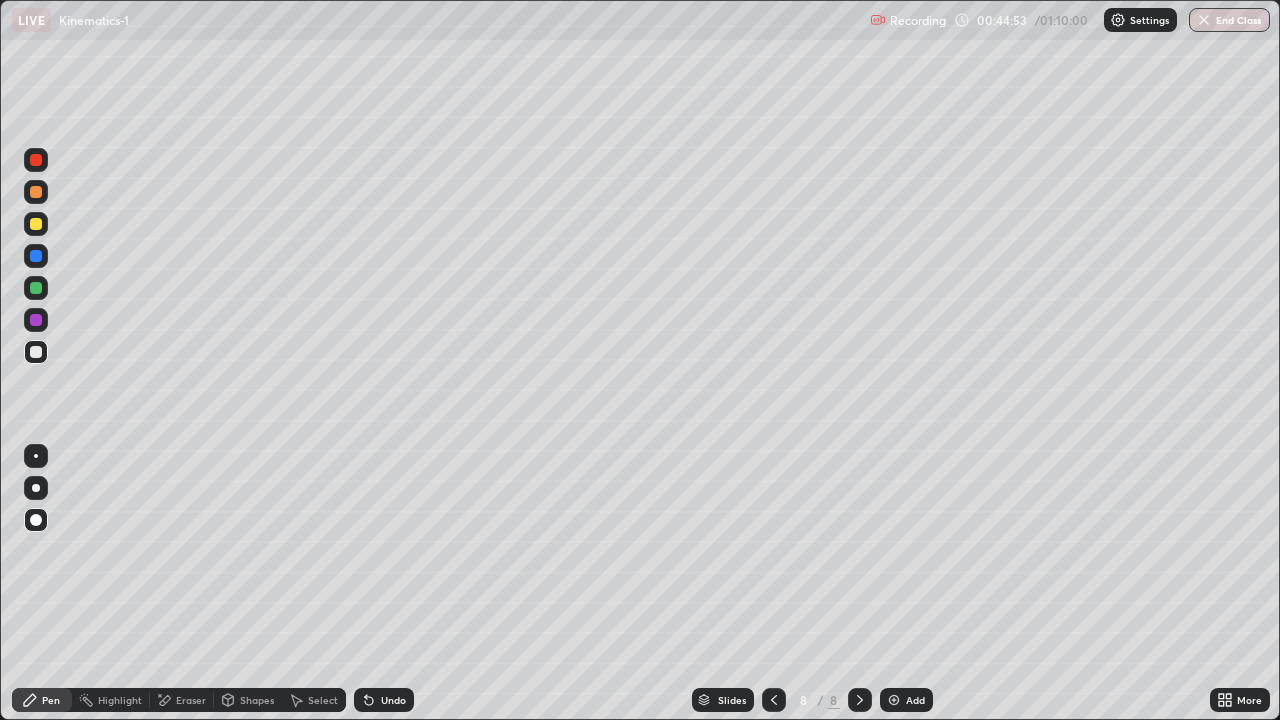 click on "Shapes" at bounding box center (257, 700) 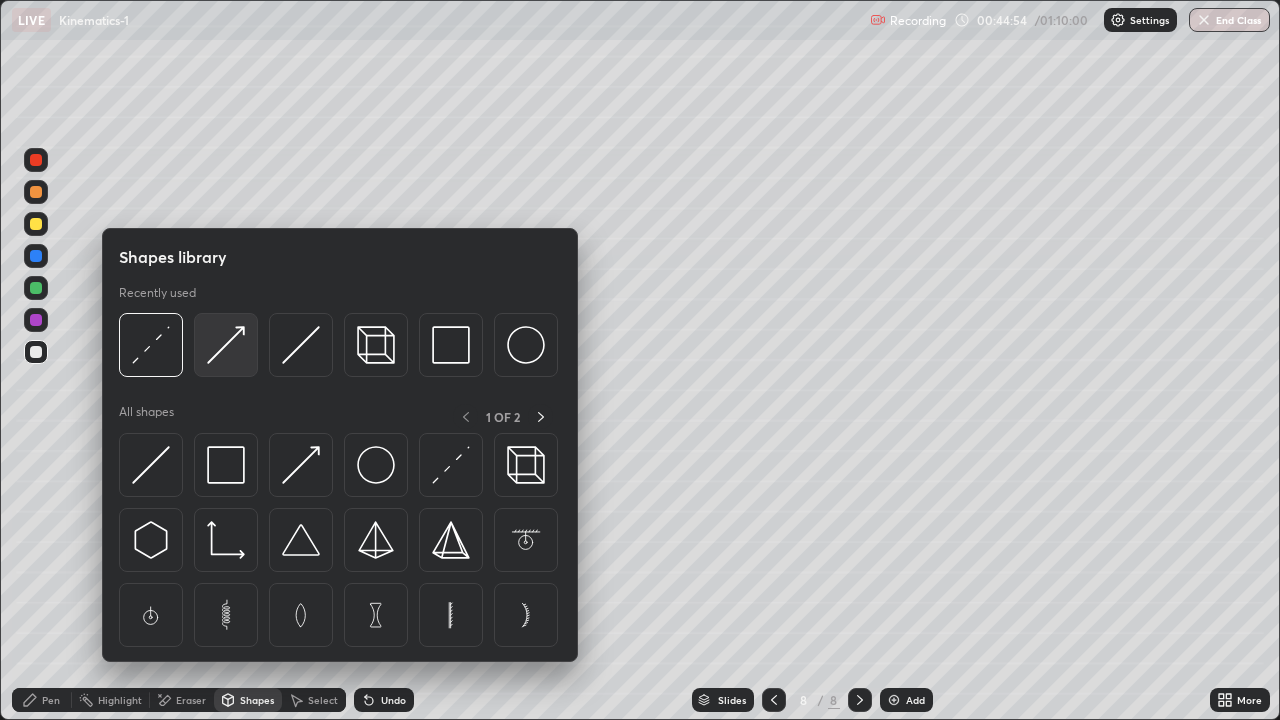 click at bounding box center (226, 345) 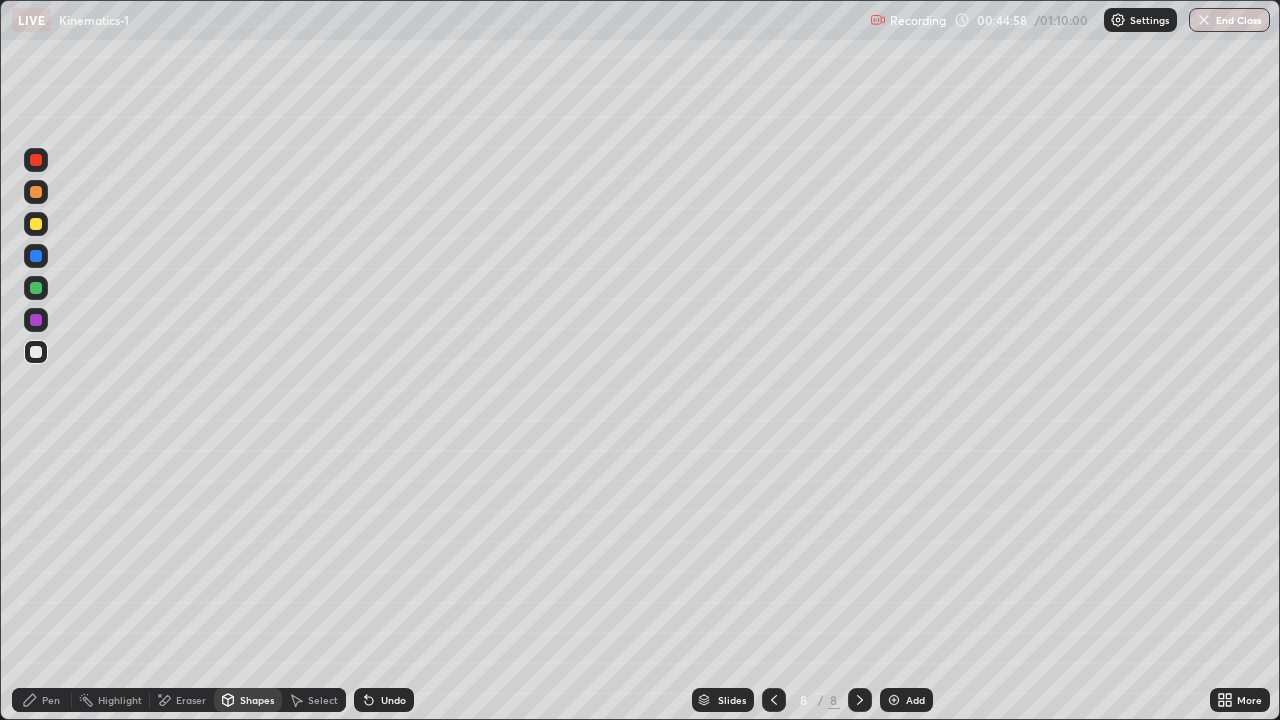 click at bounding box center (36, 192) 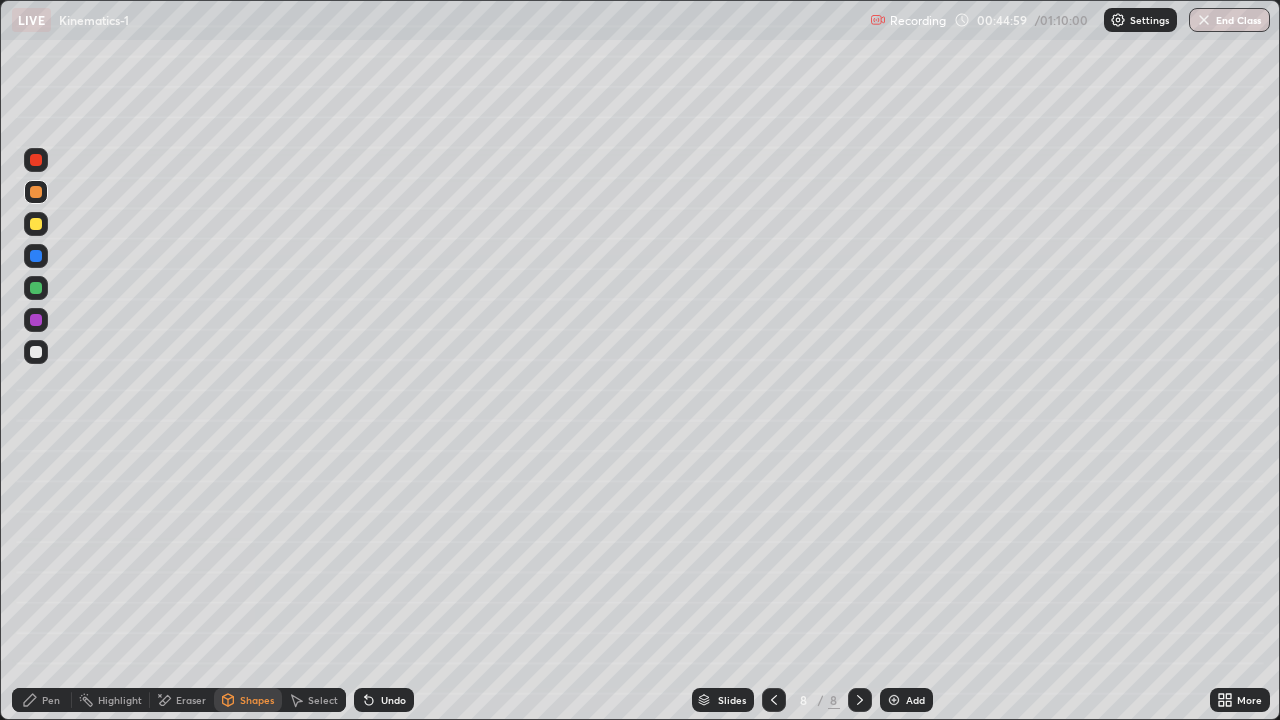 click on "Shapes" at bounding box center [257, 700] 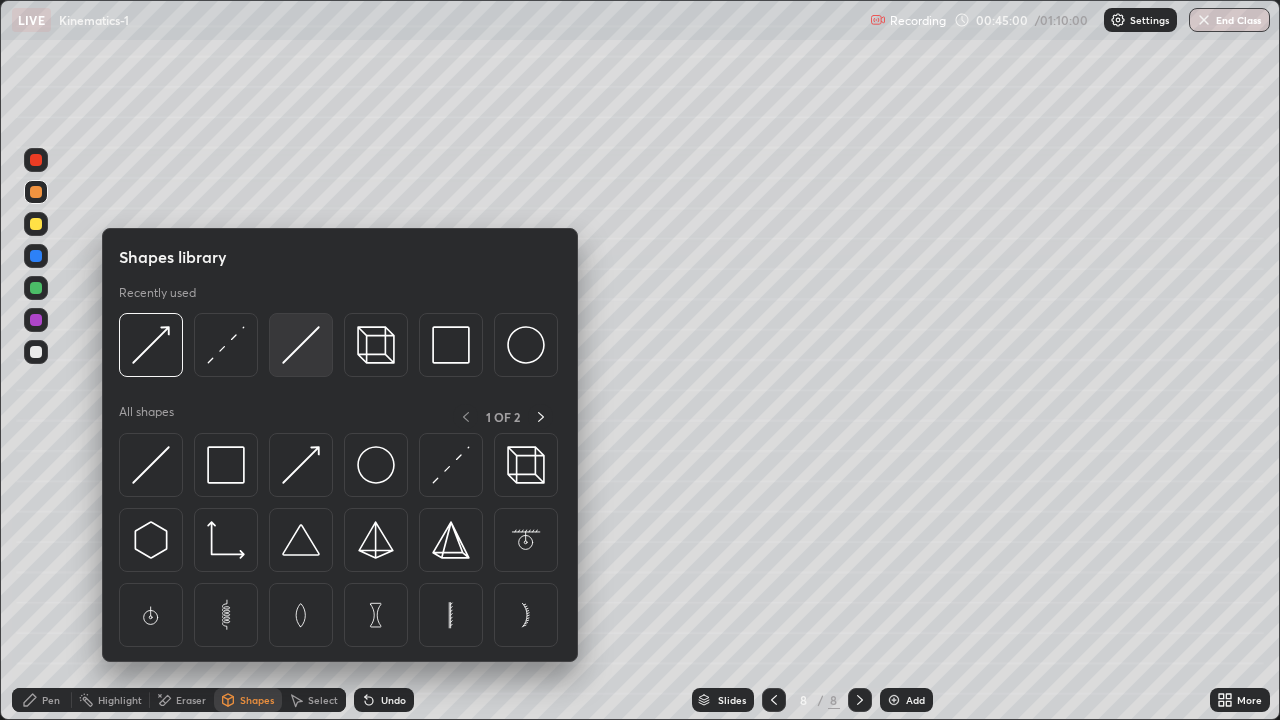 click at bounding box center [301, 345] 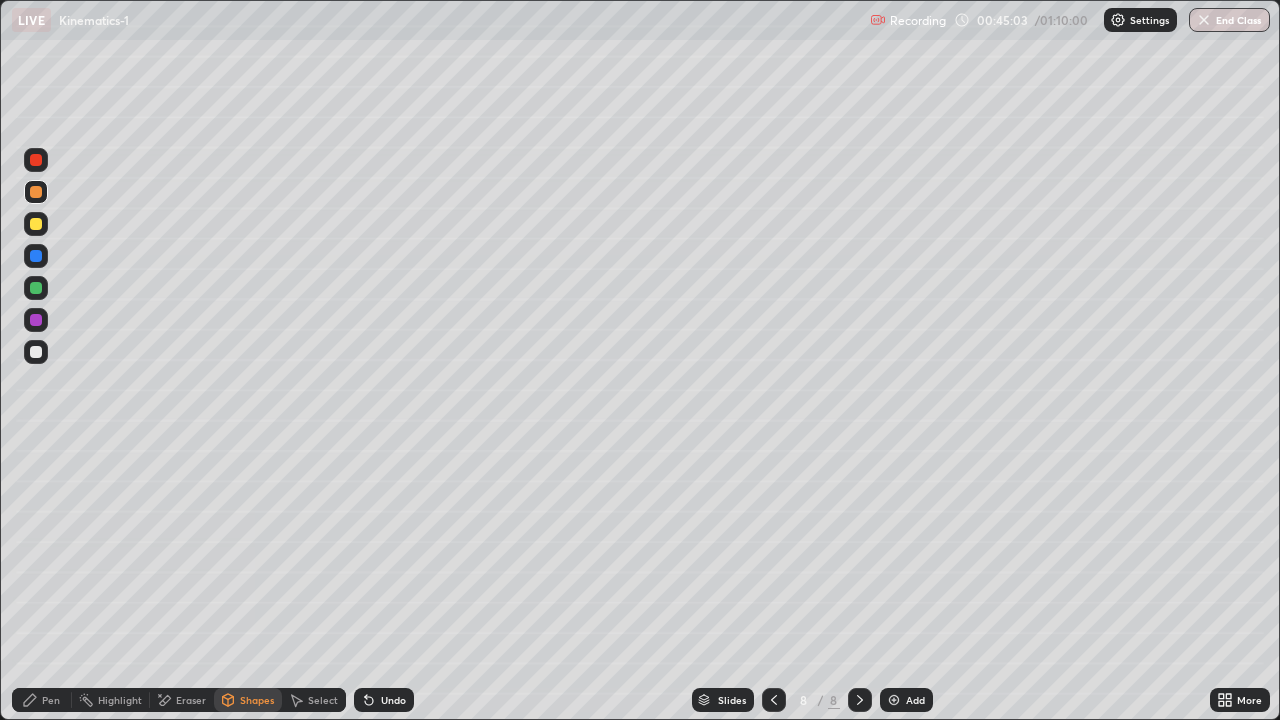 click on "Pen" at bounding box center (51, 700) 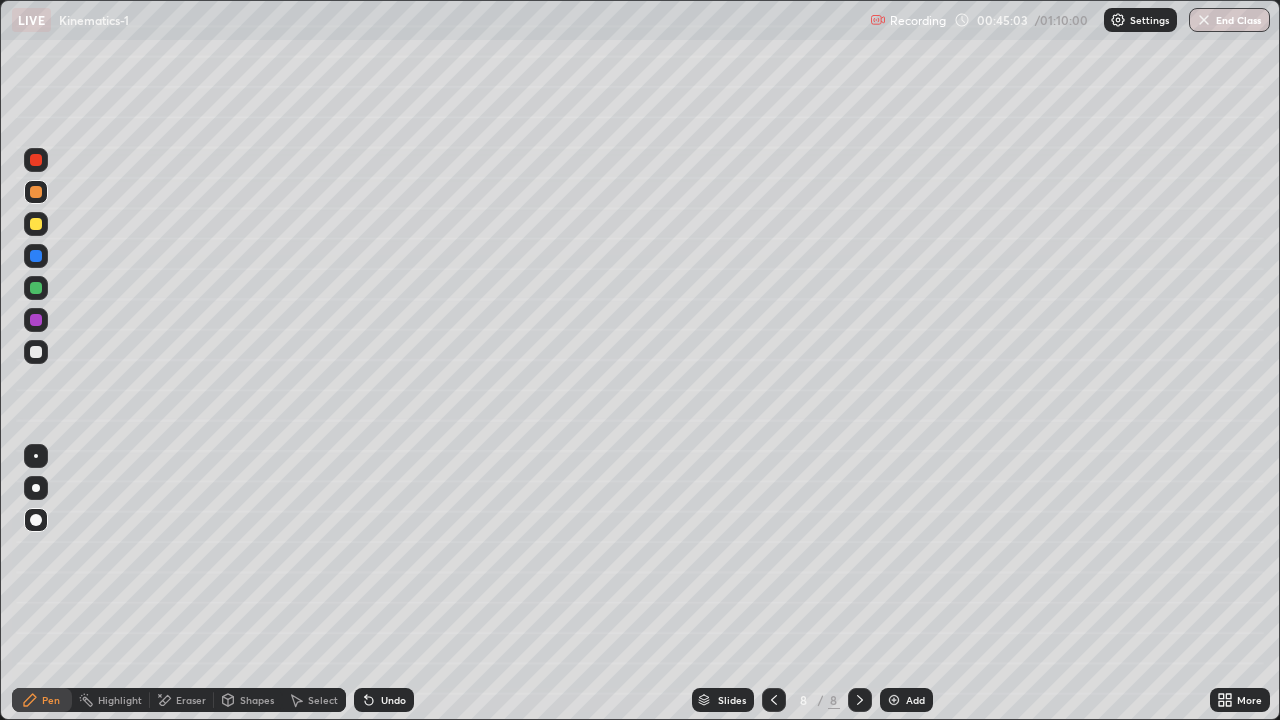 click at bounding box center (36, 224) 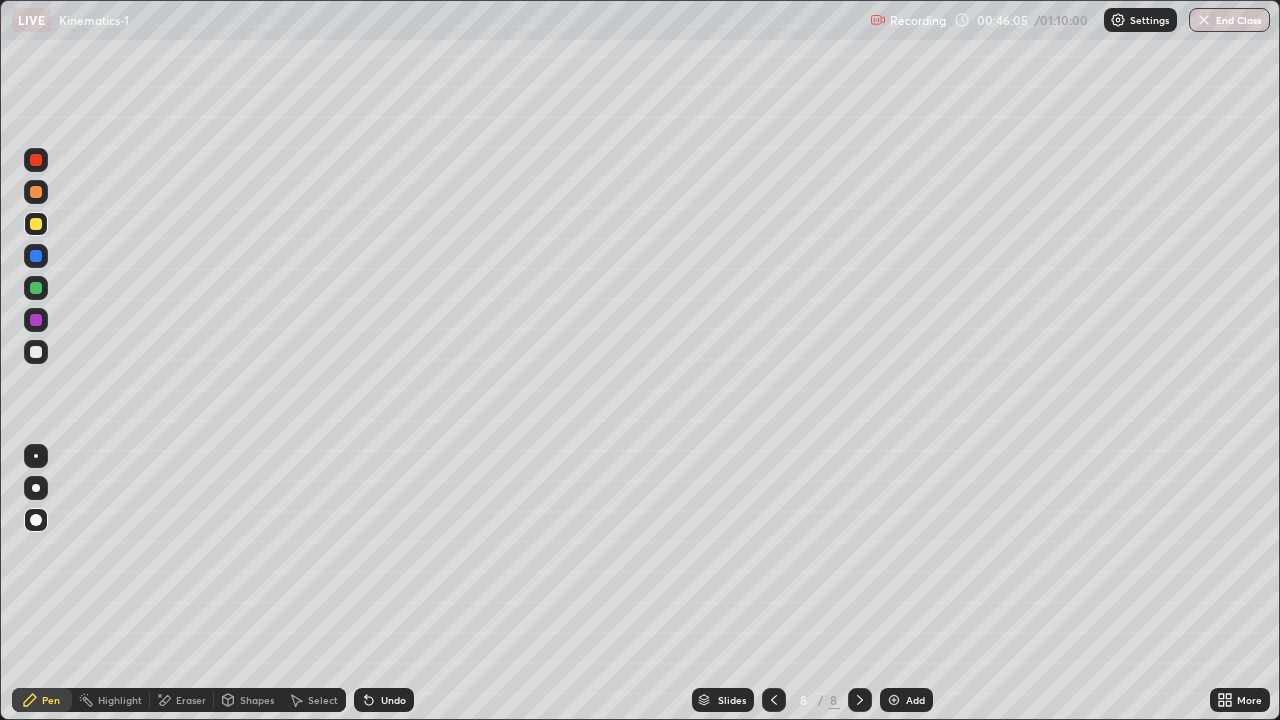 click on "Shapes" at bounding box center (257, 700) 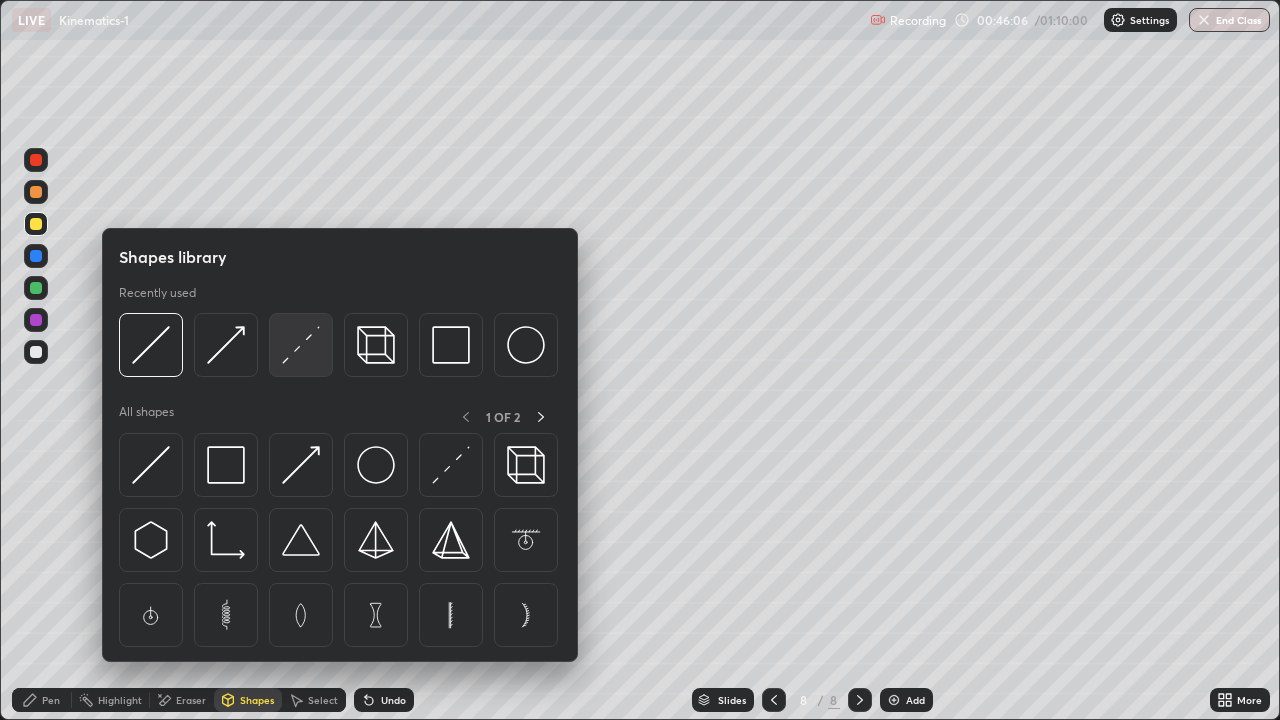 click at bounding box center [301, 345] 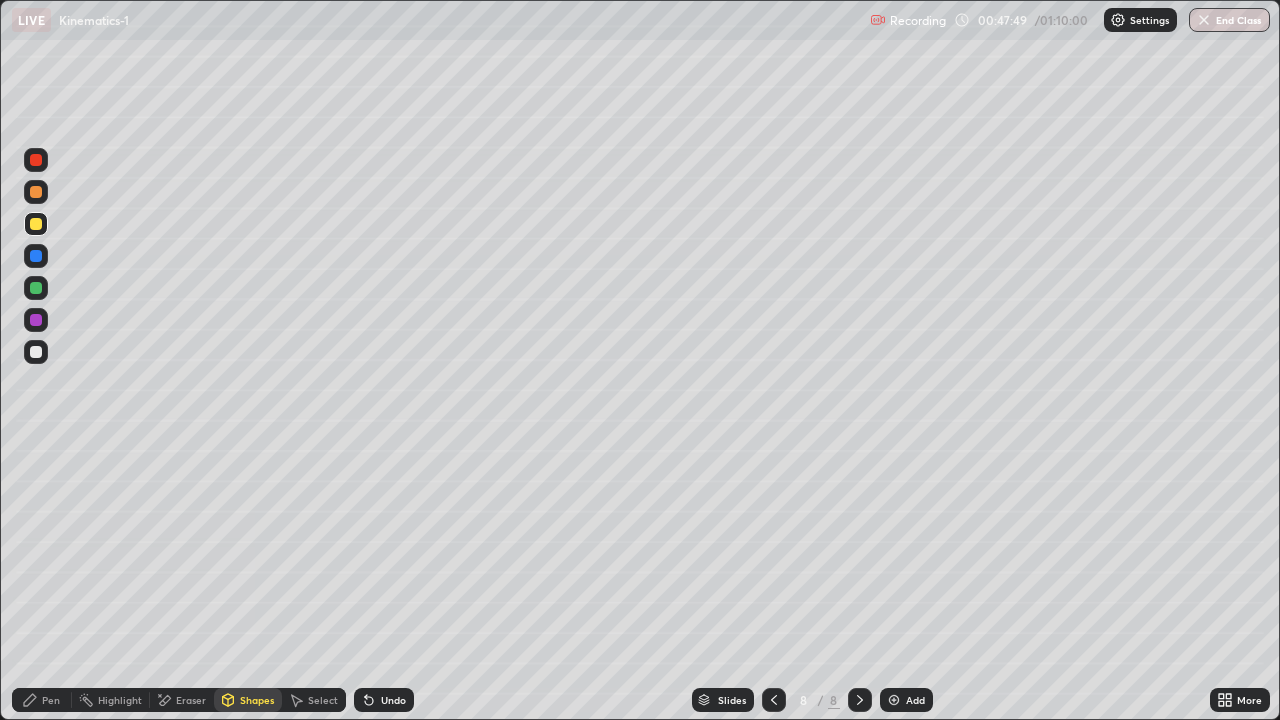 click on "Add" at bounding box center [906, 700] 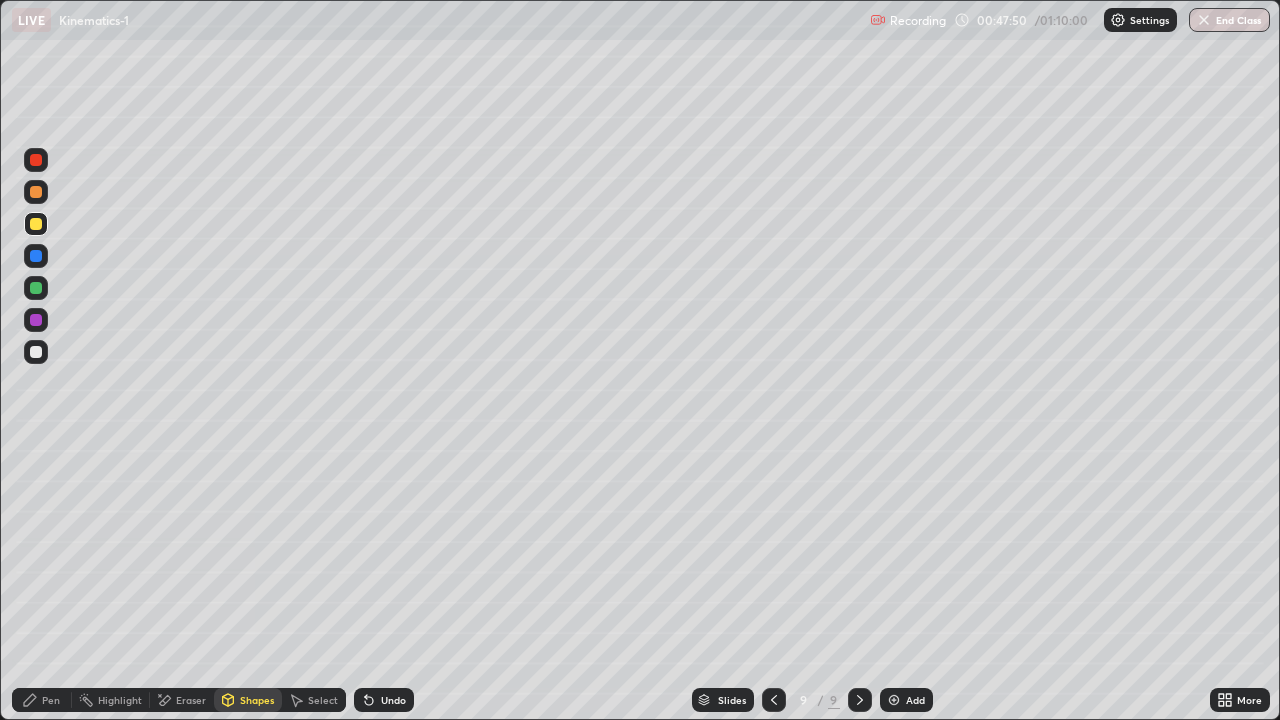 click at bounding box center [36, 192] 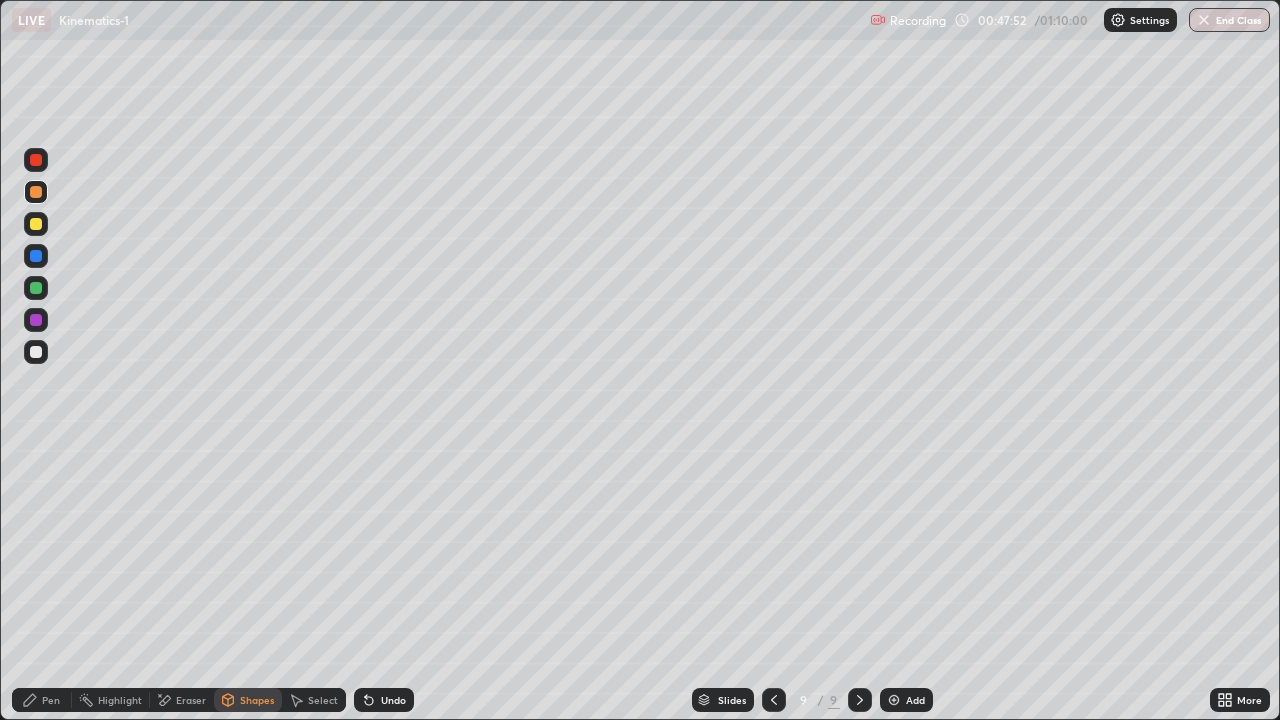 click on "Undo" at bounding box center (384, 700) 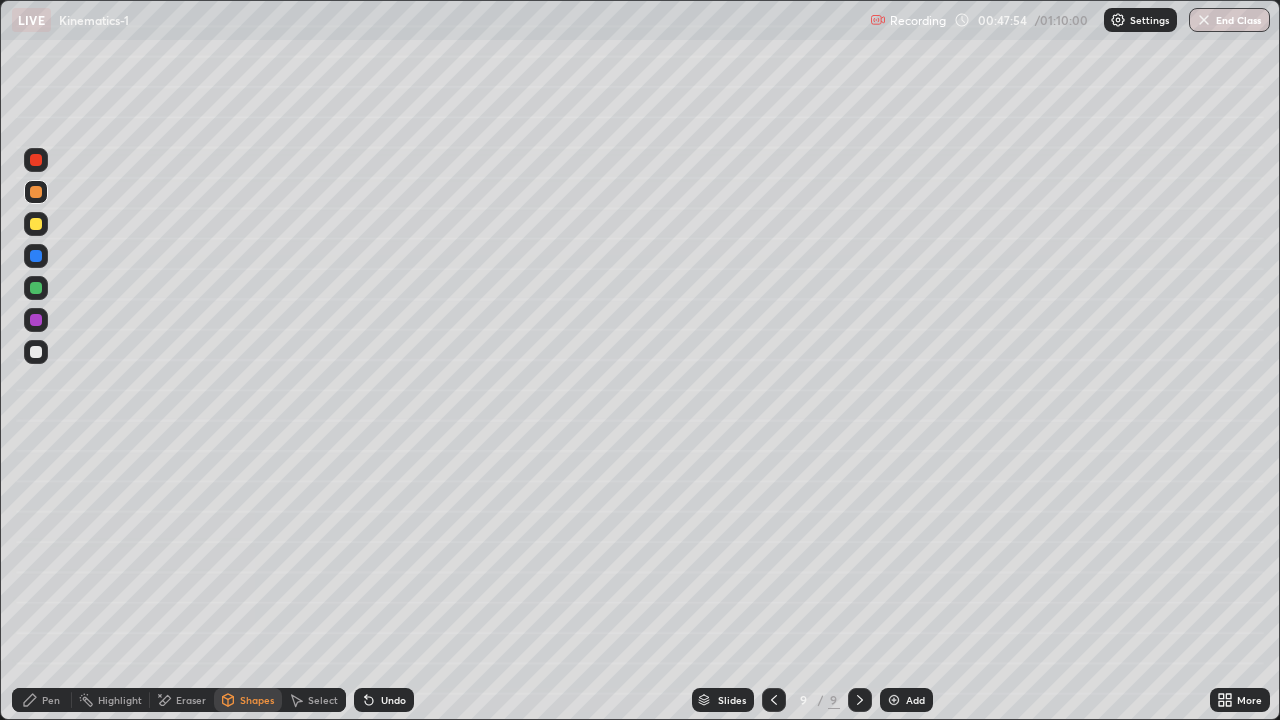 click on "Pen" at bounding box center (42, 700) 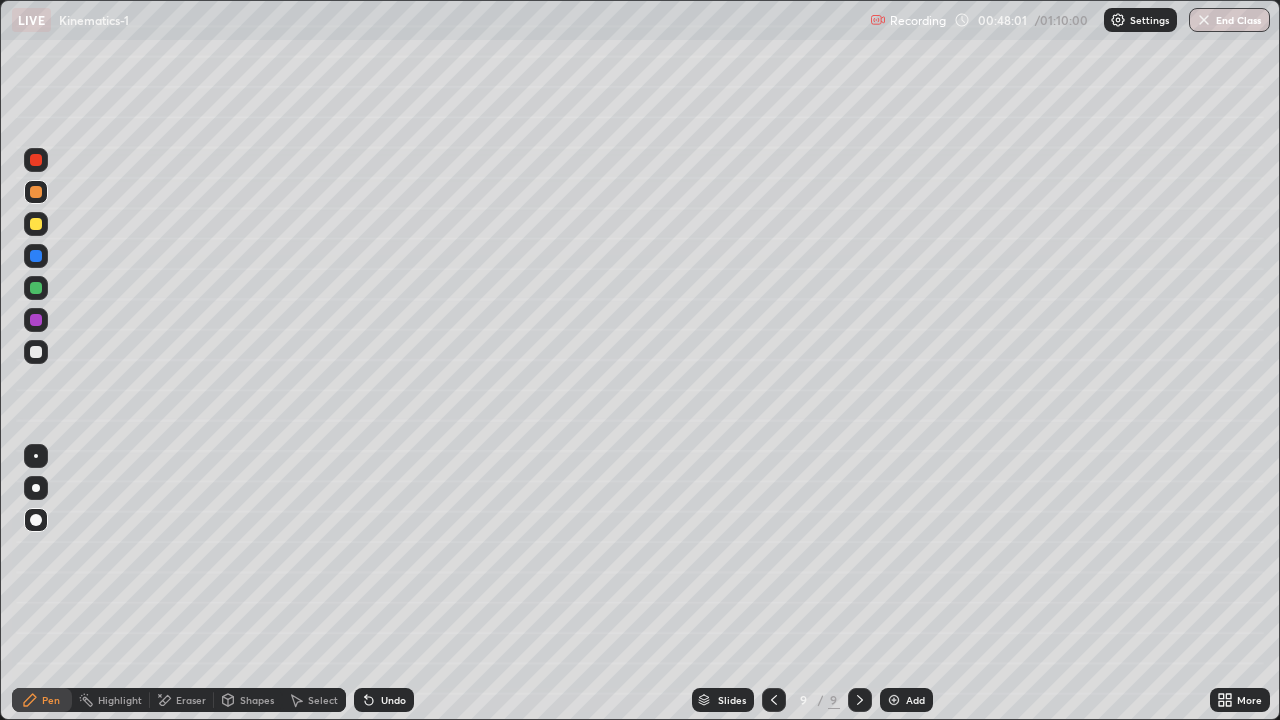 click at bounding box center (36, 224) 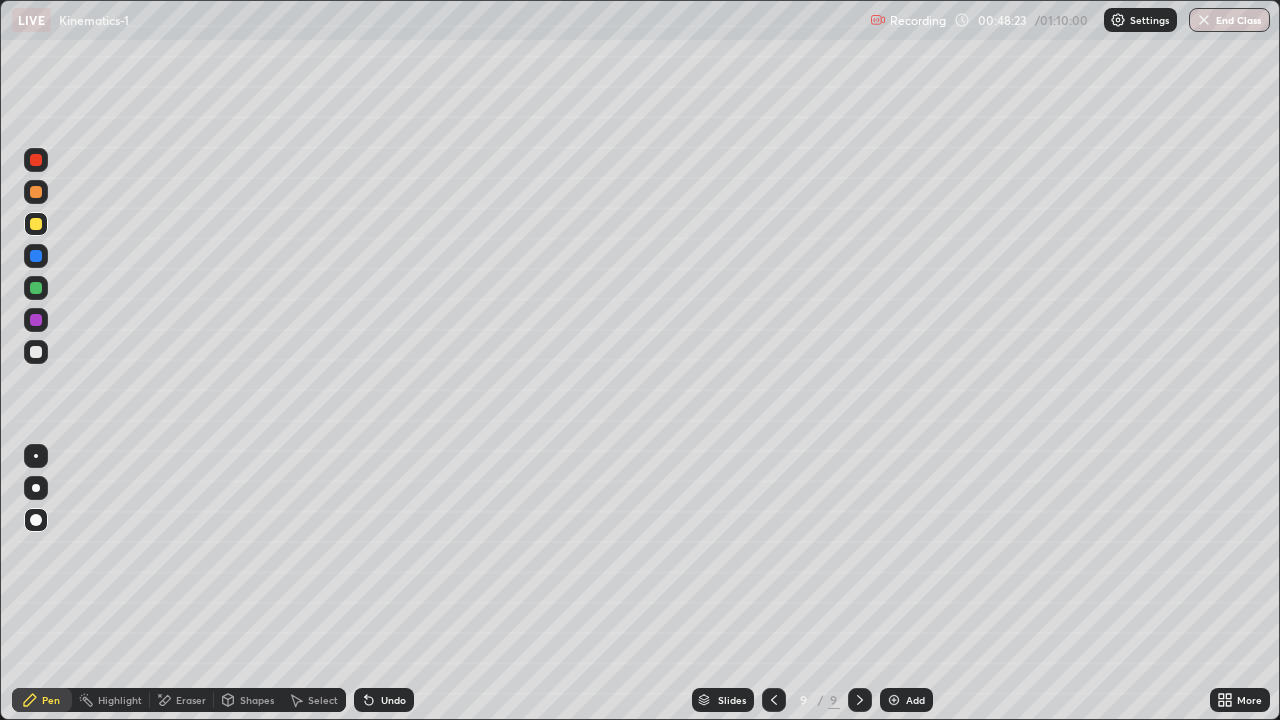 click on "Undo" at bounding box center (393, 700) 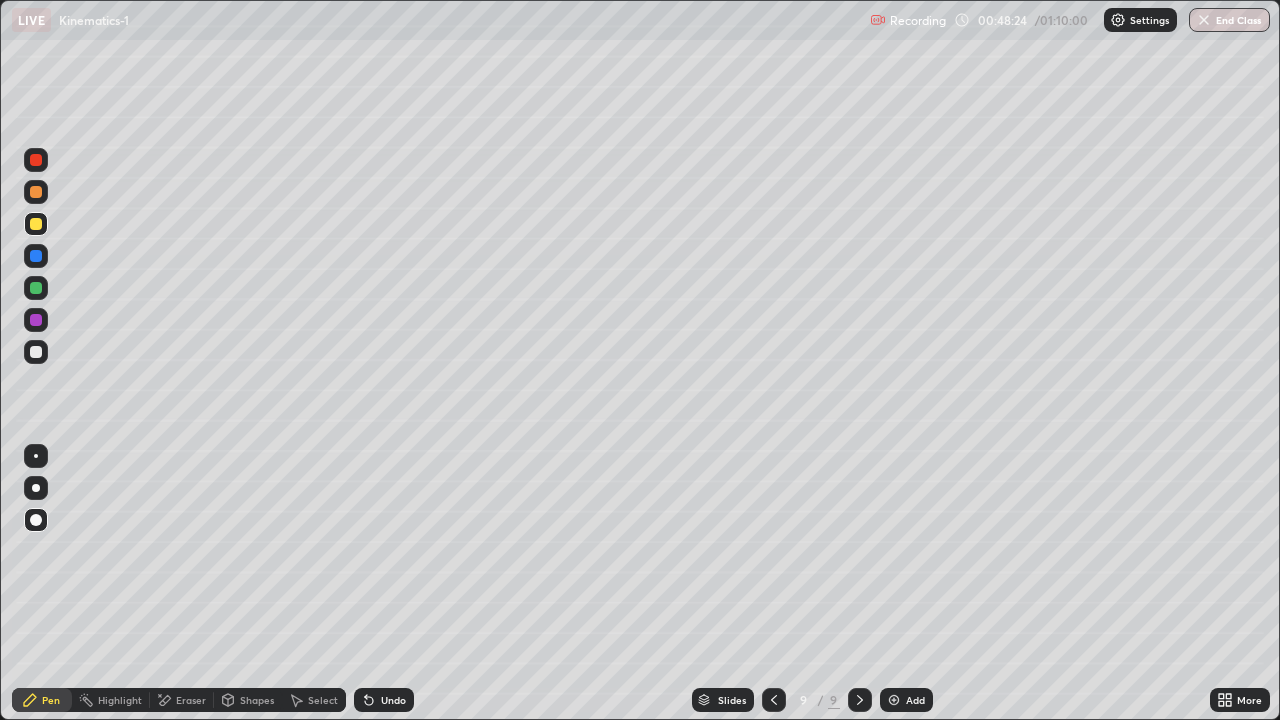 click on "Undo" at bounding box center [393, 700] 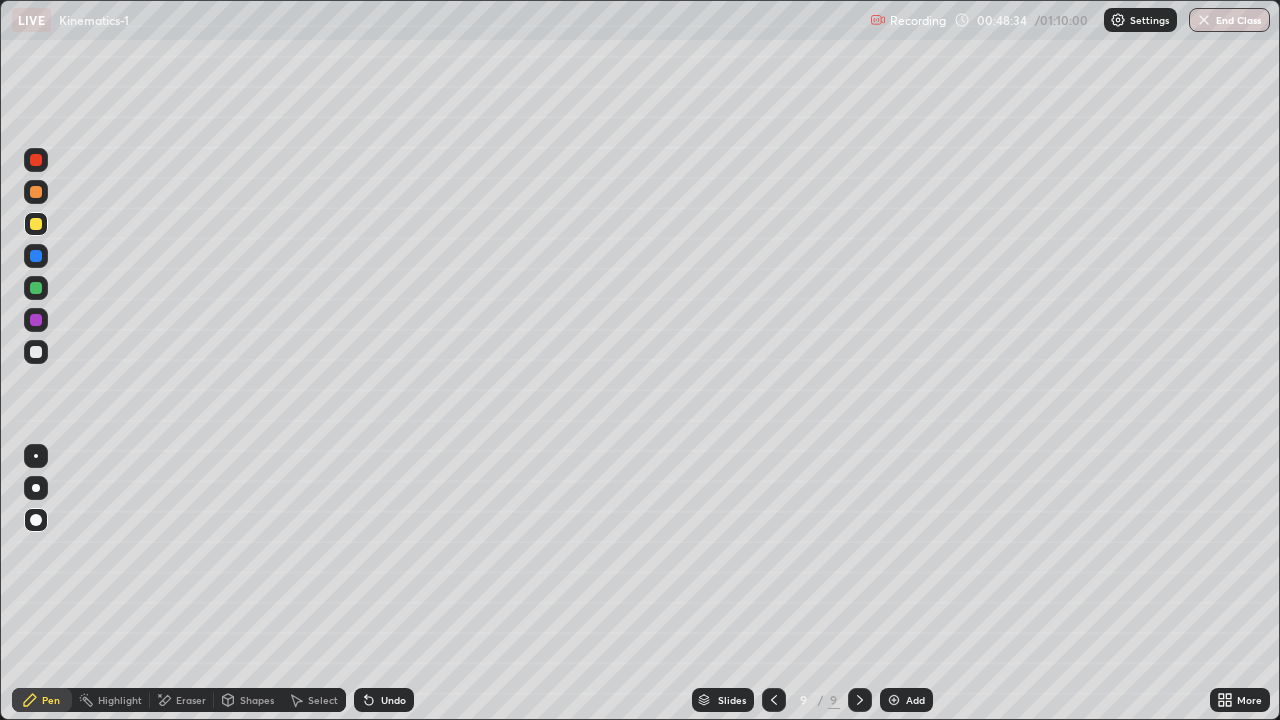 click at bounding box center [36, 352] 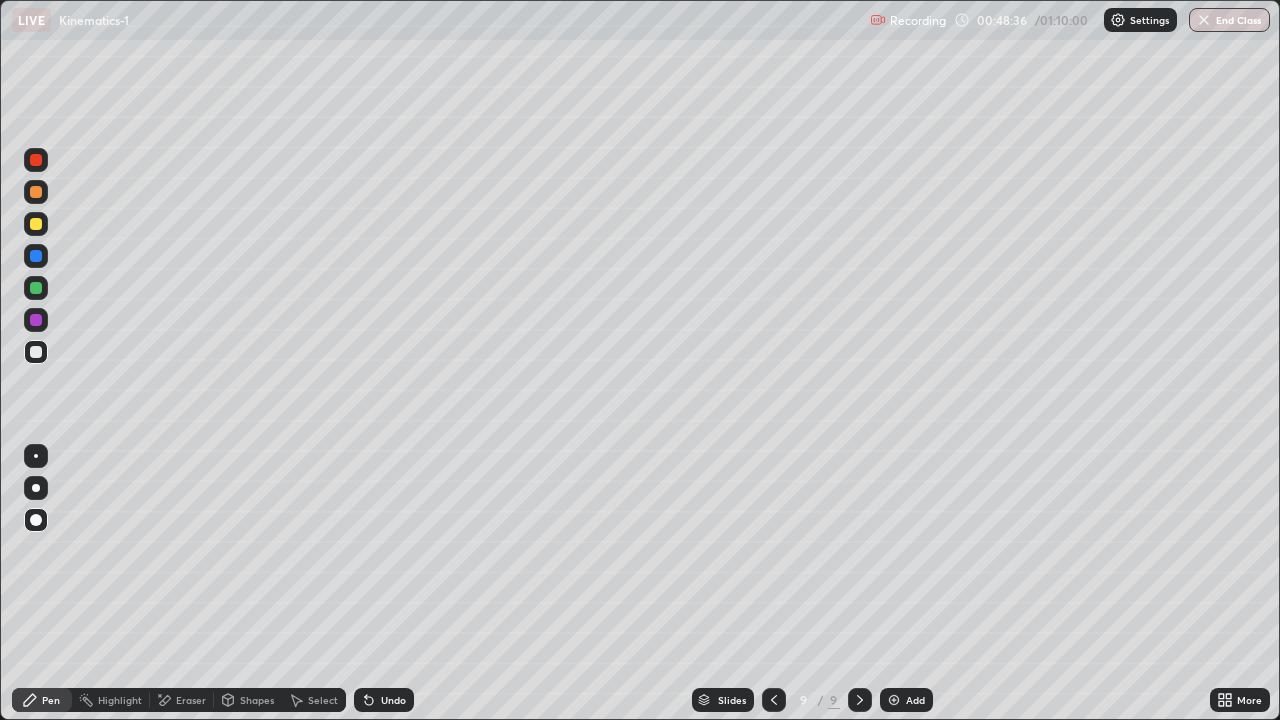 click on "Shapes" at bounding box center (257, 700) 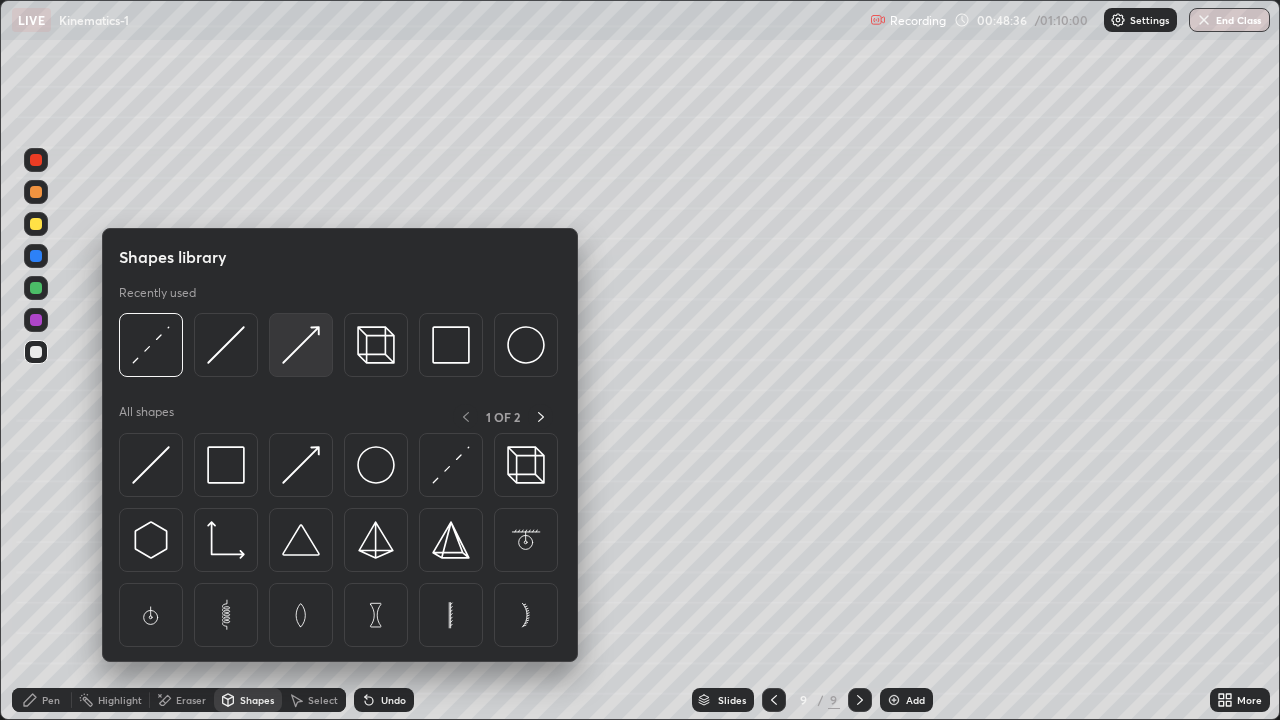 click at bounding box center (301, 345) 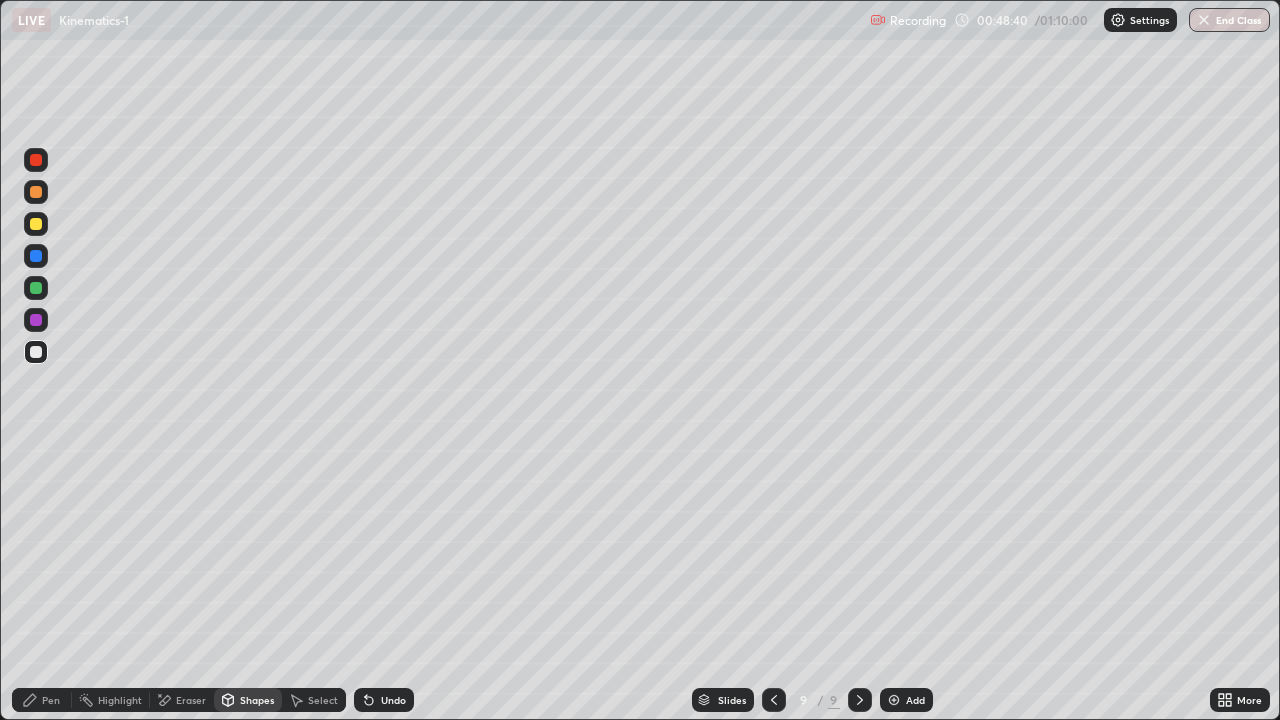 click at bounding box center [36, 224] 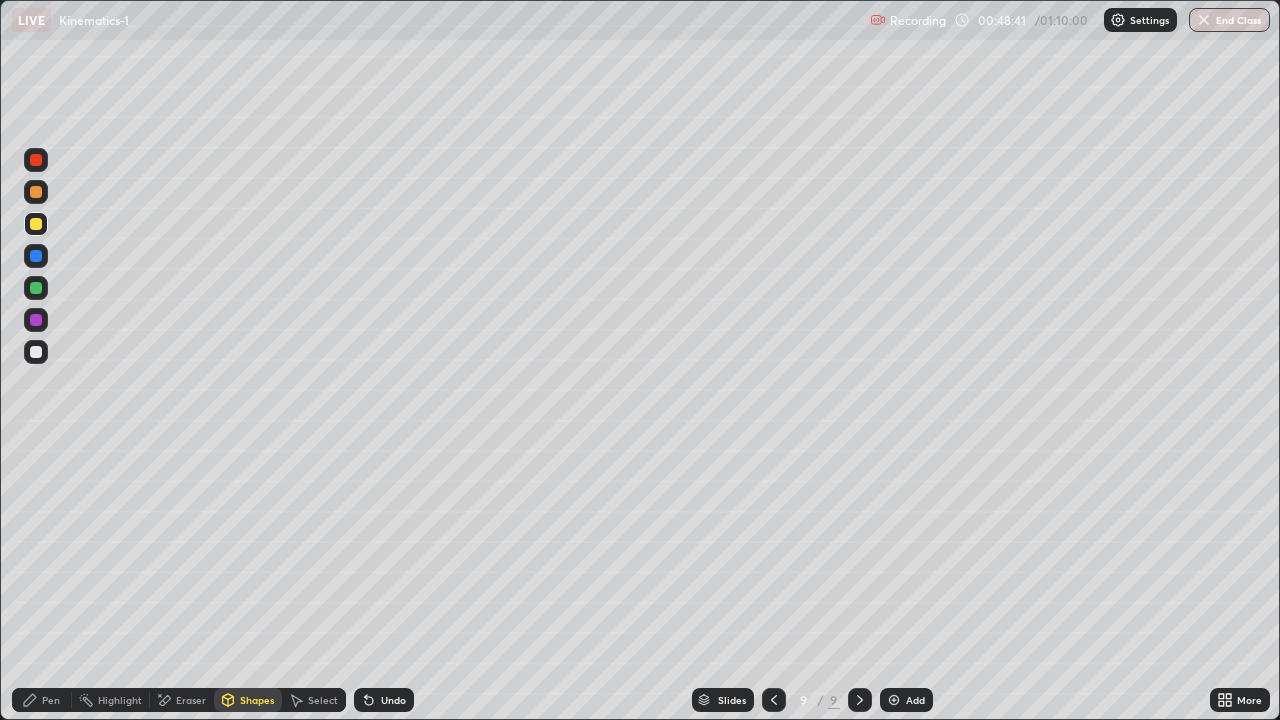 click on "Shapes" at bounding box center [248, 700] 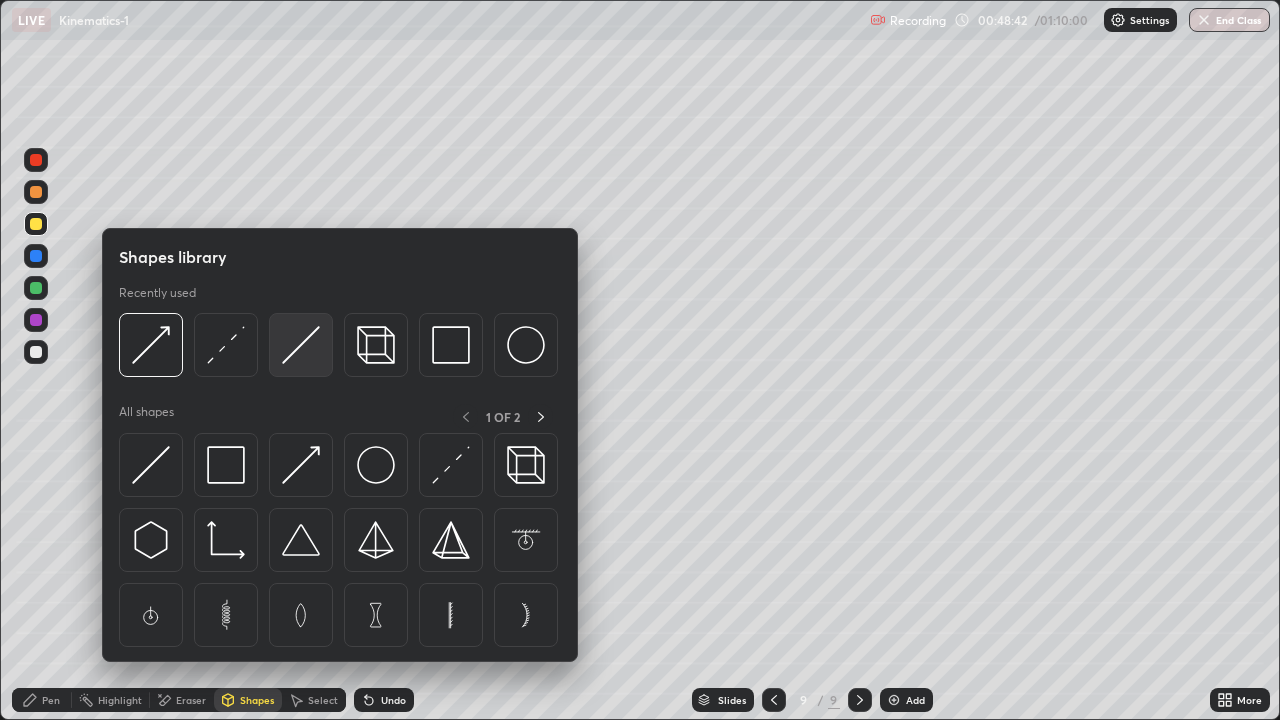click at bounding box center [301, 345] 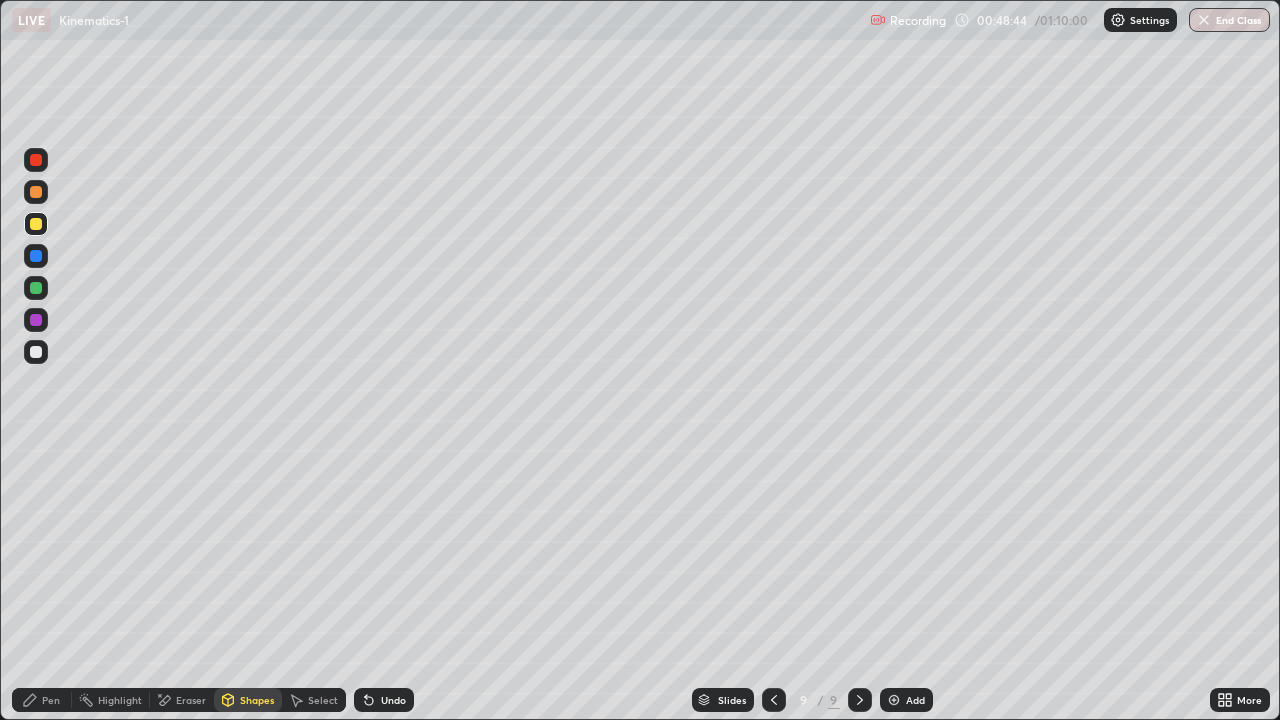 click on "Pen" at bounding box center (42, 700) 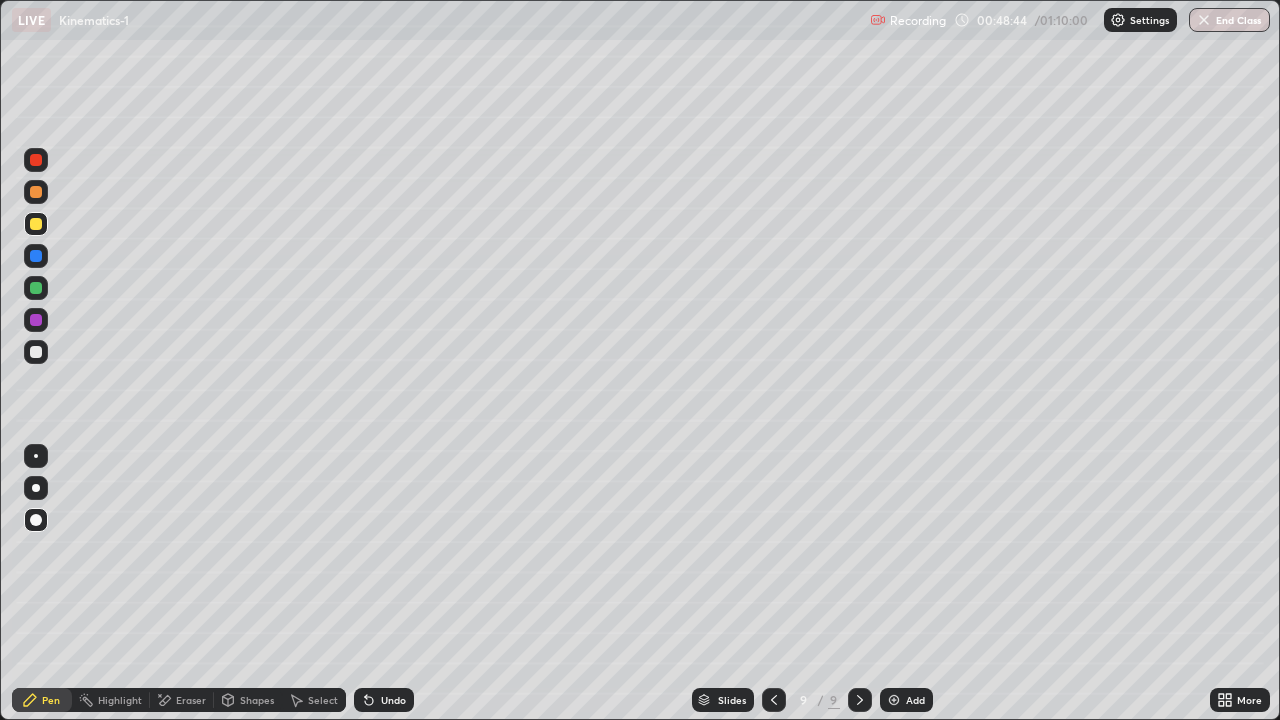 click at bounding box center (36, 352) 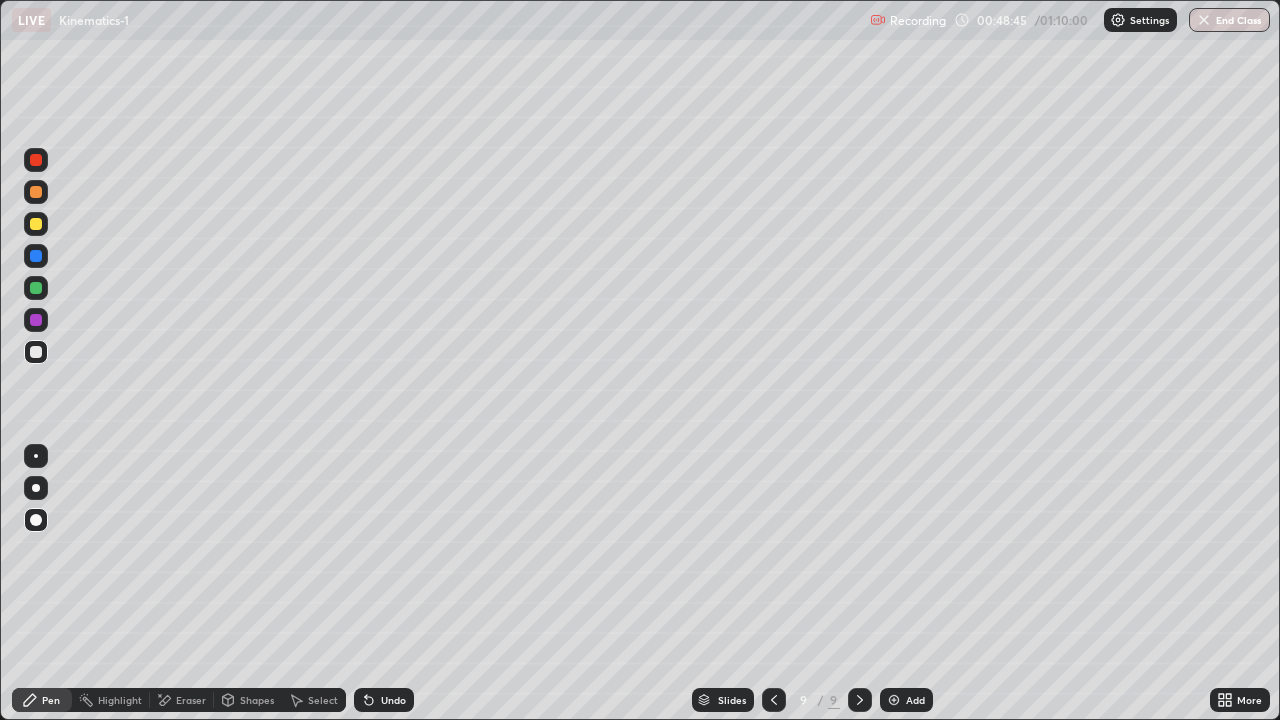 click at bounding box center [36, 192] 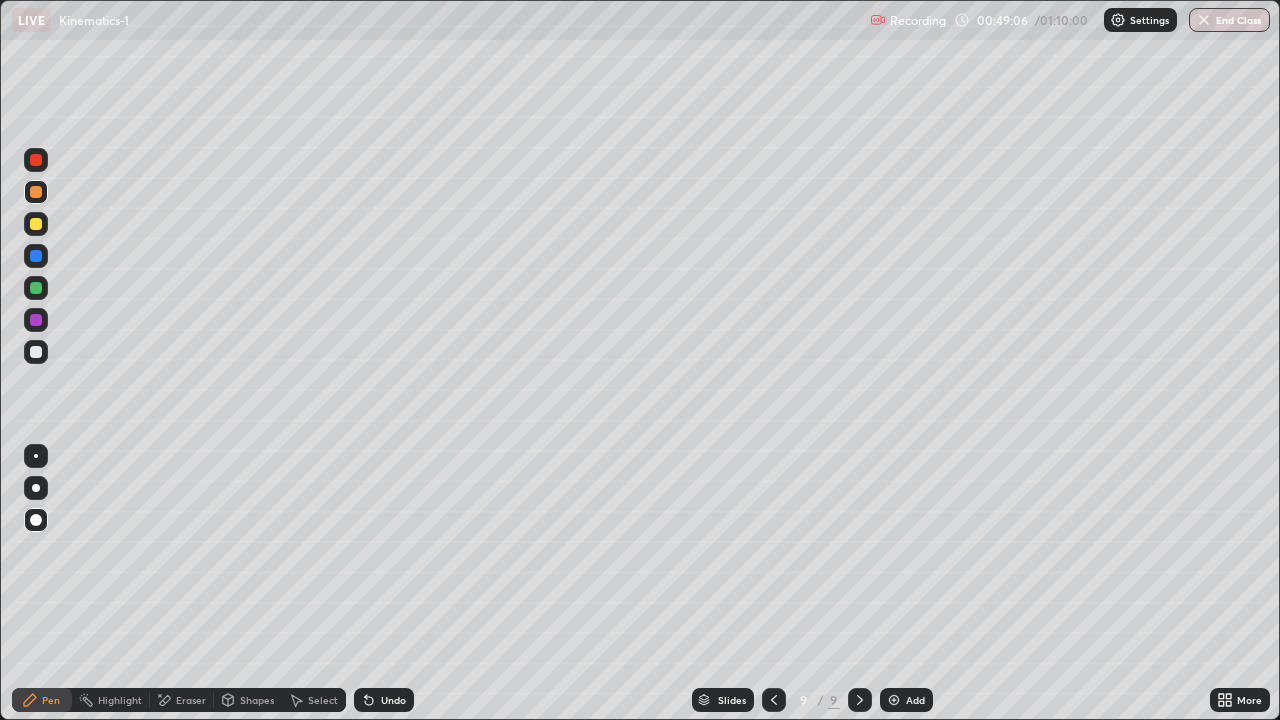 click on "Eraser" at bounding box center (191, 700) 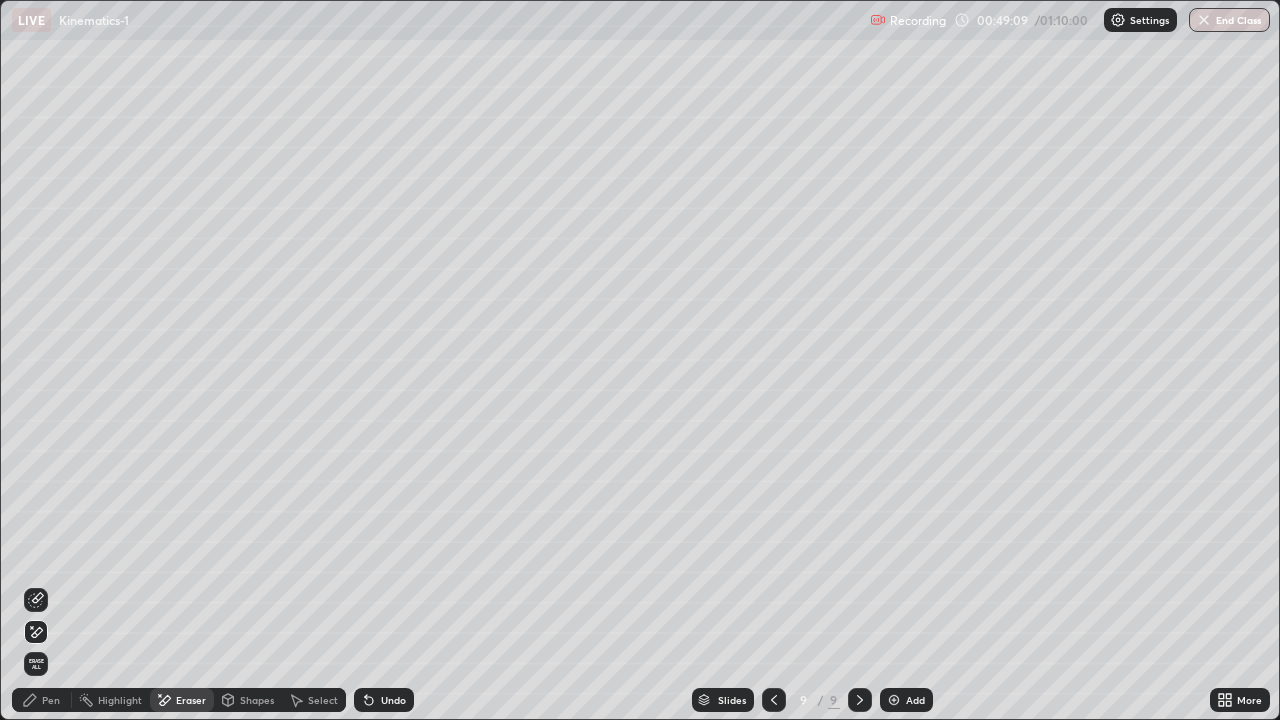 click 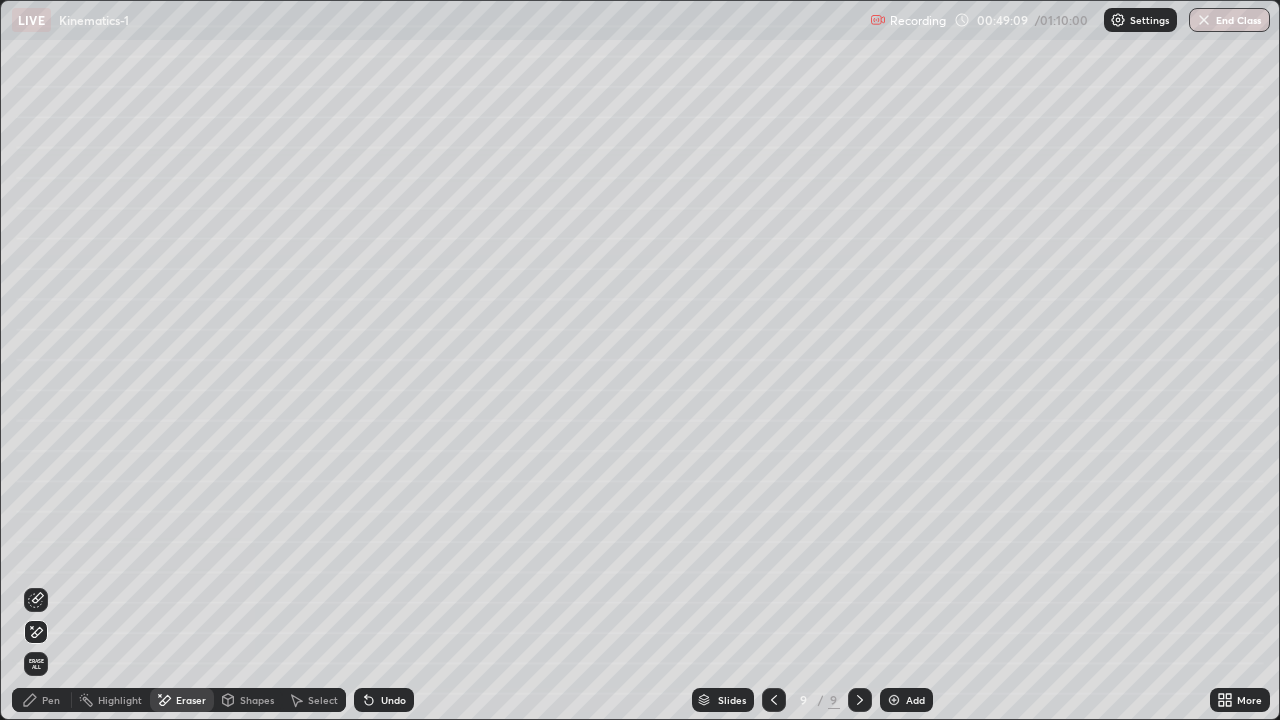 click 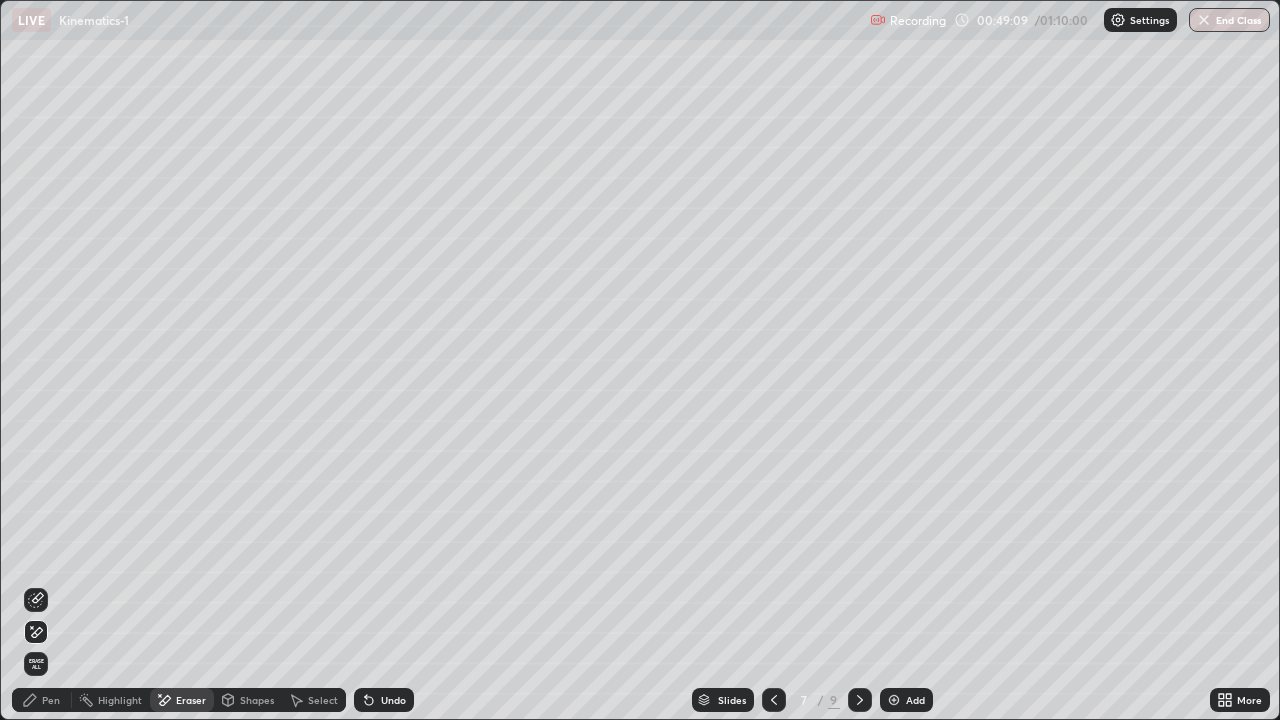 click 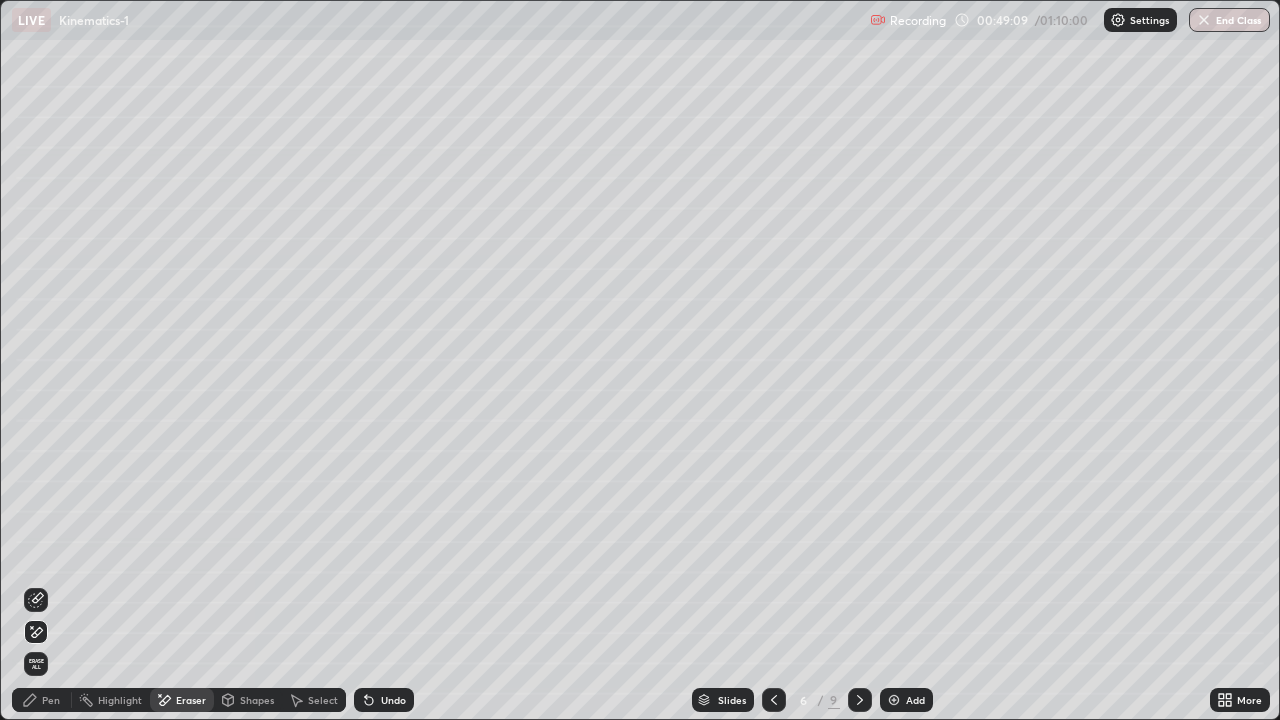 click 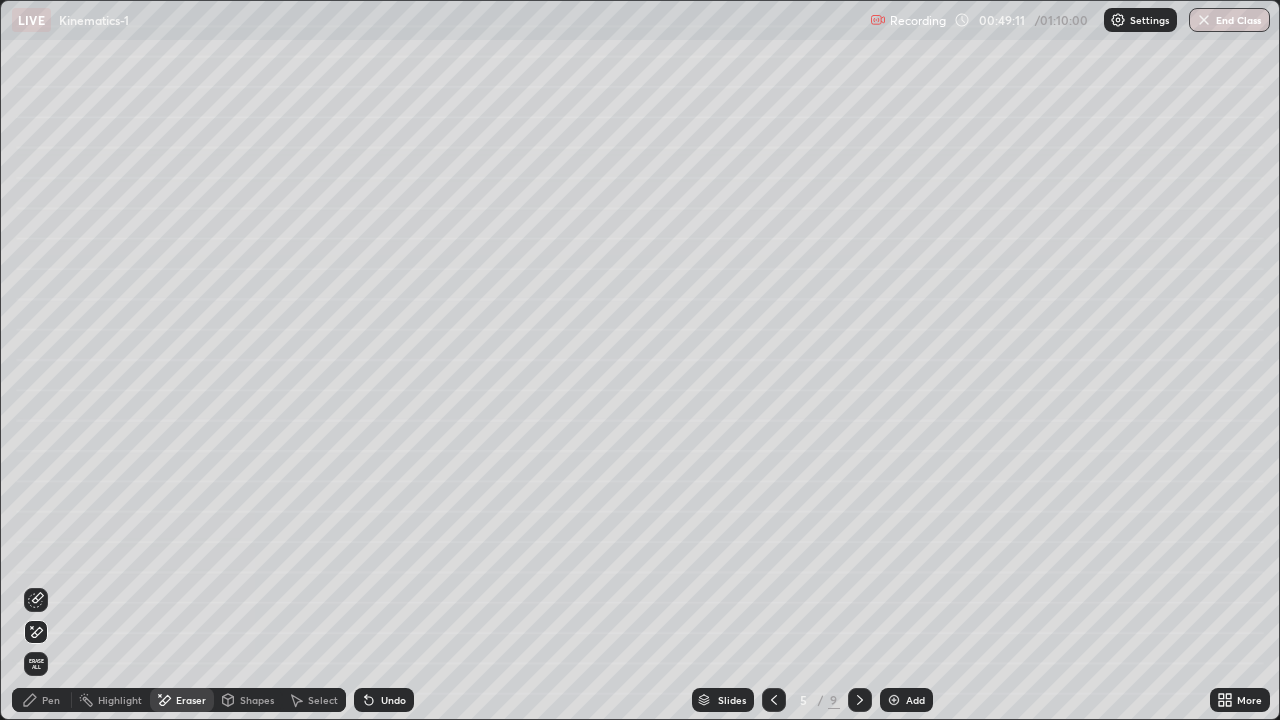 click 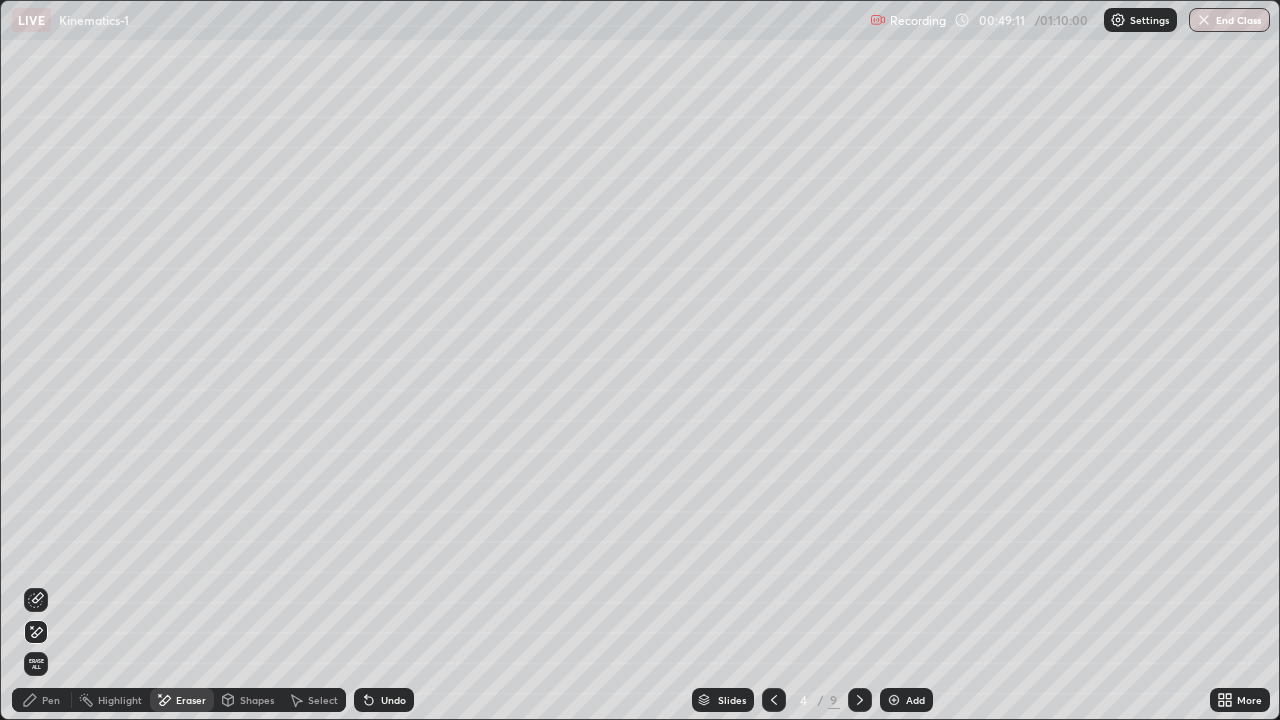 click 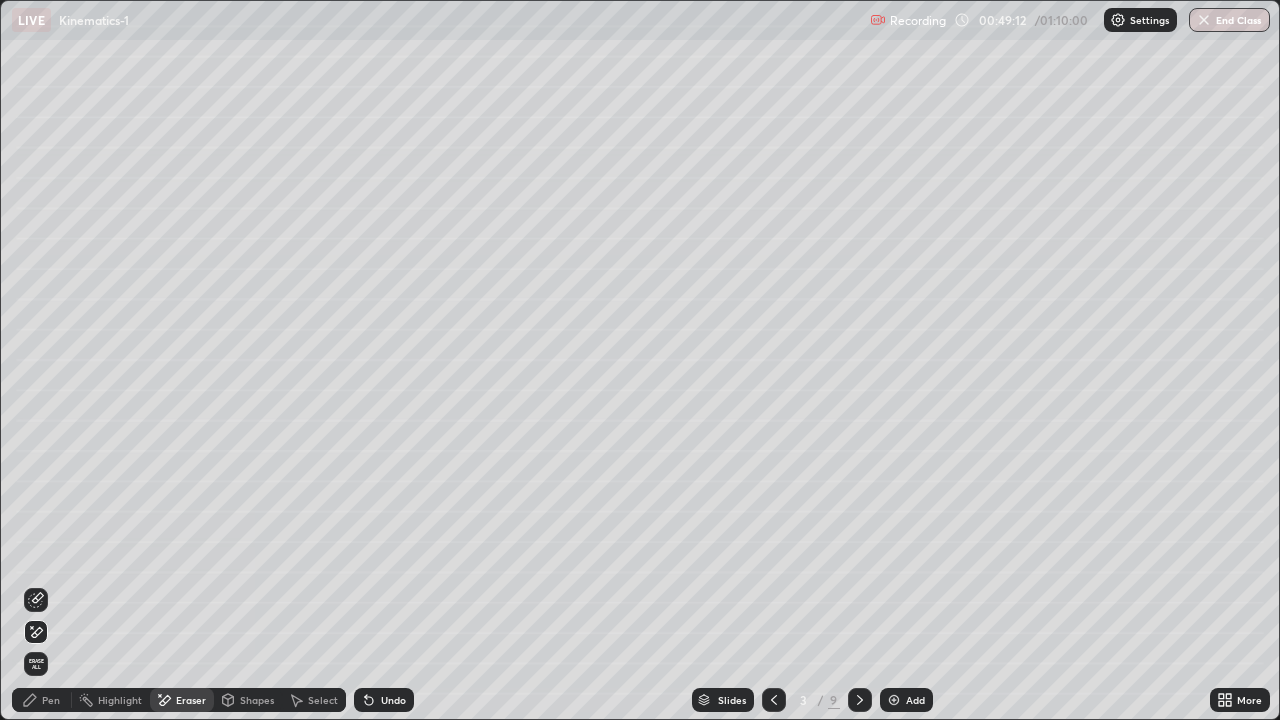click 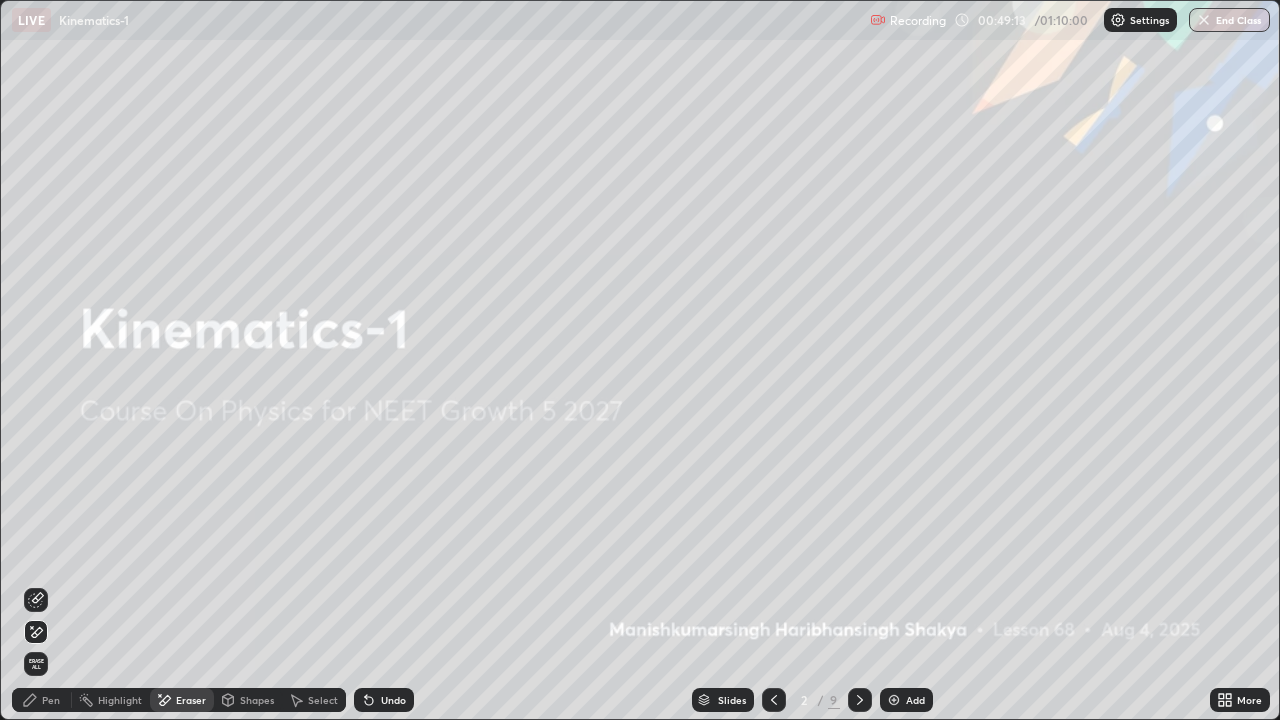 click at bounding box center [860, 700] 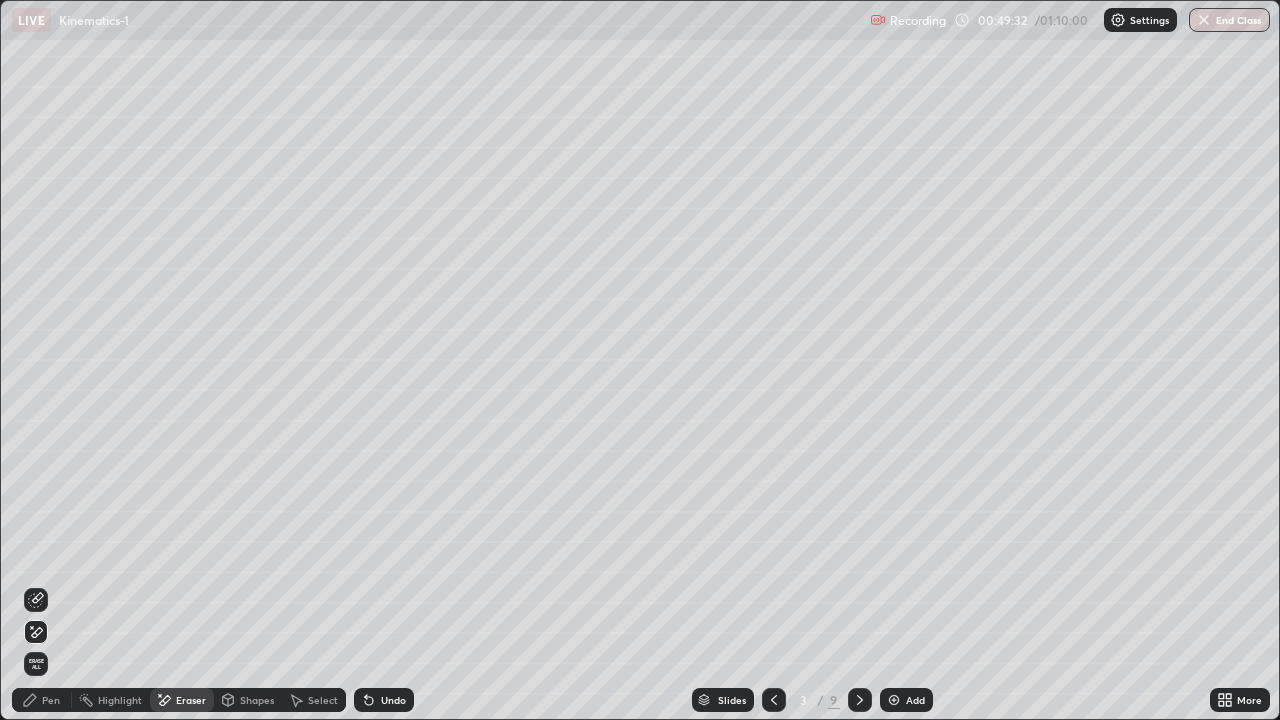 click 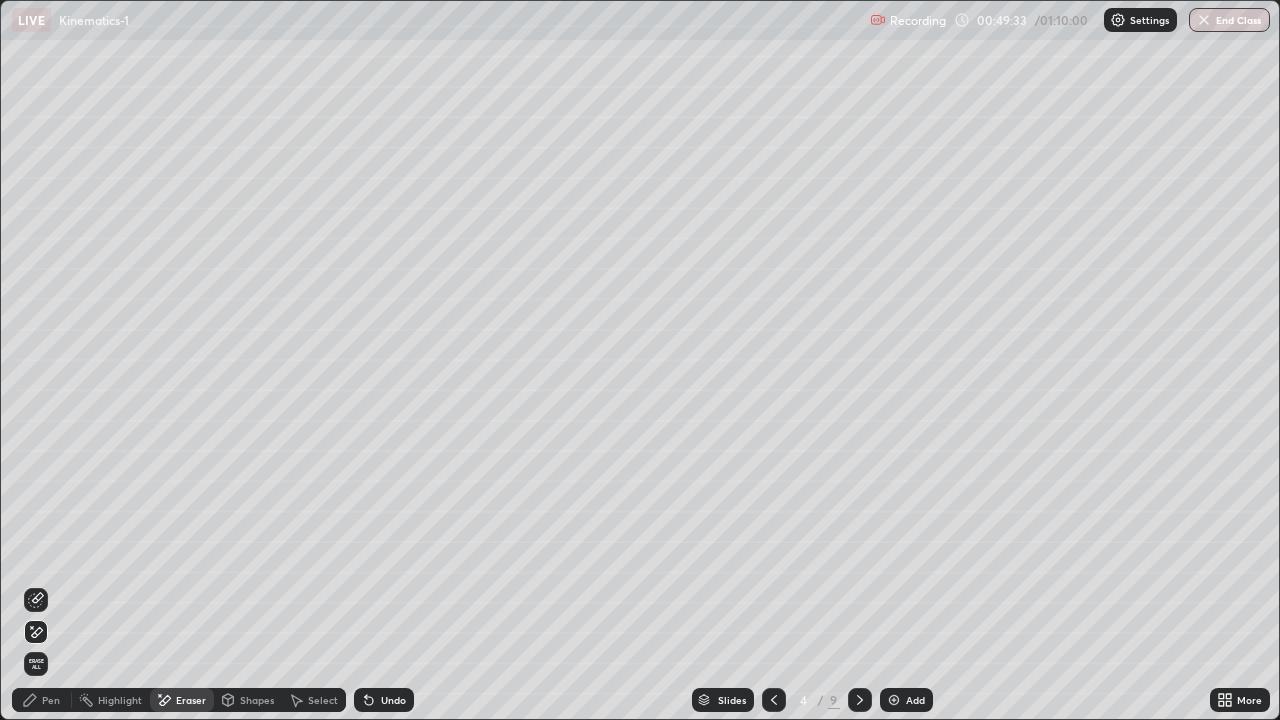 click 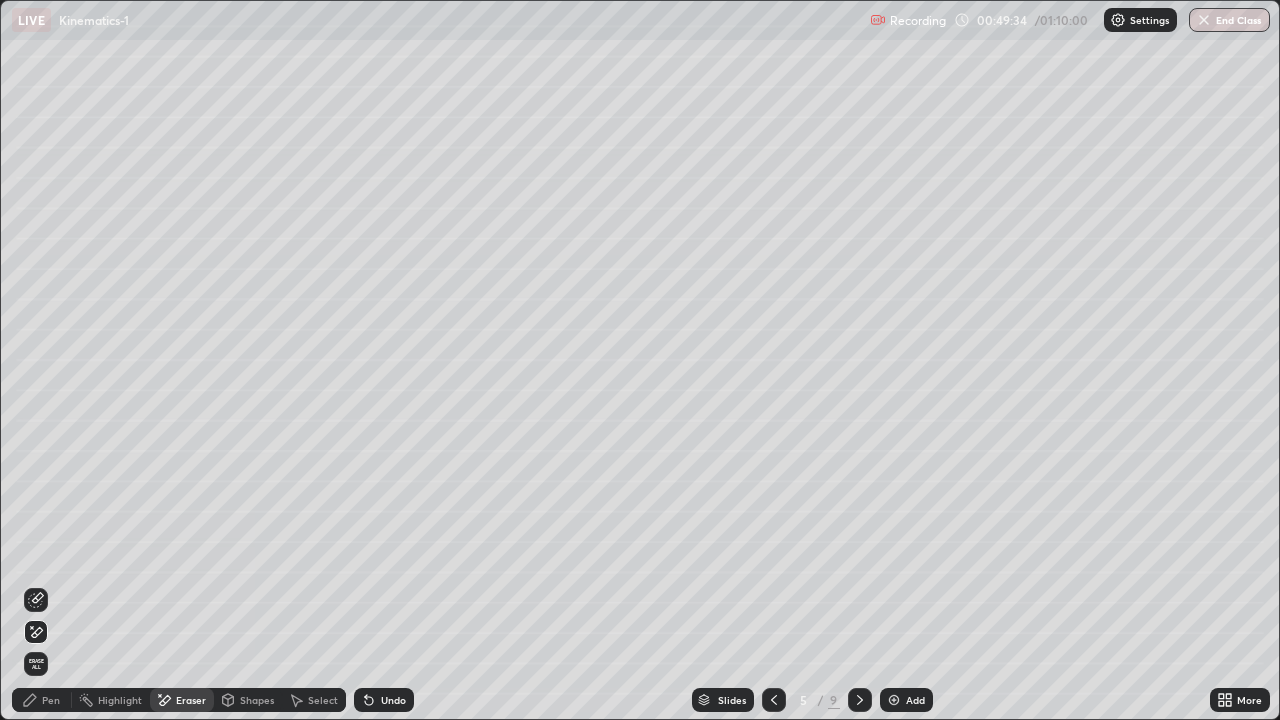 click 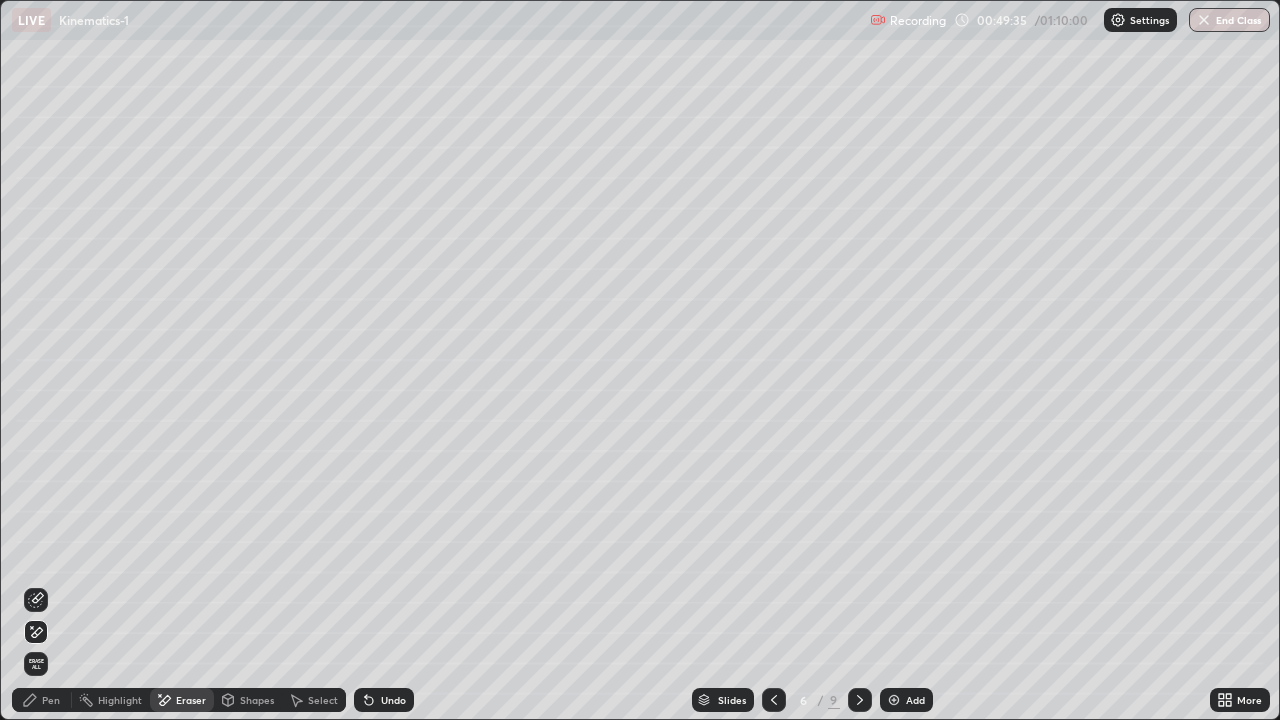 click at bounding box center (860, 700) 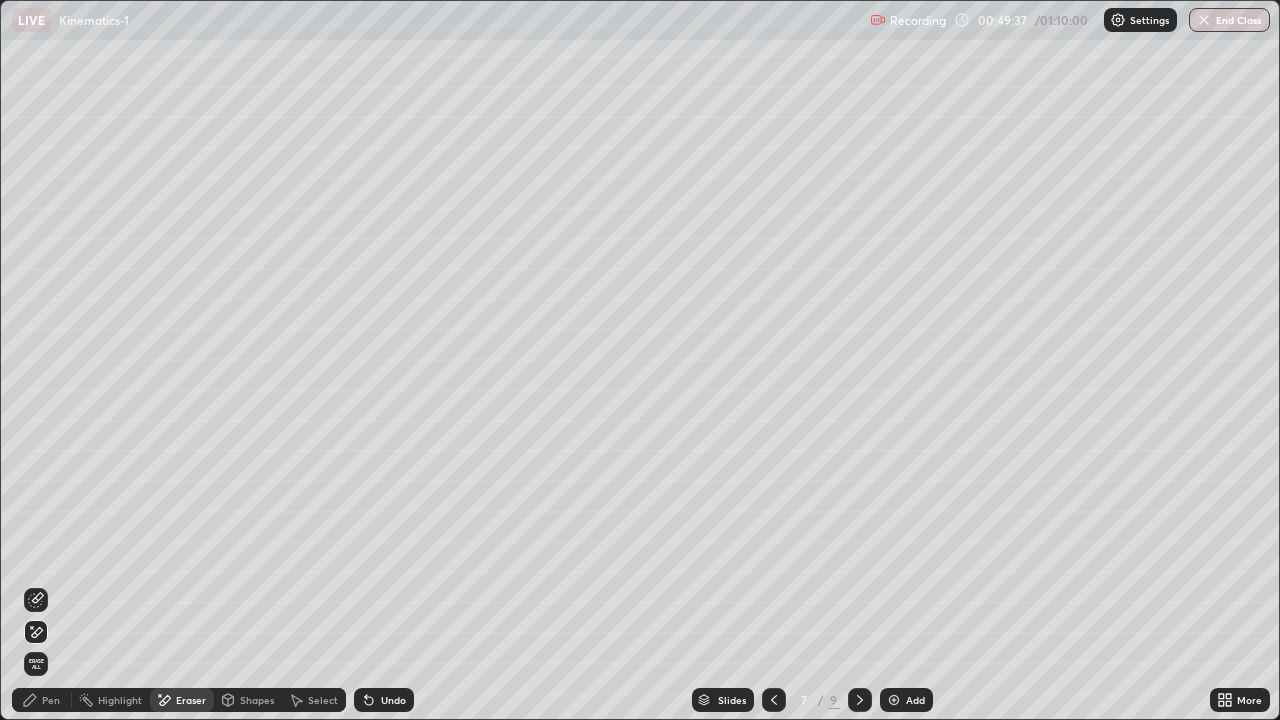 click 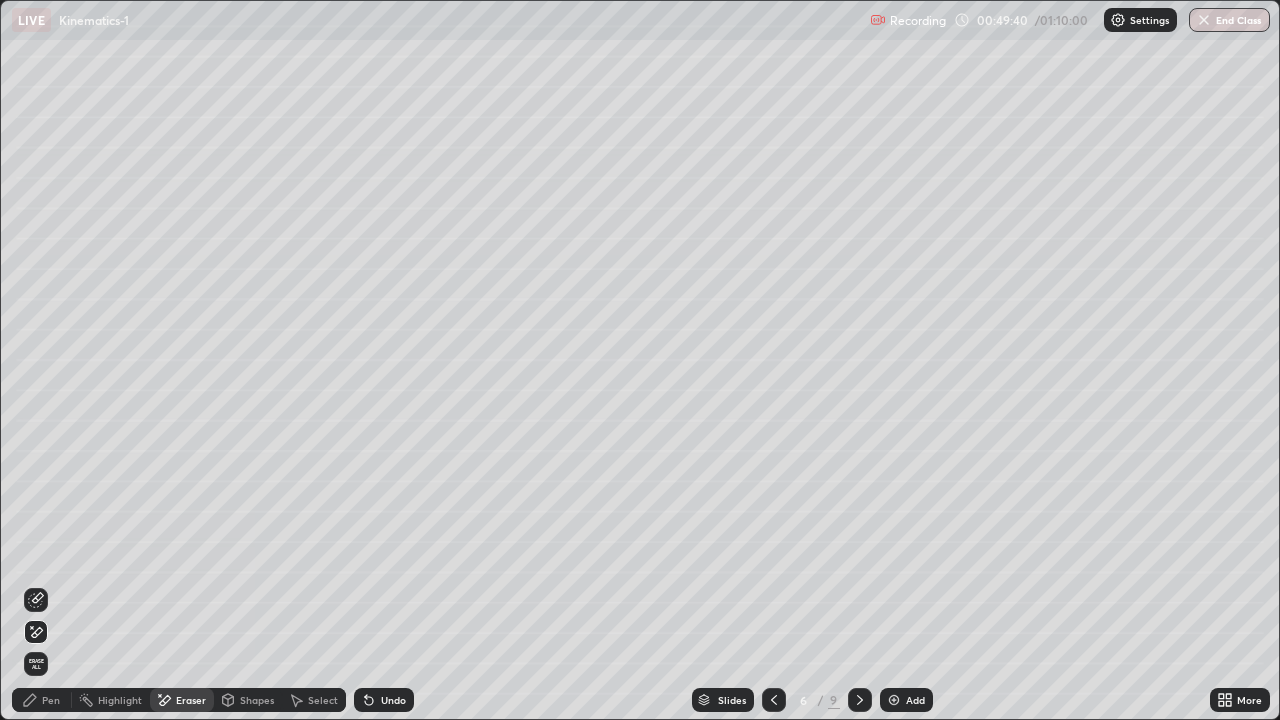 click at bounding box center (860, 700) 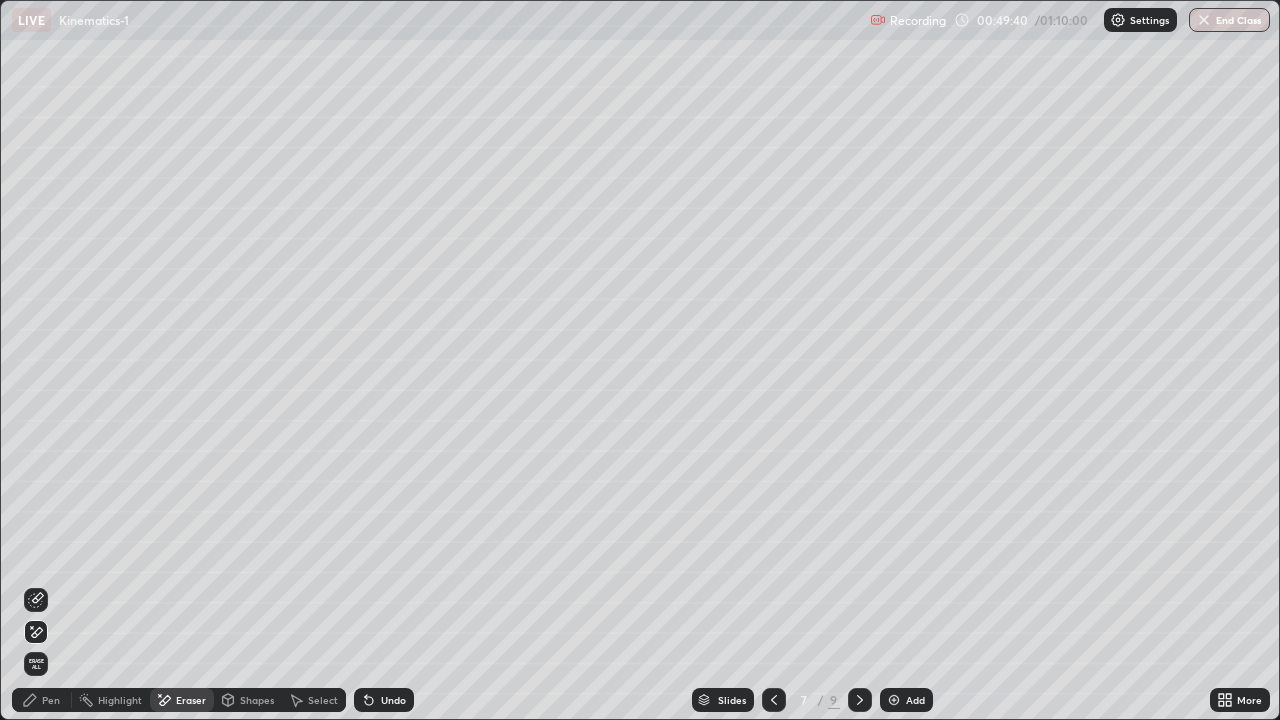 click 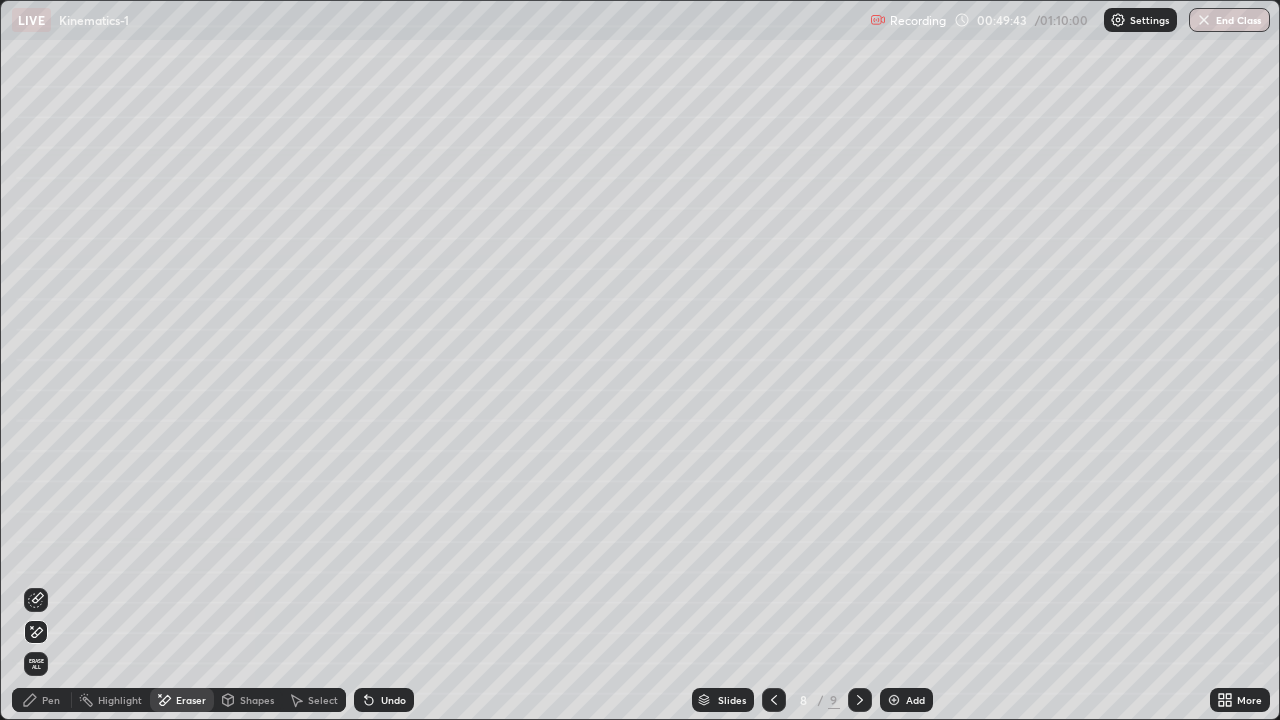 click on "Shapes" at bounding box center [257, 700] 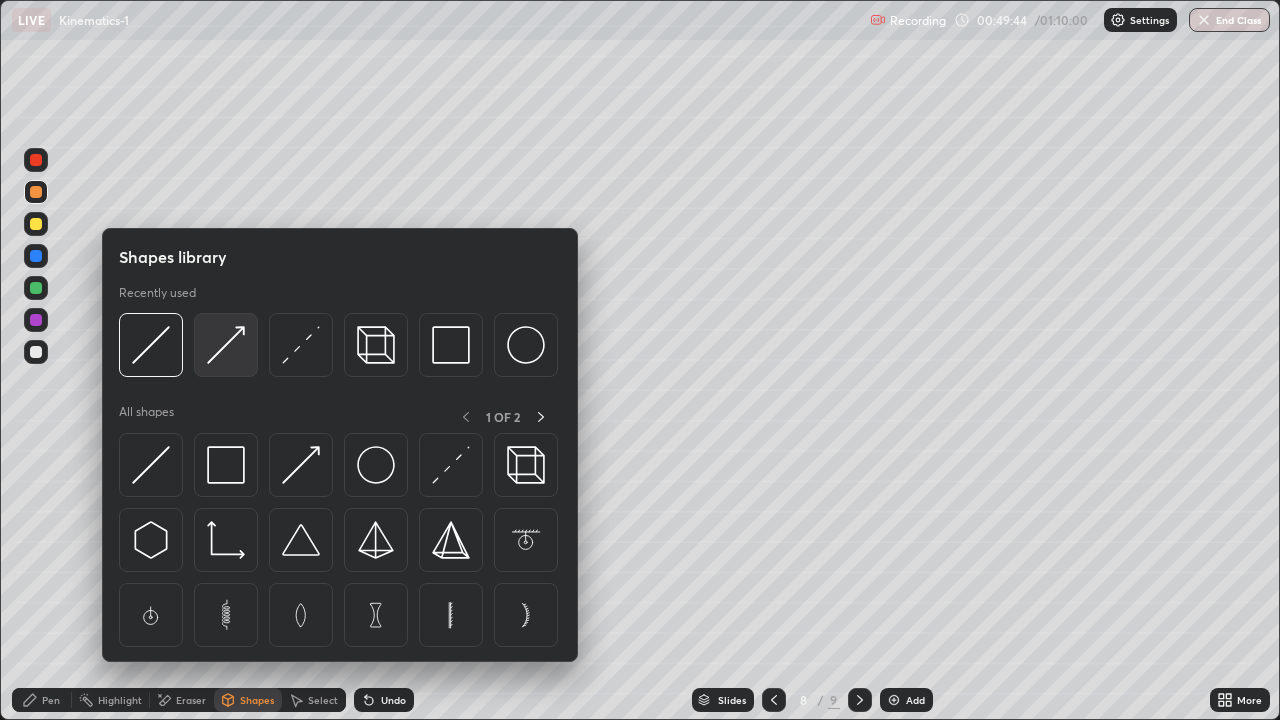 click at bounding box center (226, 345) 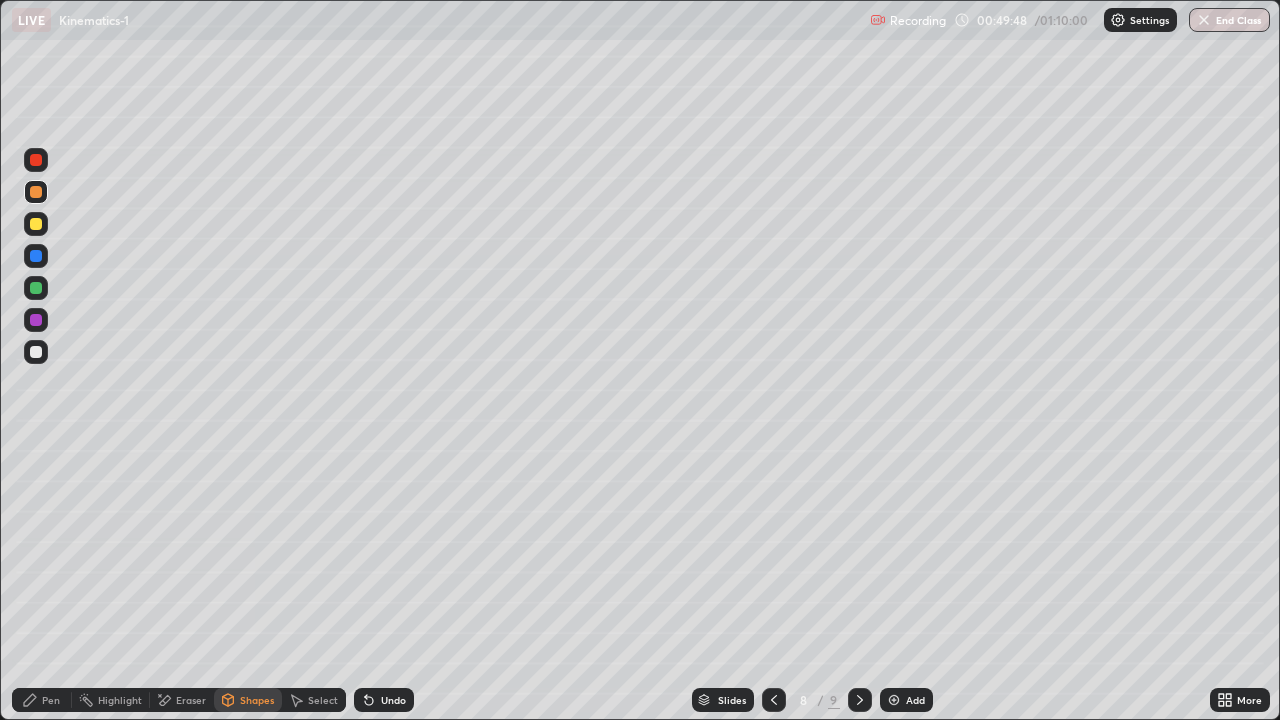click on "Undo" at bounding box center (384, 700) 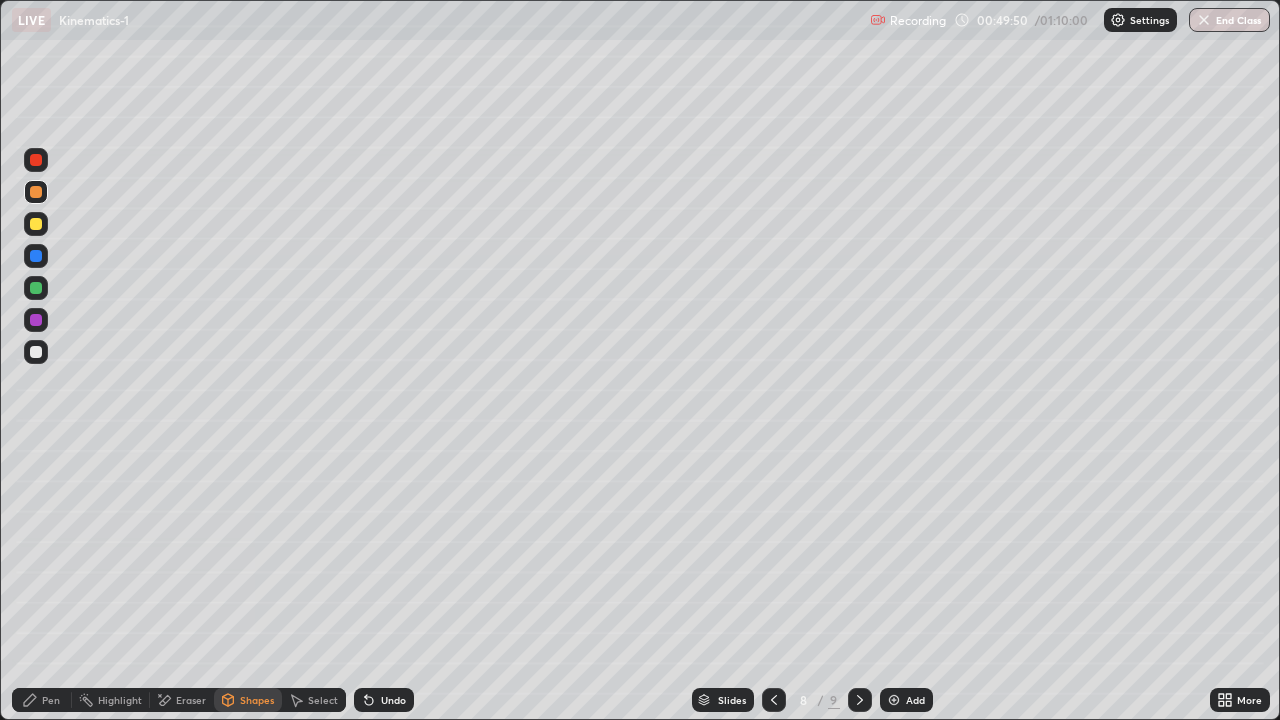 click on "Shapes" at bounding box center (257, 700) 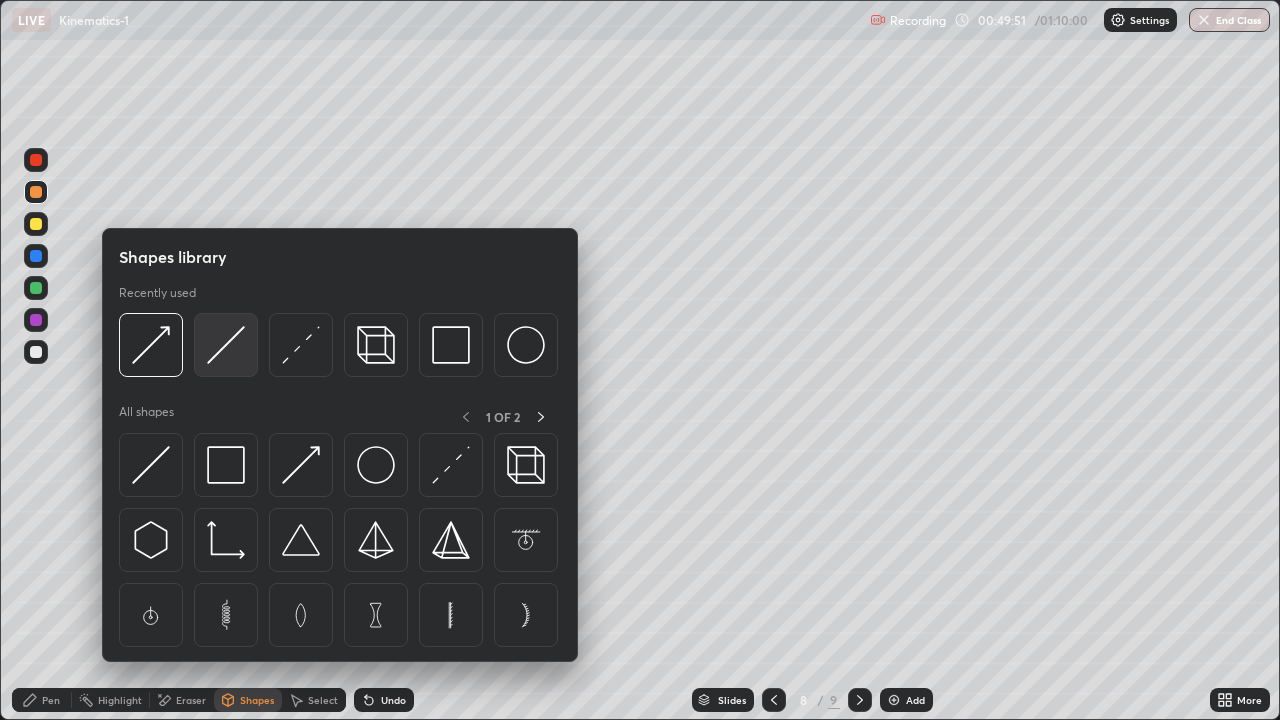 click at bounding box center [226, 345] 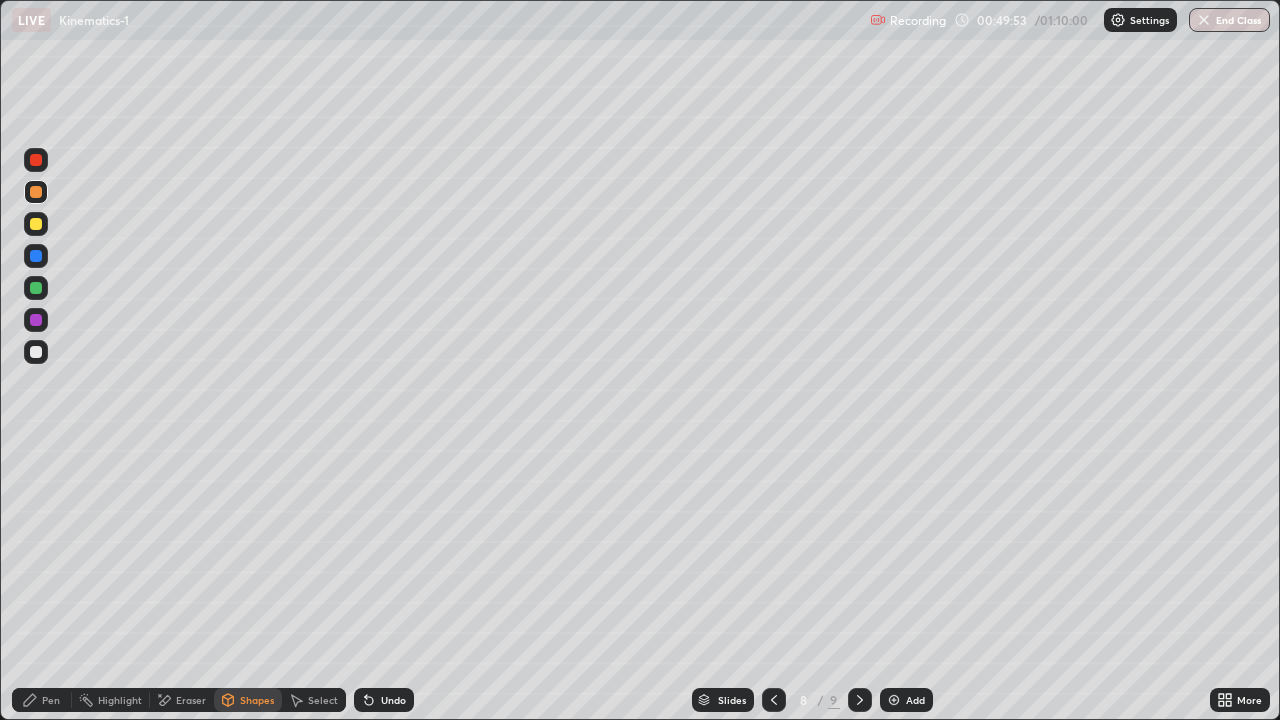 click on "Pen" at bounding box center (42, 700) 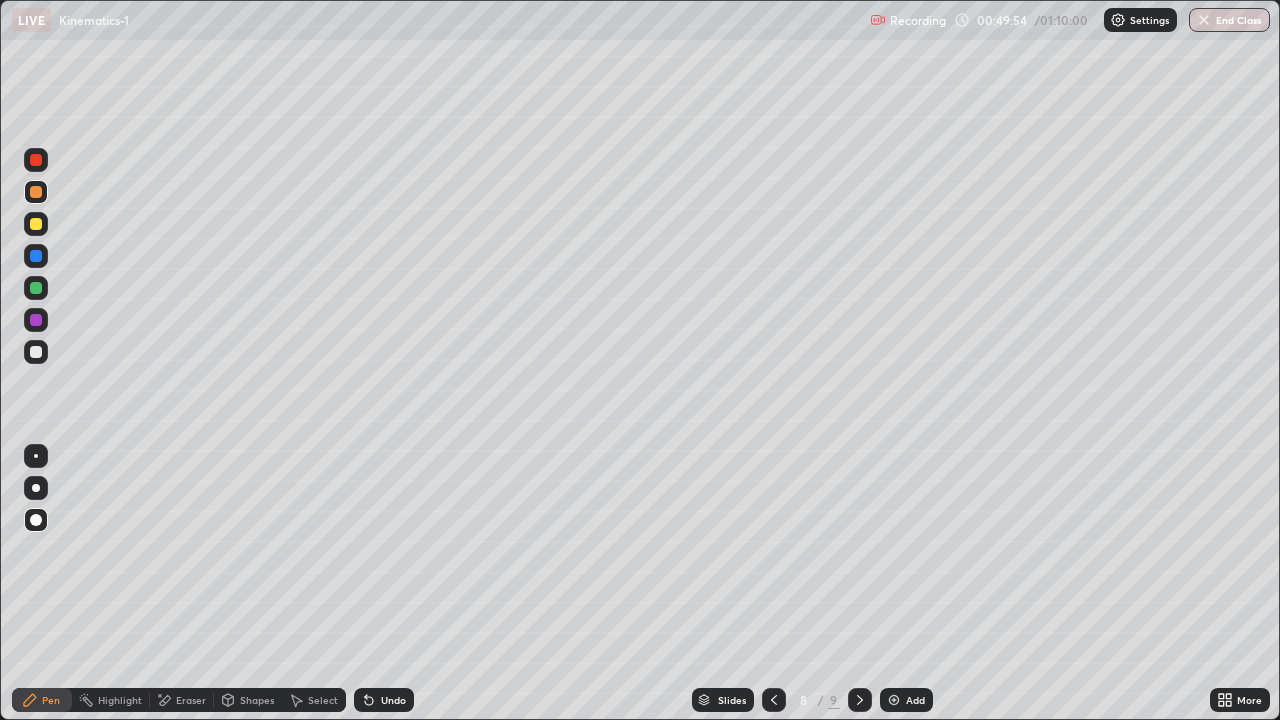 click at bounding box center (36, 352) 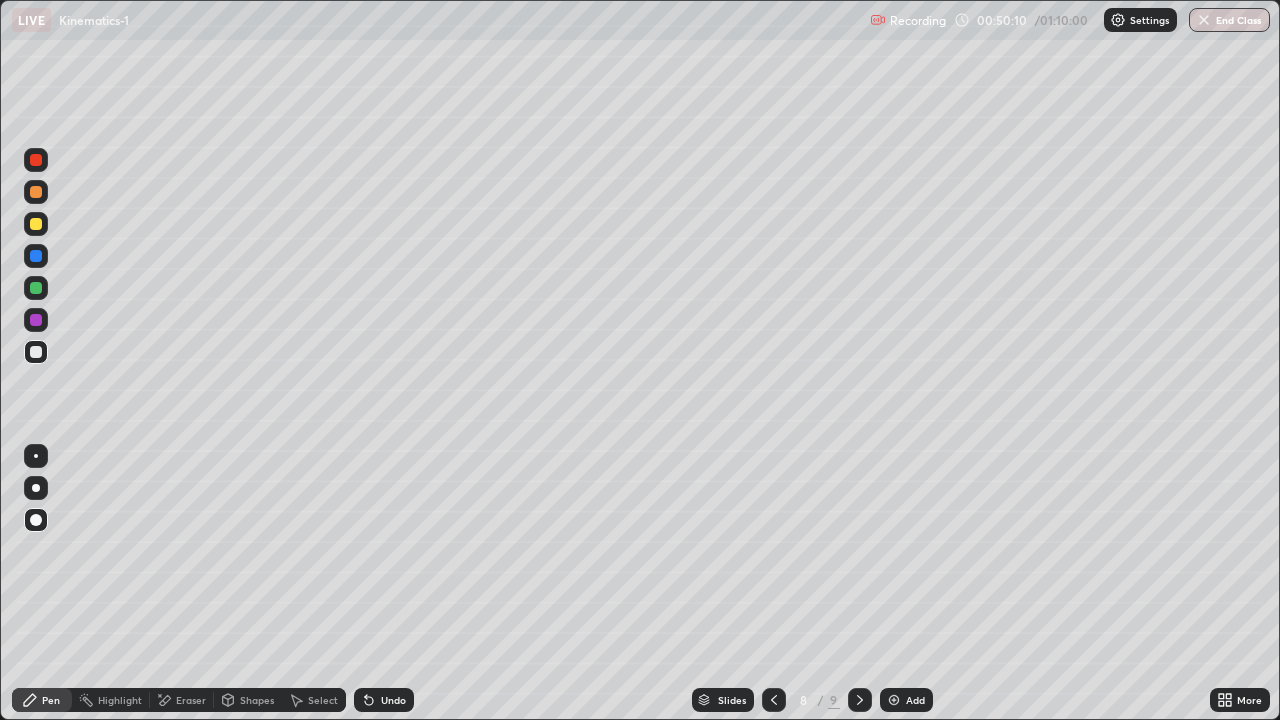 click 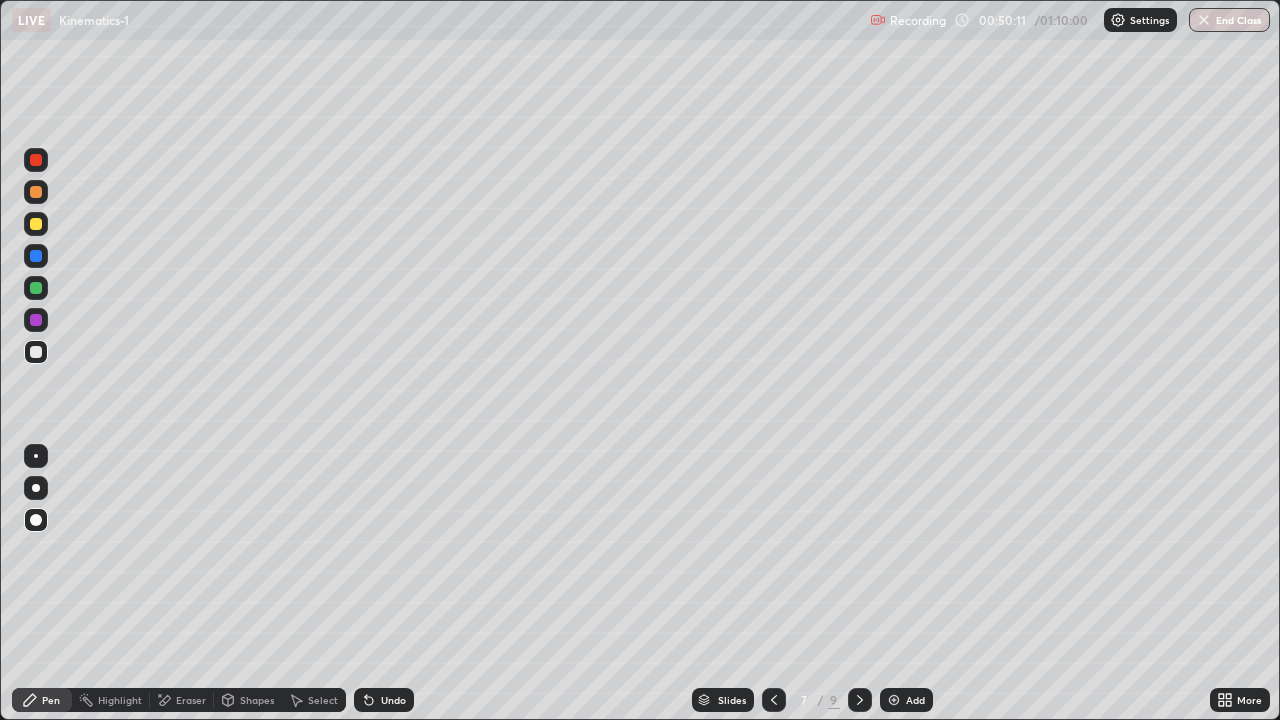 click 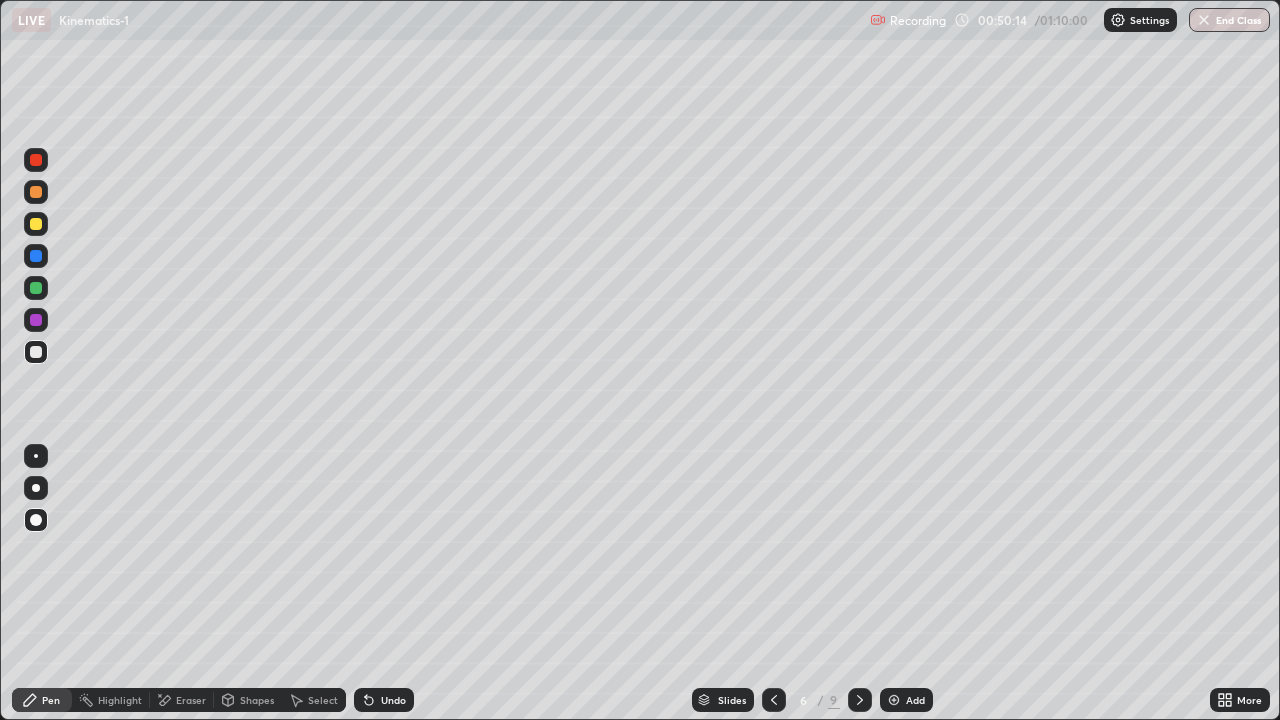 click 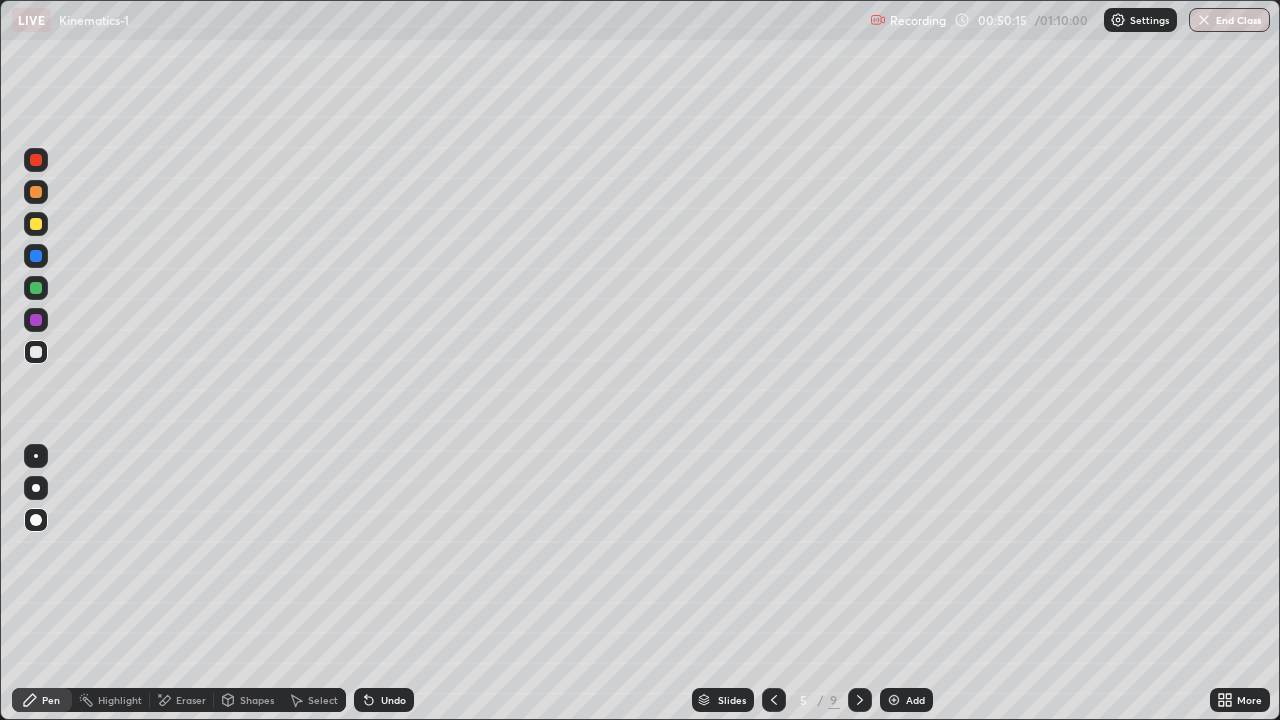 click 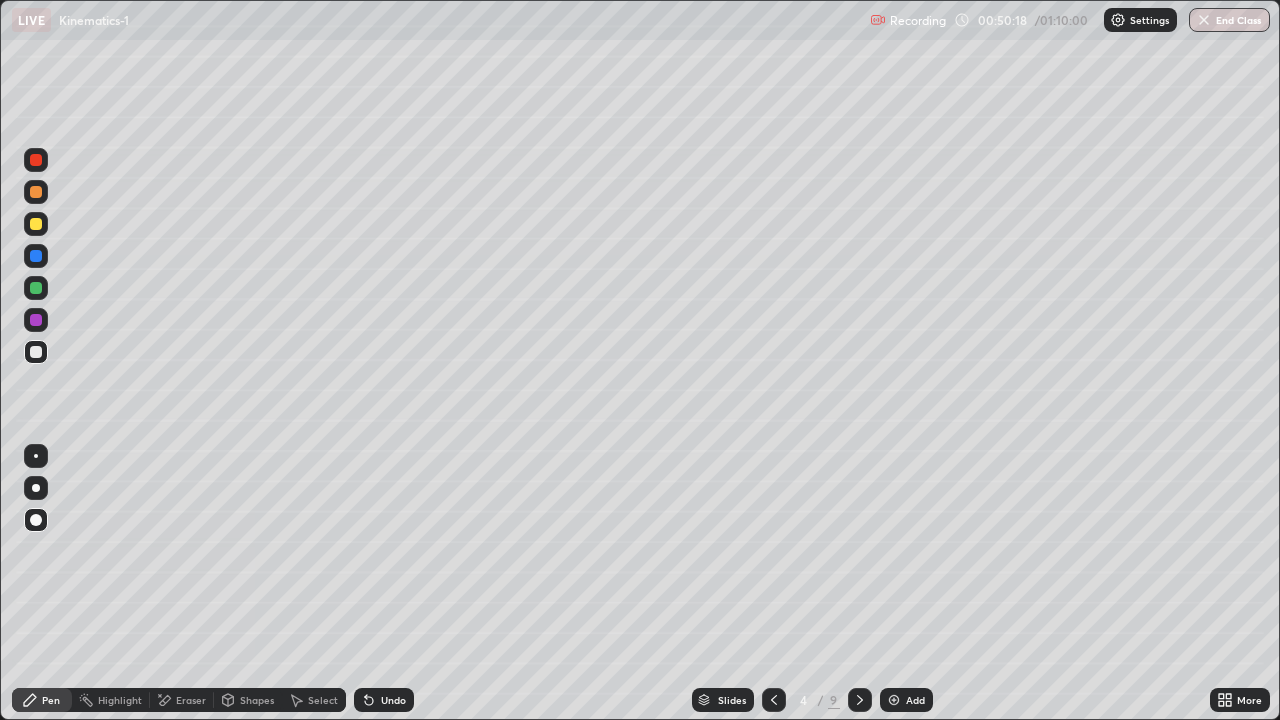 click 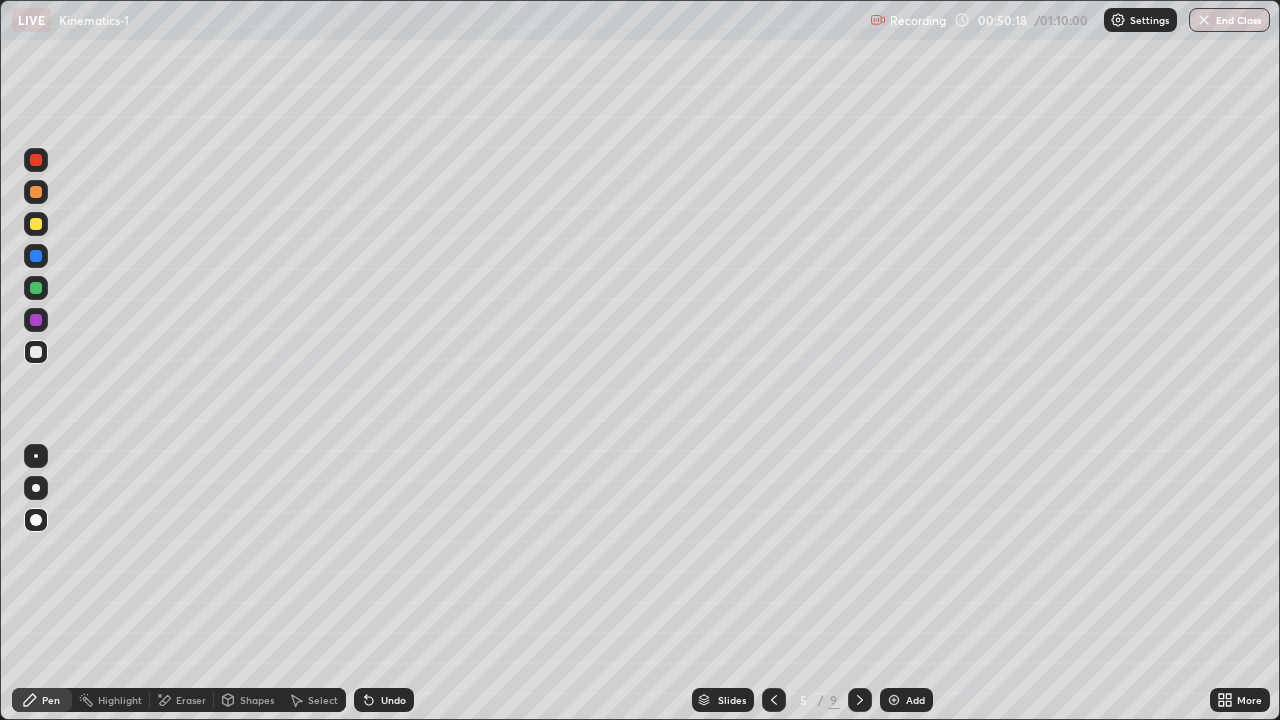click 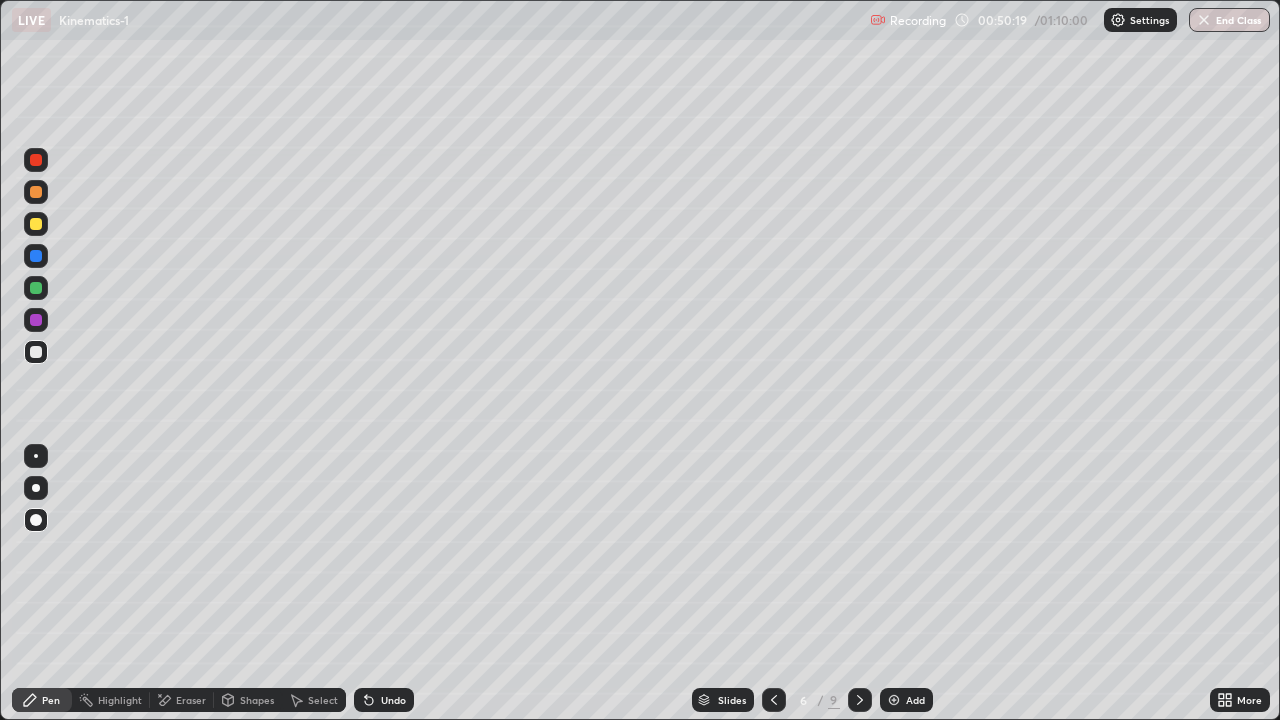 click 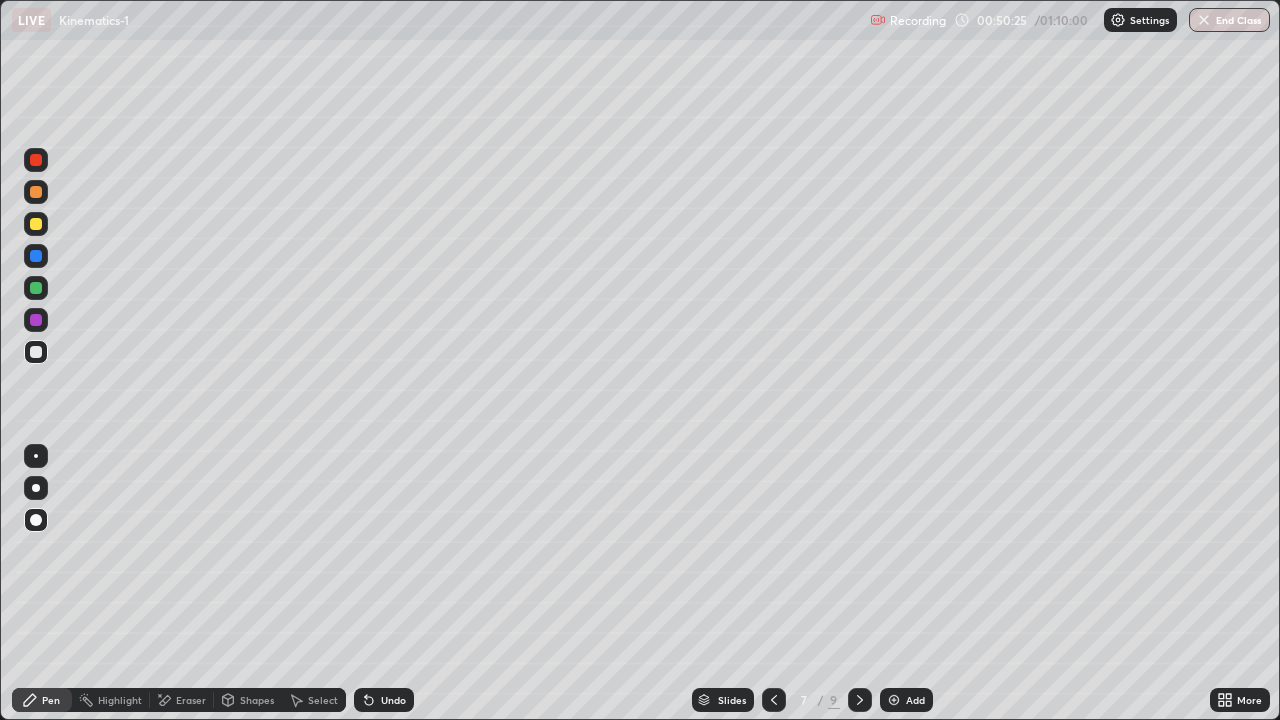 click 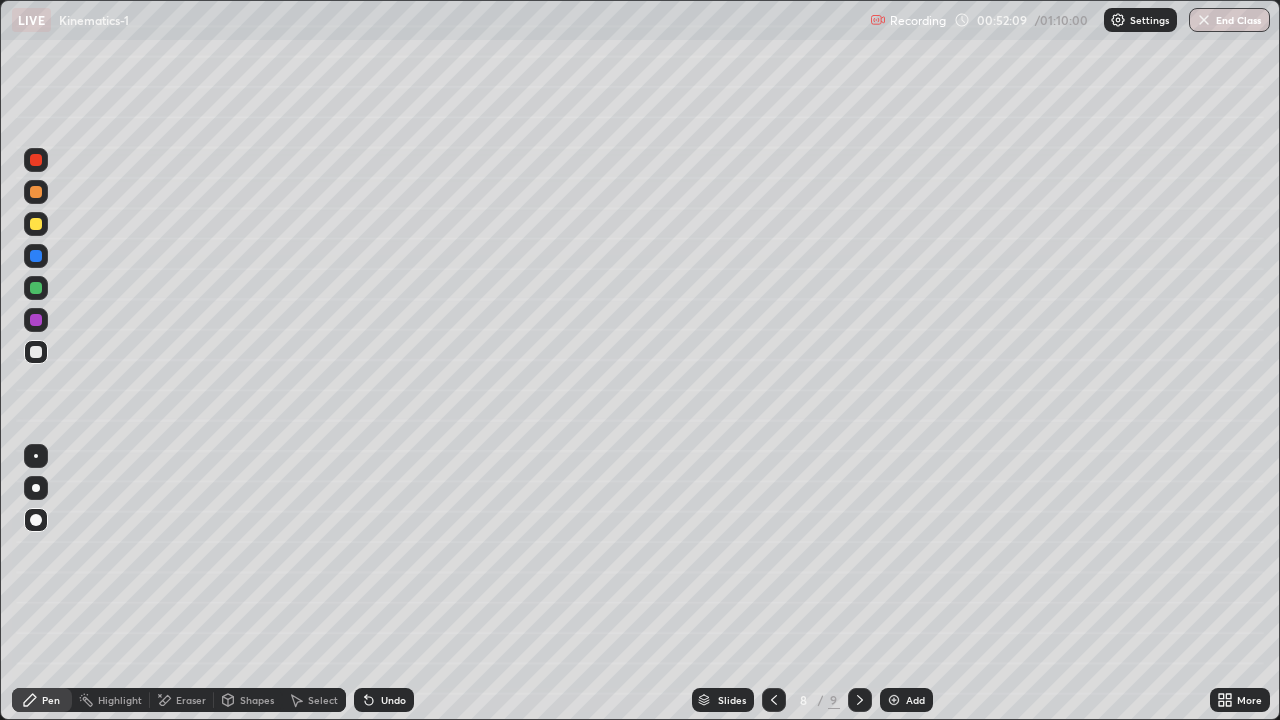 click 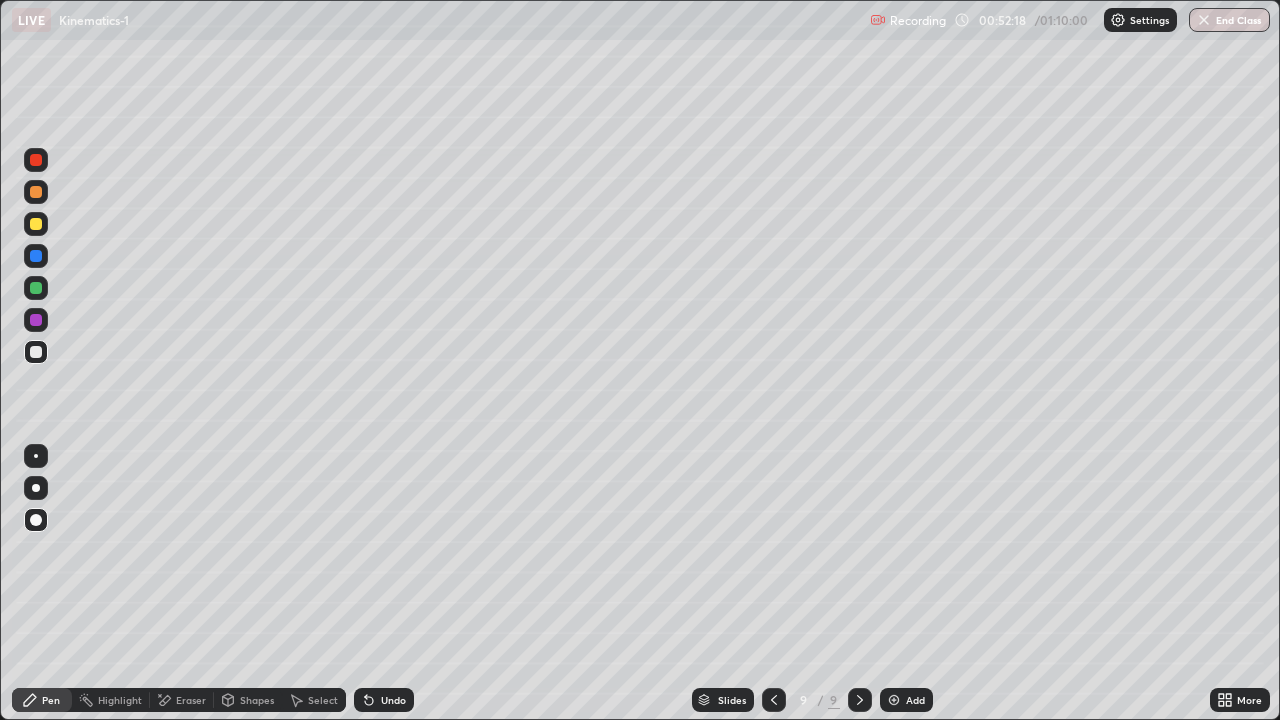 click at bounding box center [36, 192] 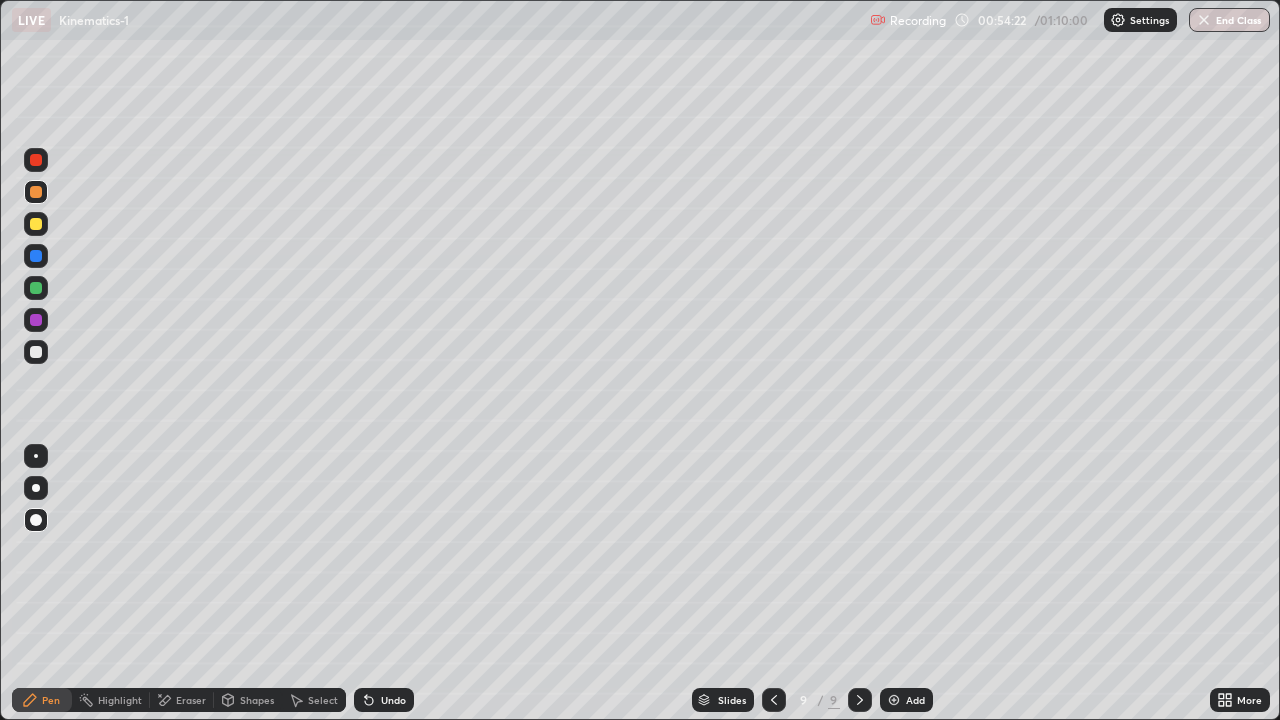 click 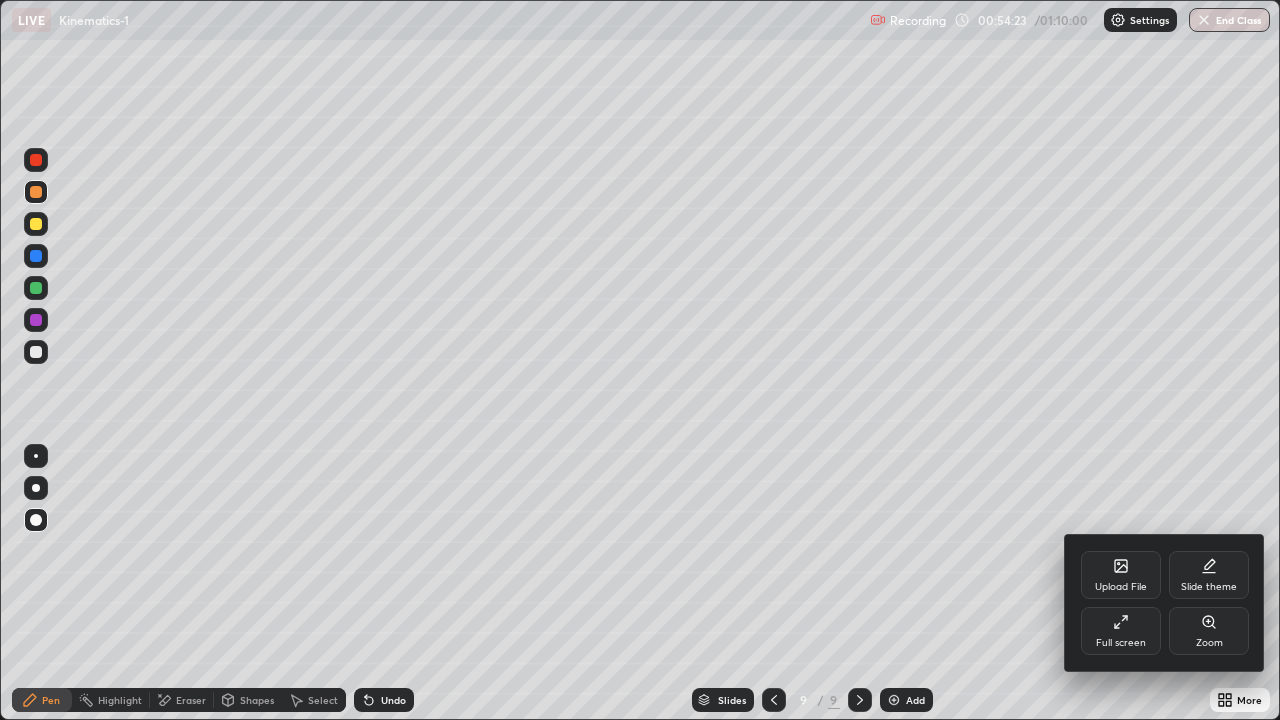 click on "Full screen" at bounding box center [1121, 631] 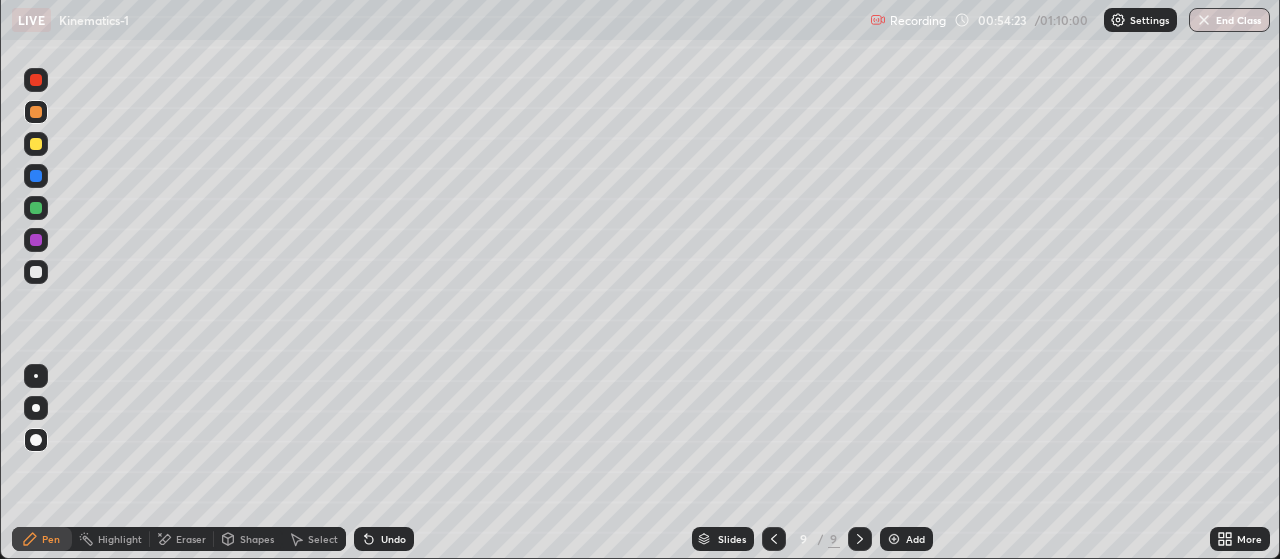 scroll, scrollTop: 559, scrollLeft: 1280, axis: both 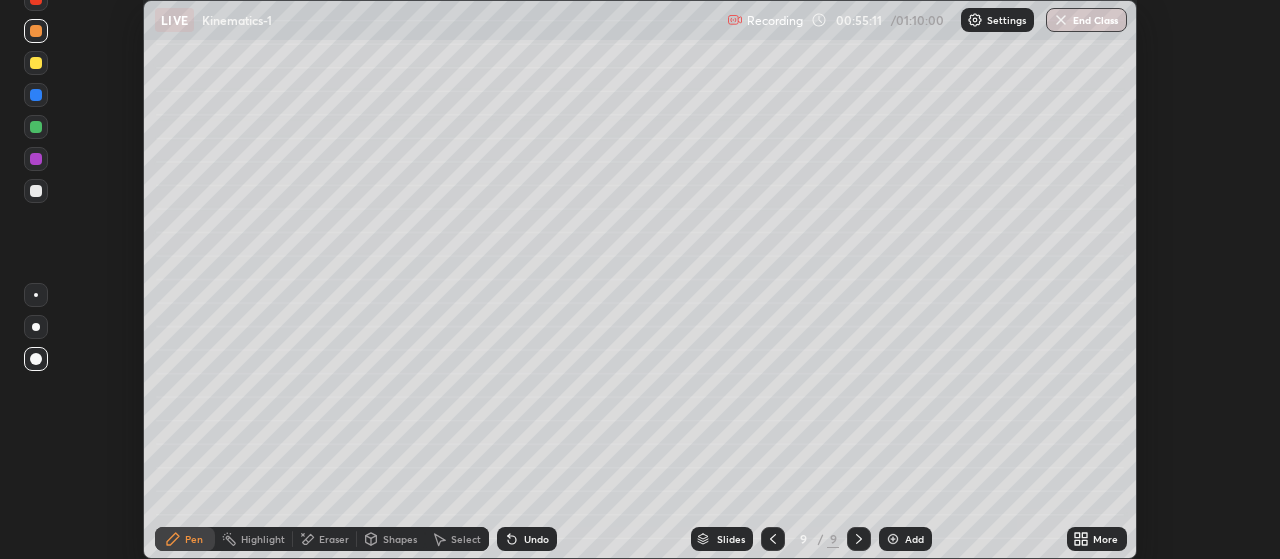 click 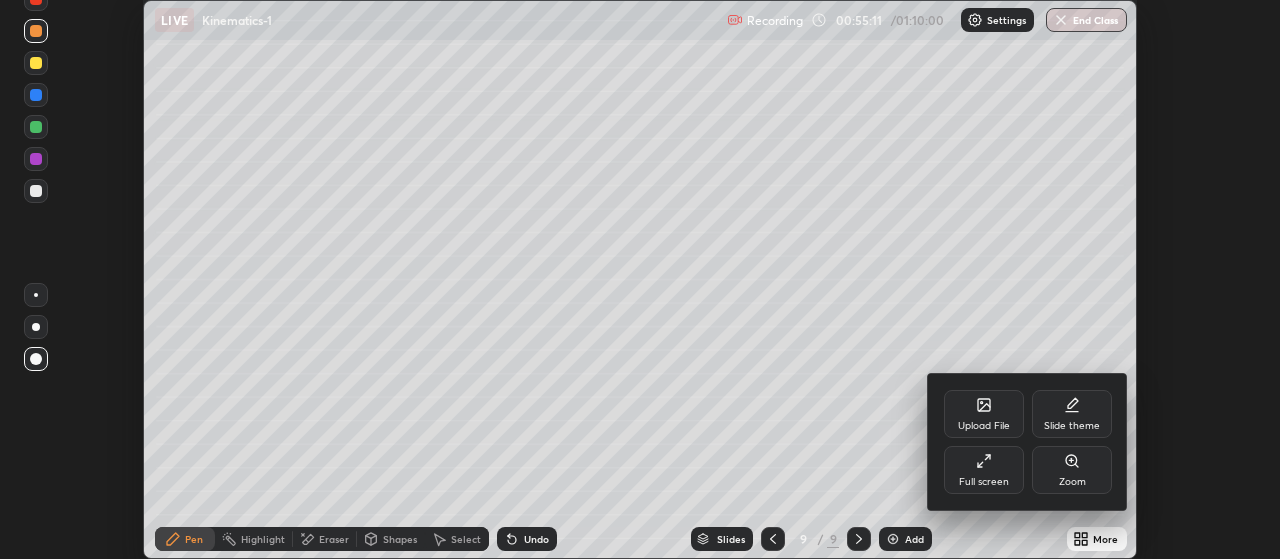 click on "Upload File" at bounding box center [984, 426] 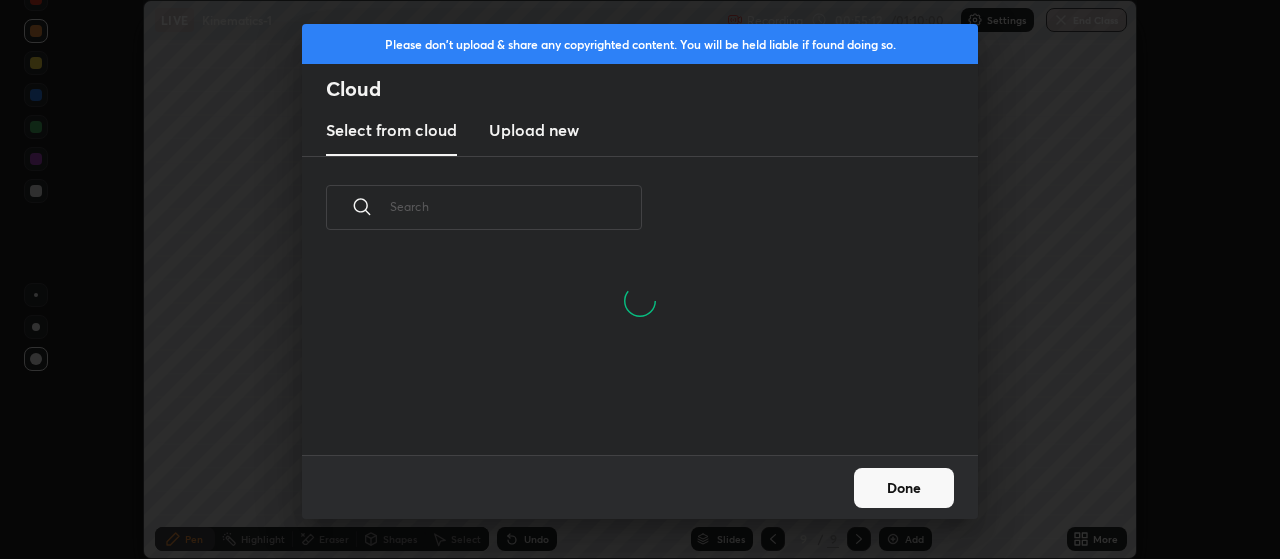 click on "Upload new" at bounding box center (534, 130) 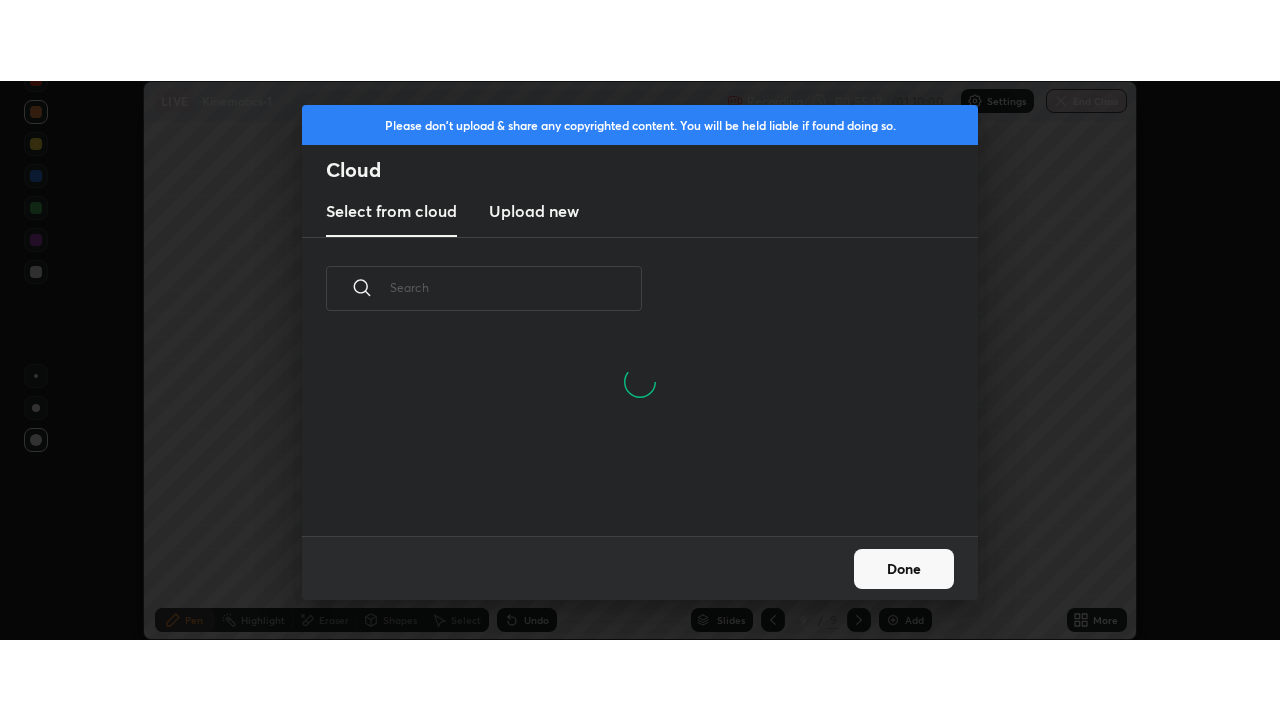 scroll, scrollTop: 0, scrollLeft: 0, axis: both 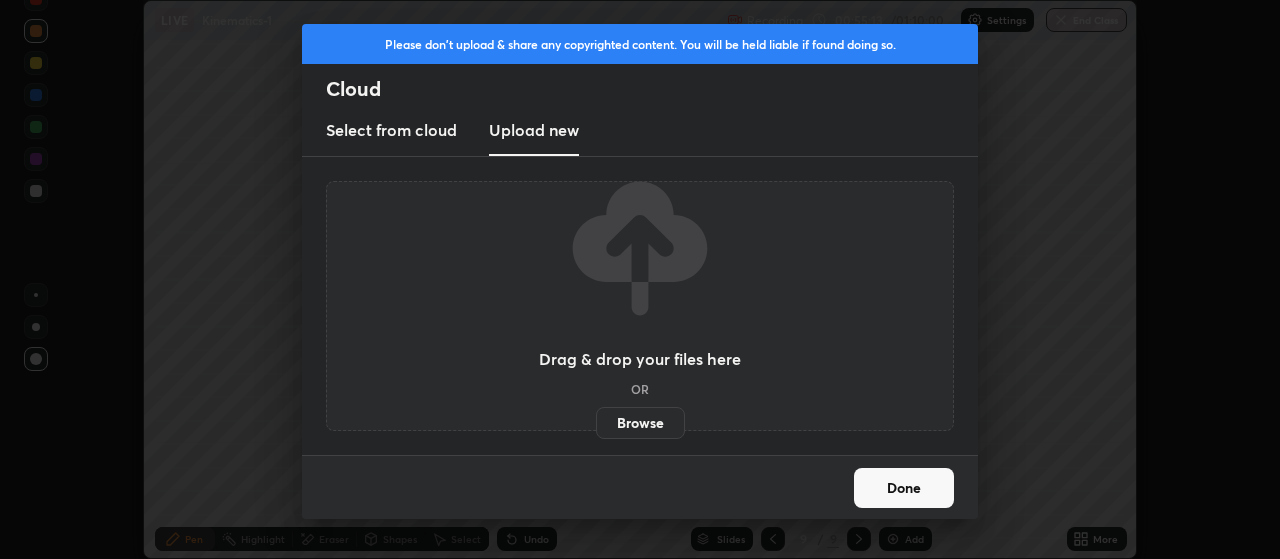 click on "Browse" at bounding box center (640, 423) 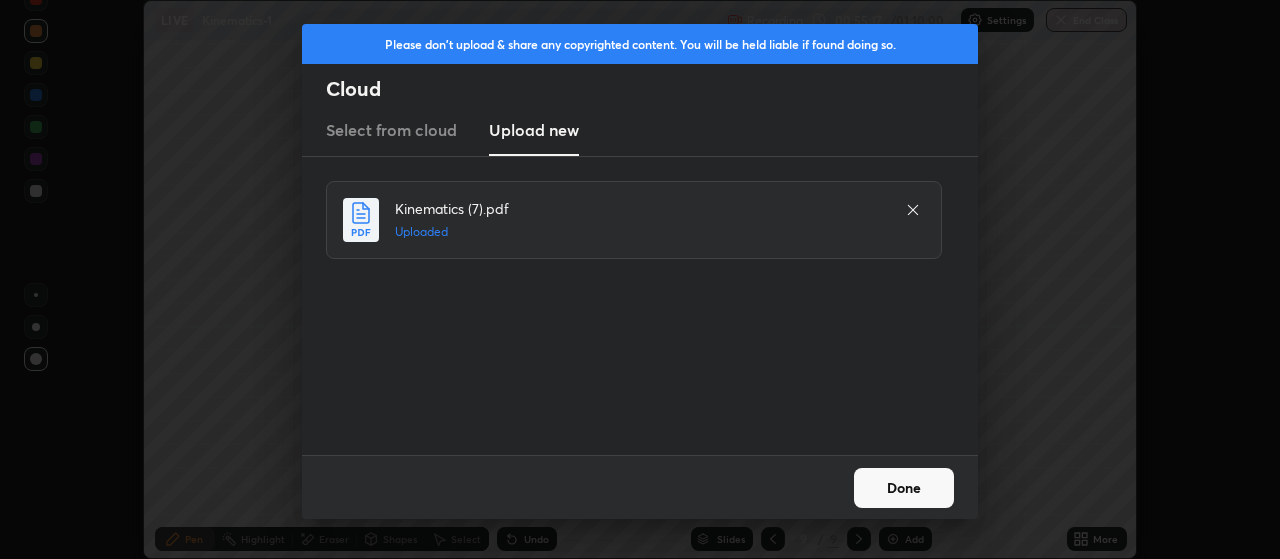 click on "Done" at bounding box center (904, 488) 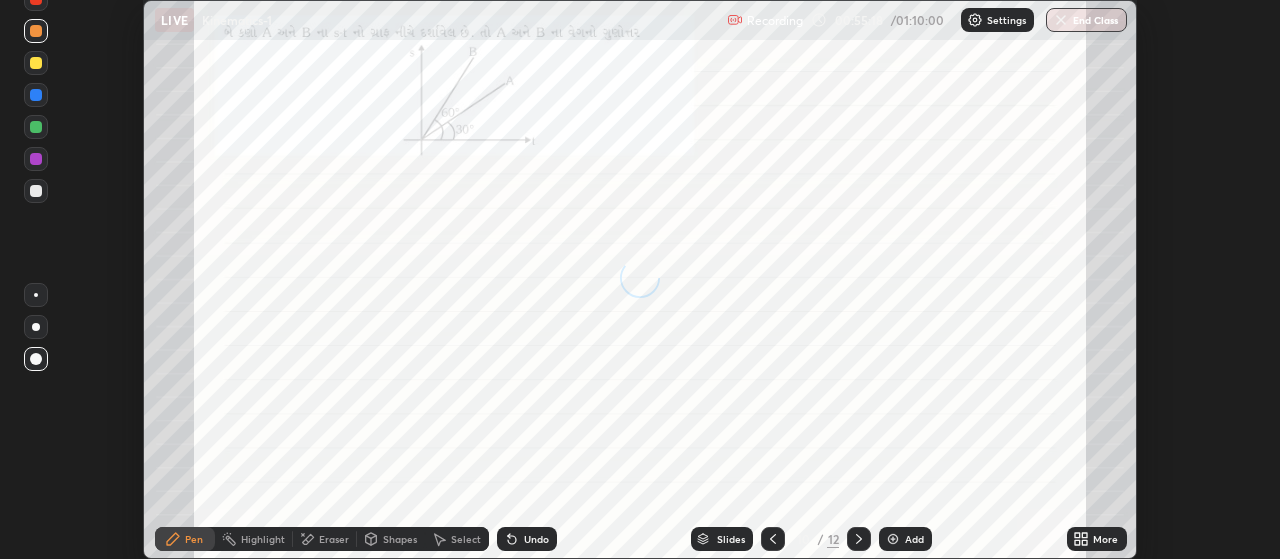 click 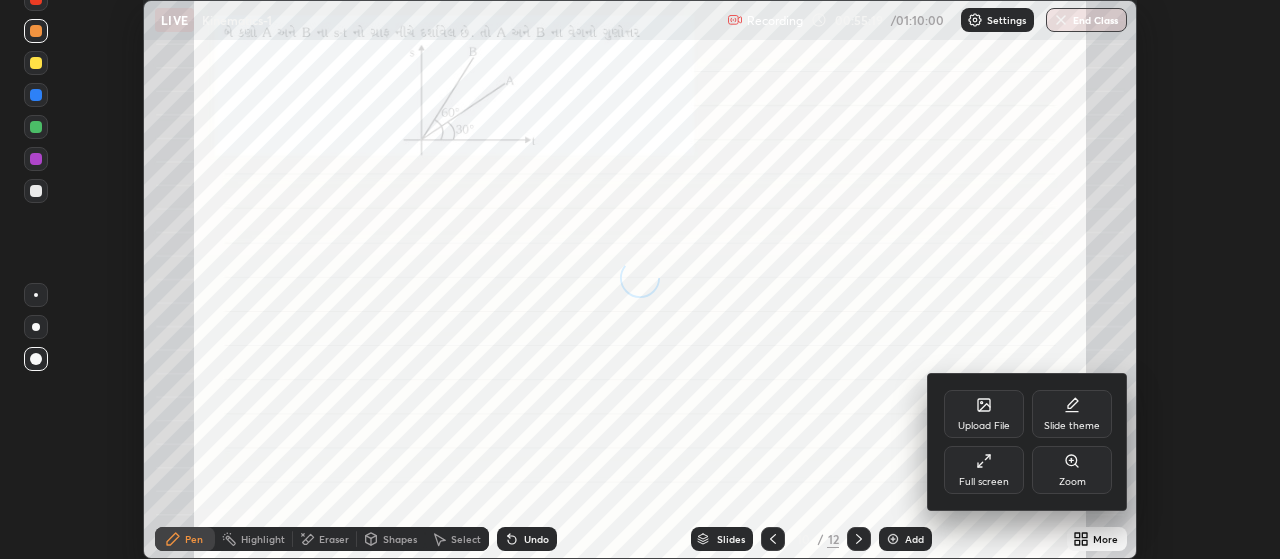 click on "Full screen" at bounding box center (984, 470) 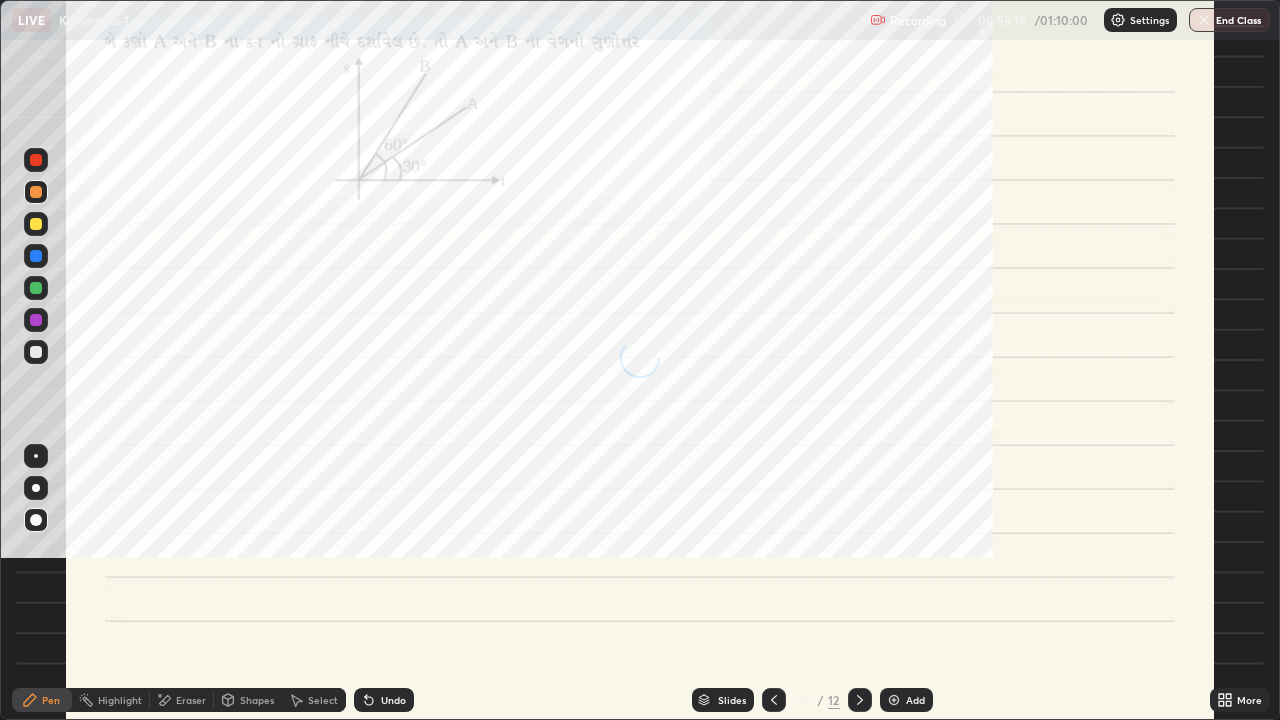 scroll, scrollTop: 99280, scrollLeft: 98720, axis: both 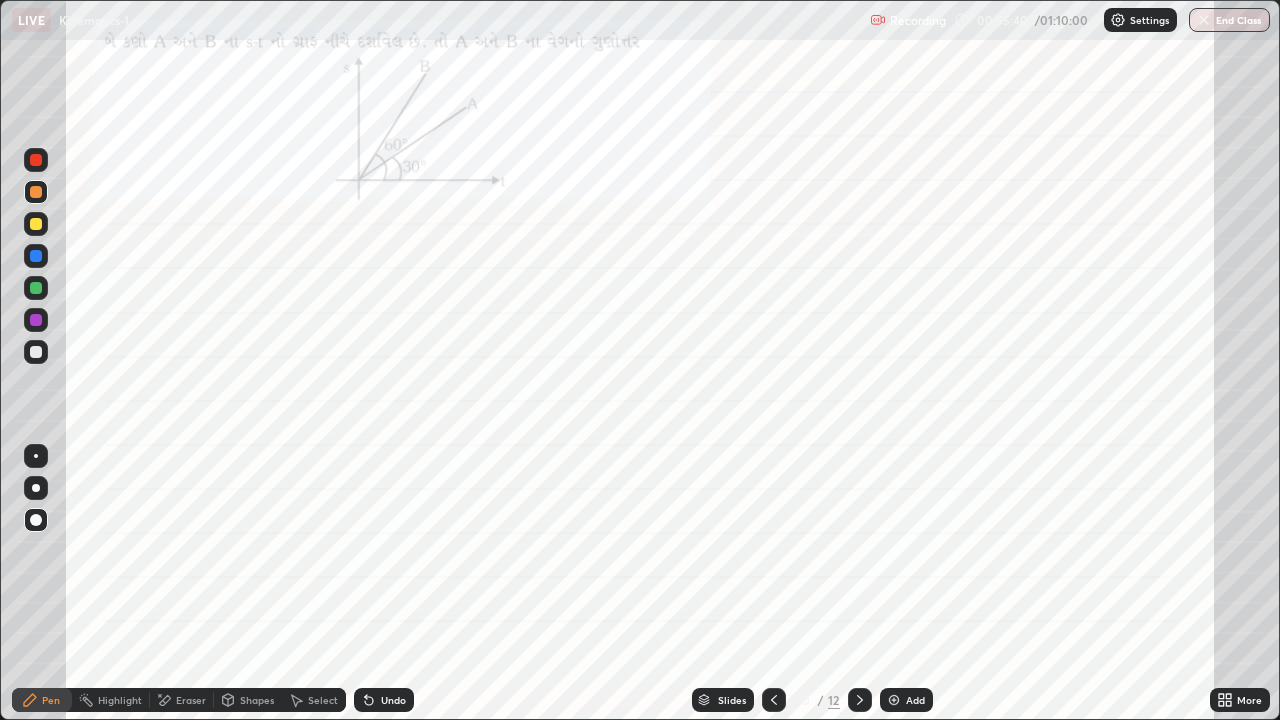 click at bounding box center (36, 192) 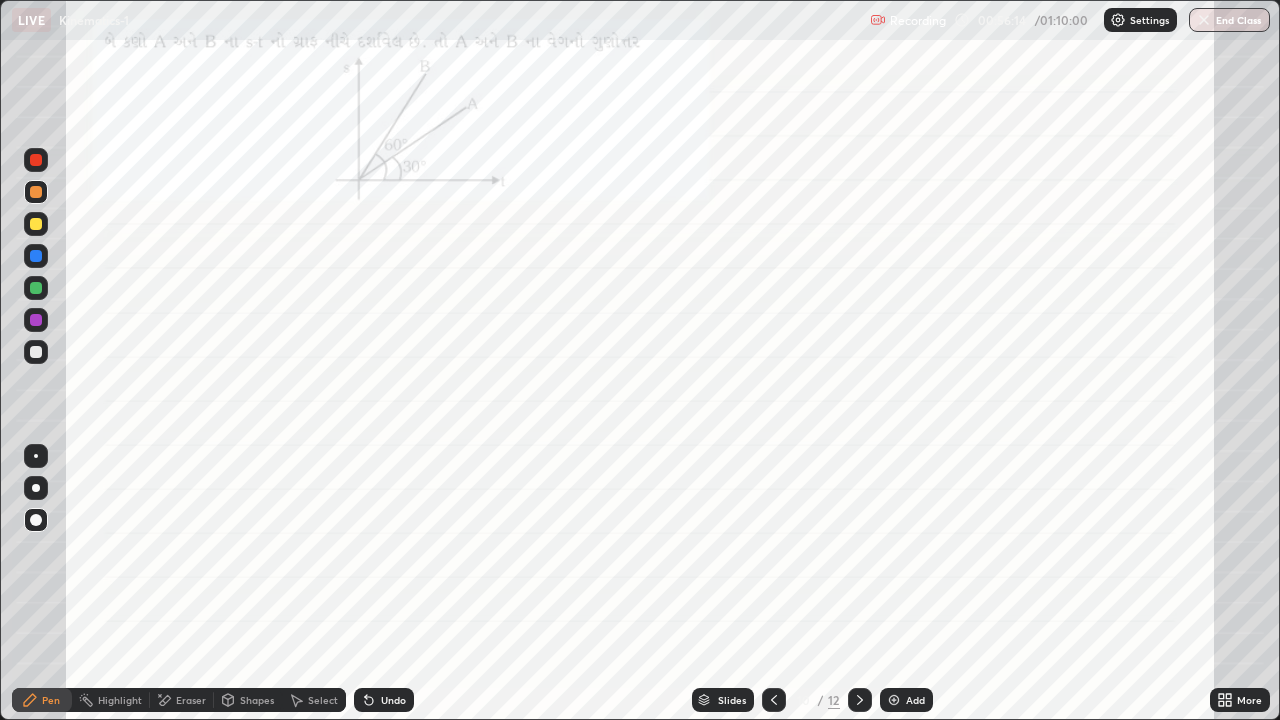 click at bounding box center [36, 320] 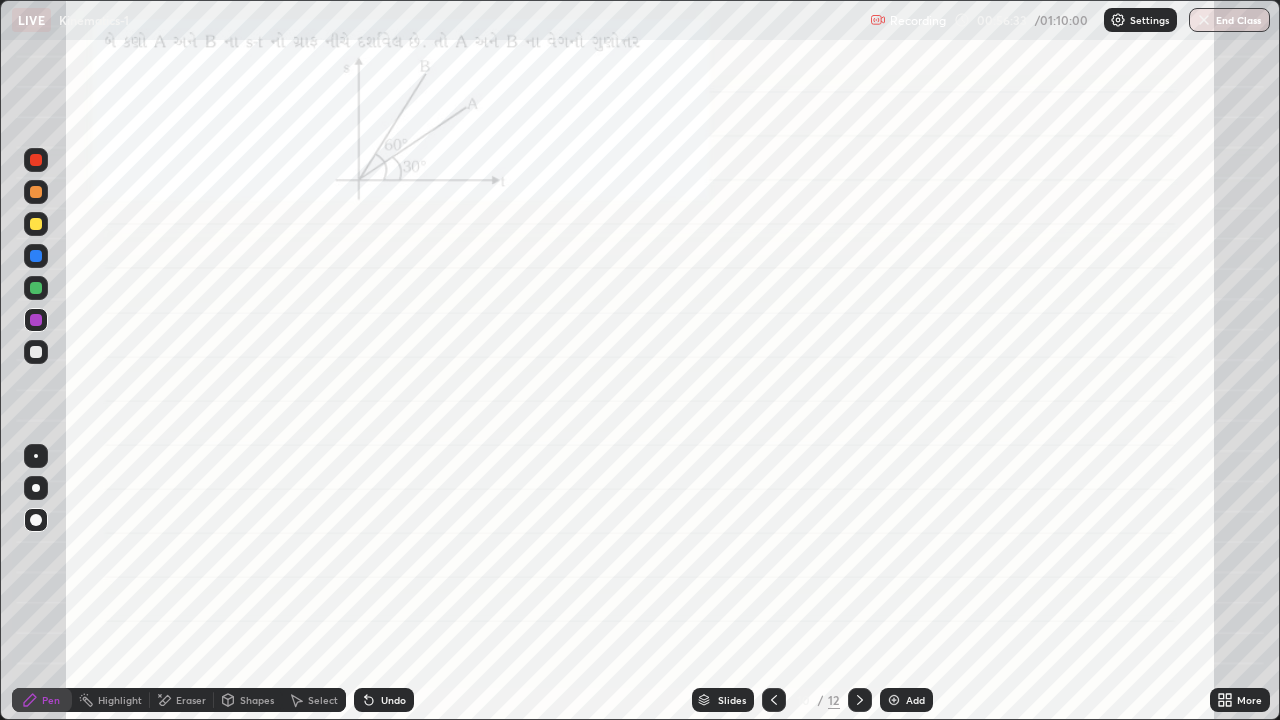 click 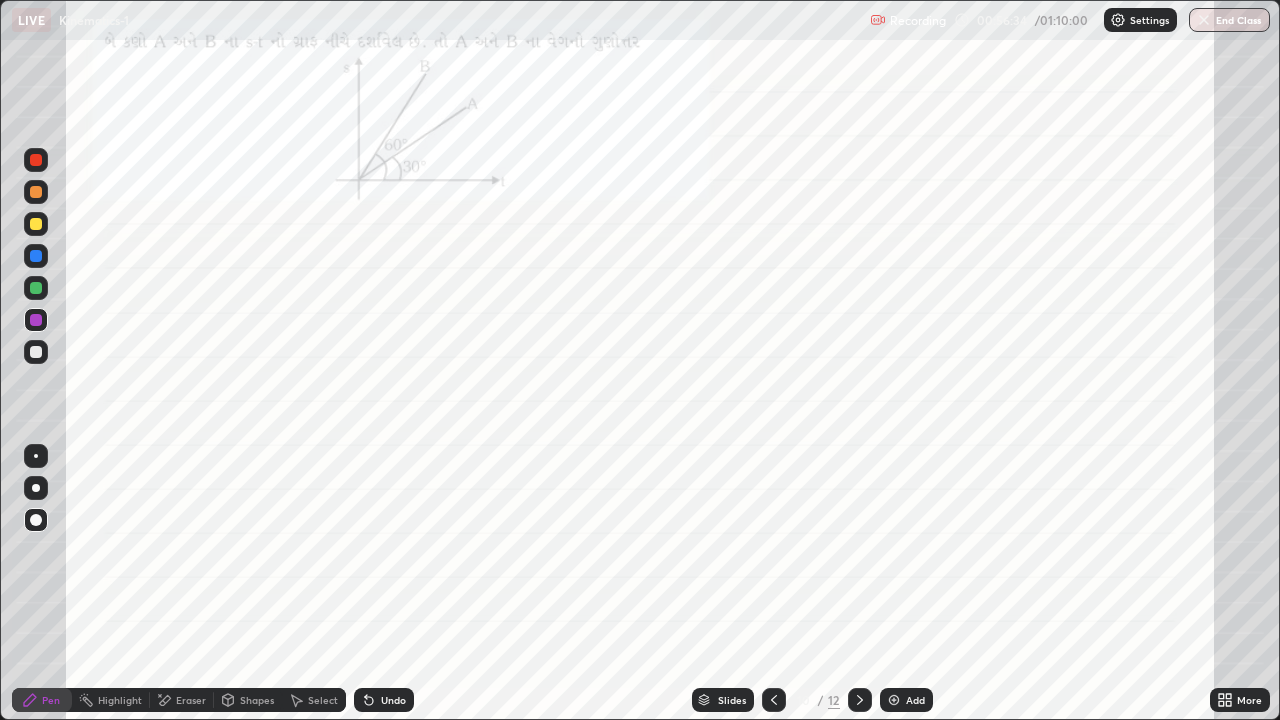 click on "Undo" at bounding box center (393, 700) 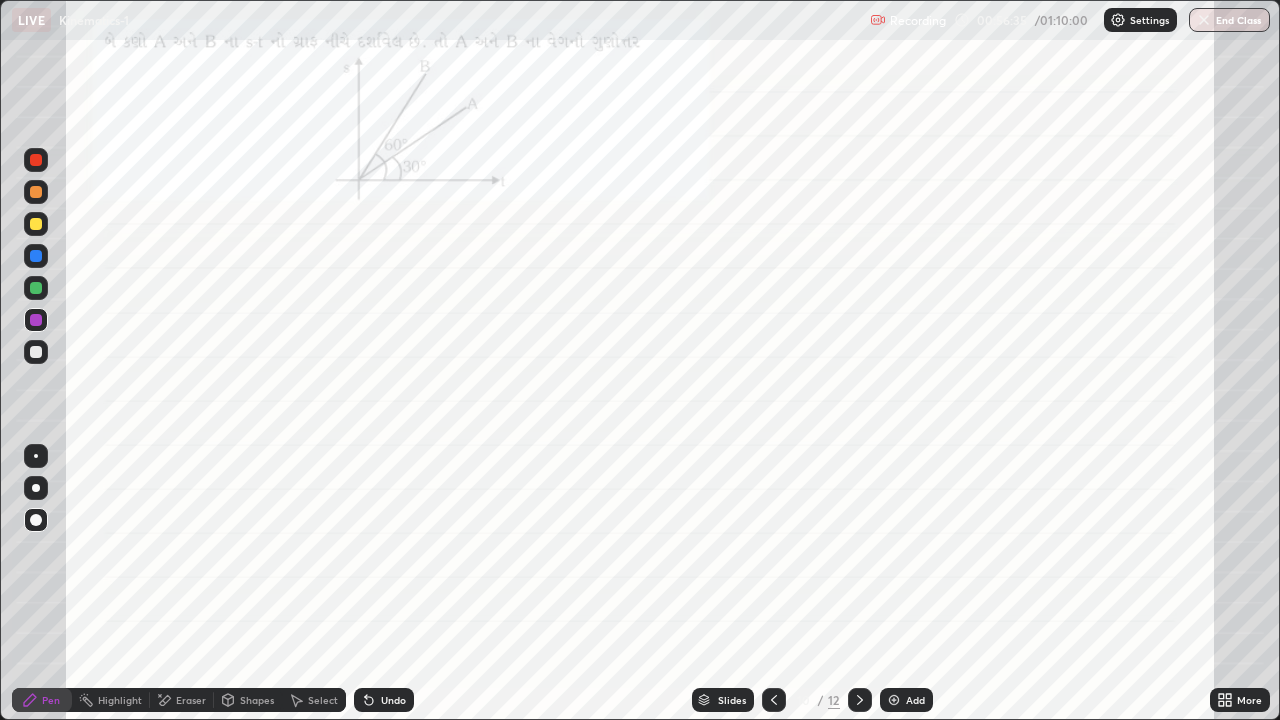 click on "Undo" at bounding box center (393, 700) 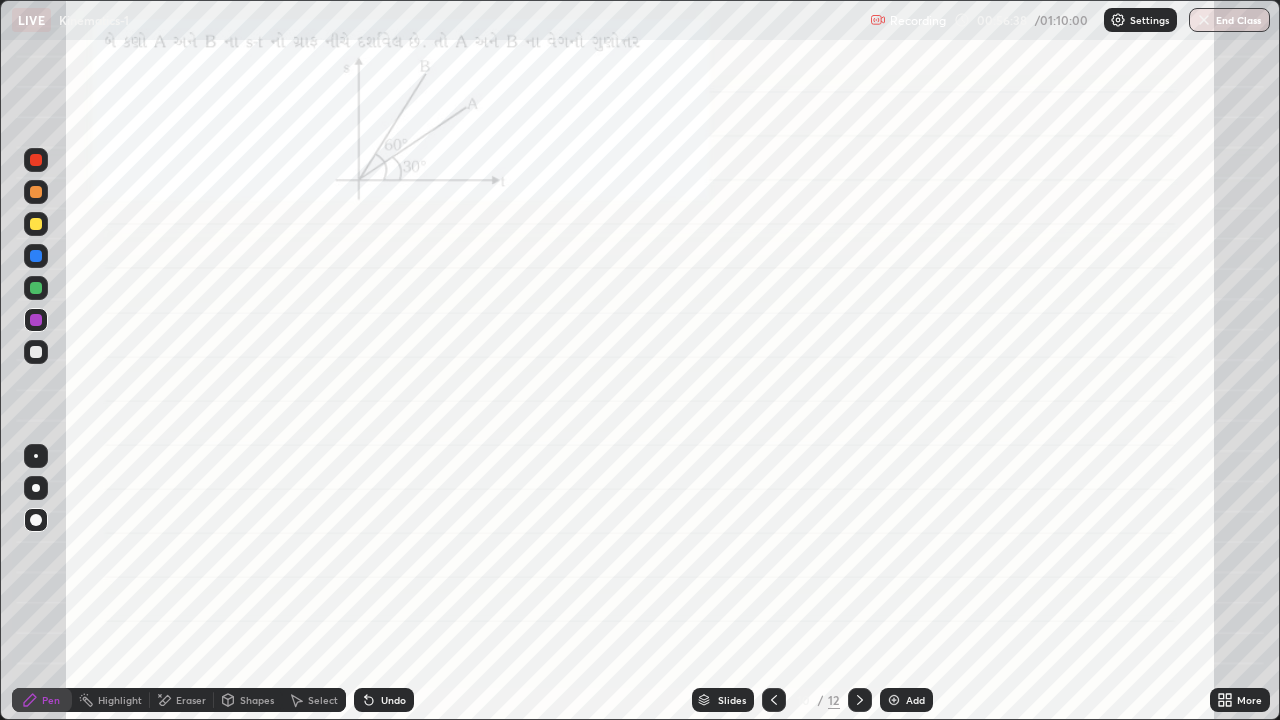 click on "Undo" at bounding box center (393, 700) 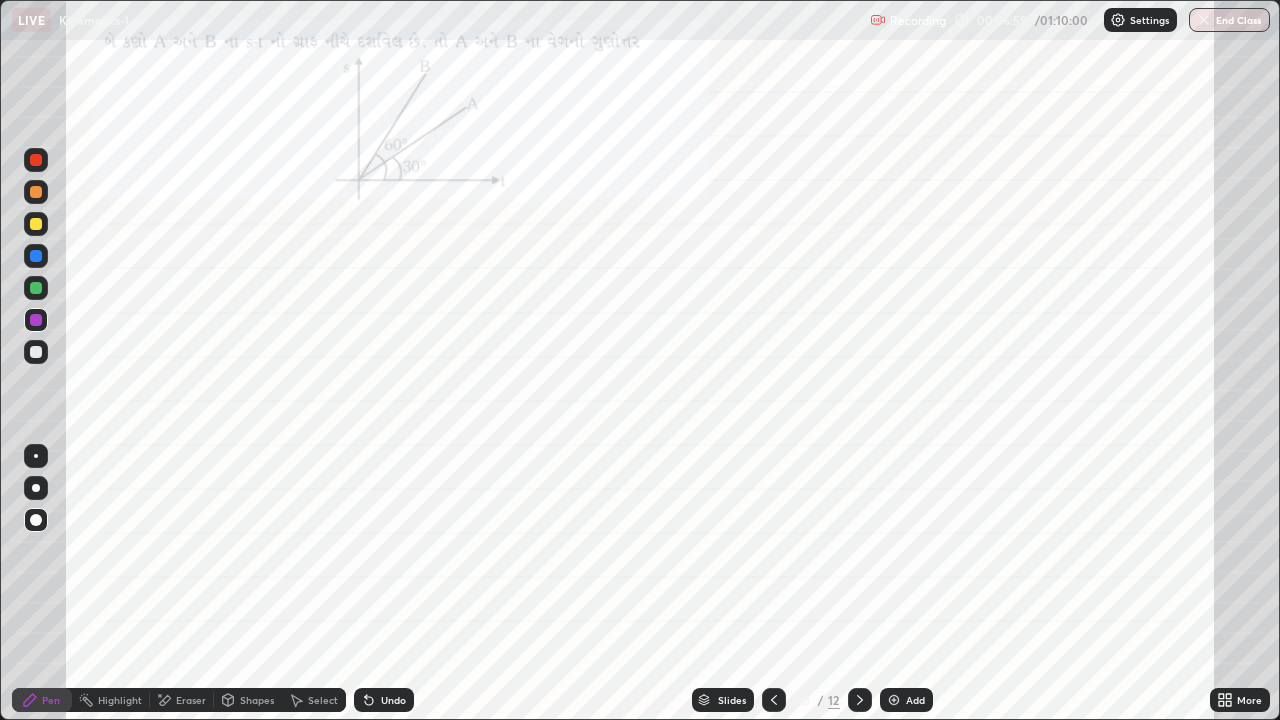 click 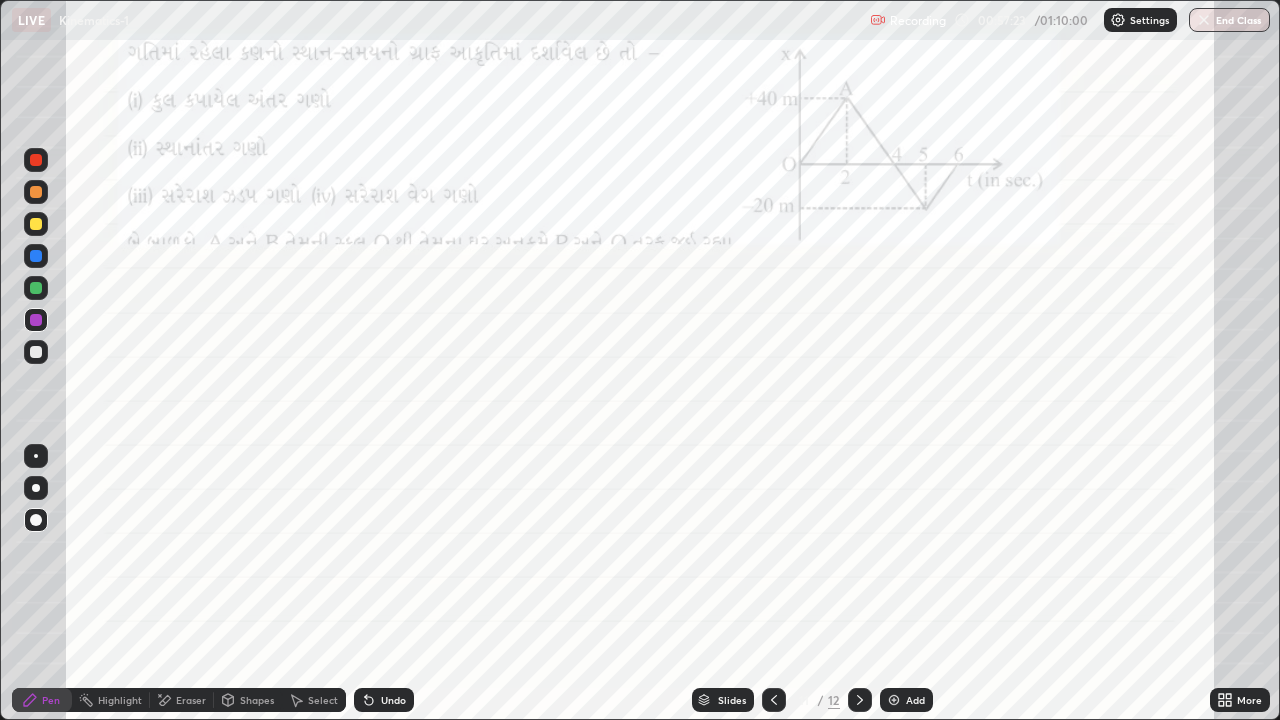 click 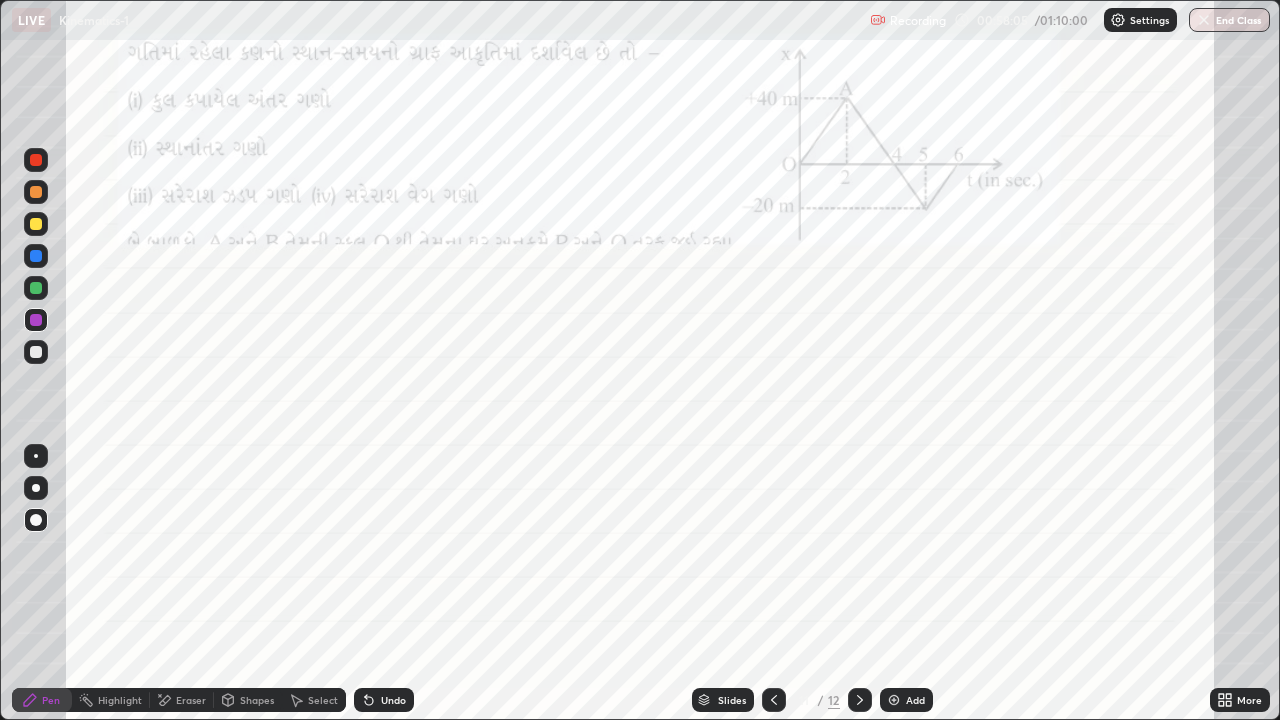 click at bounding box center (36, 192) 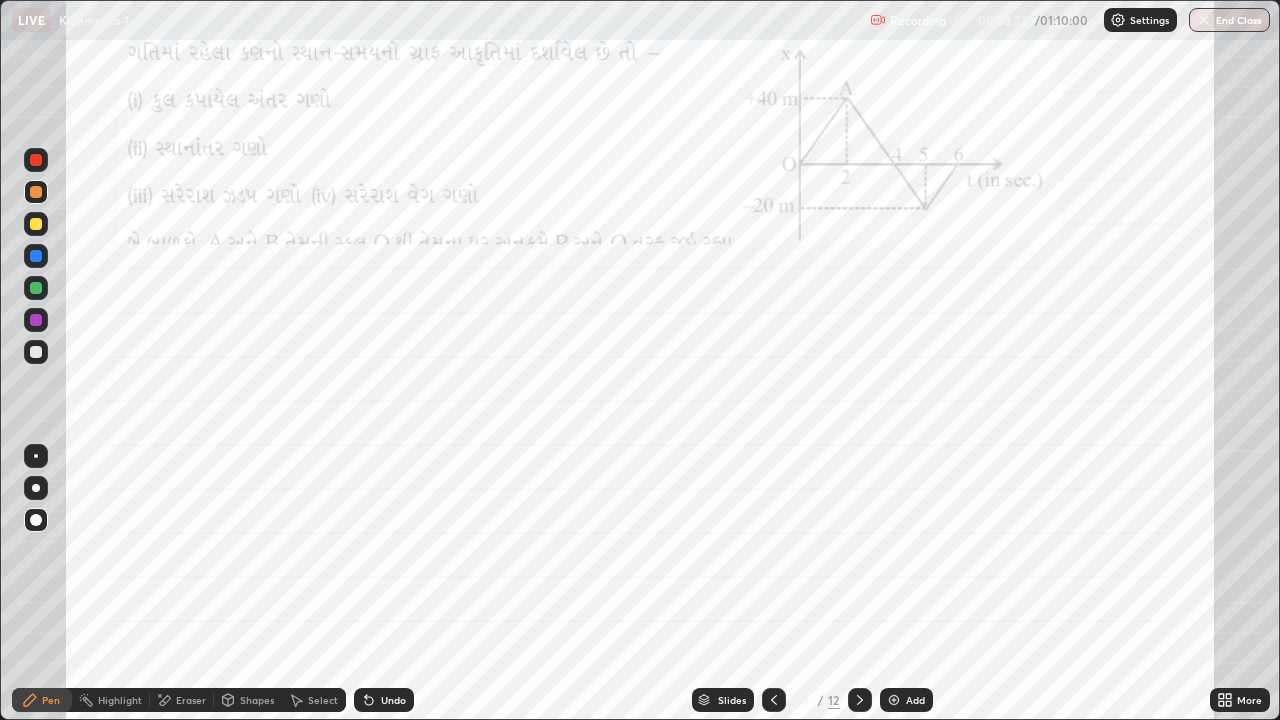 click 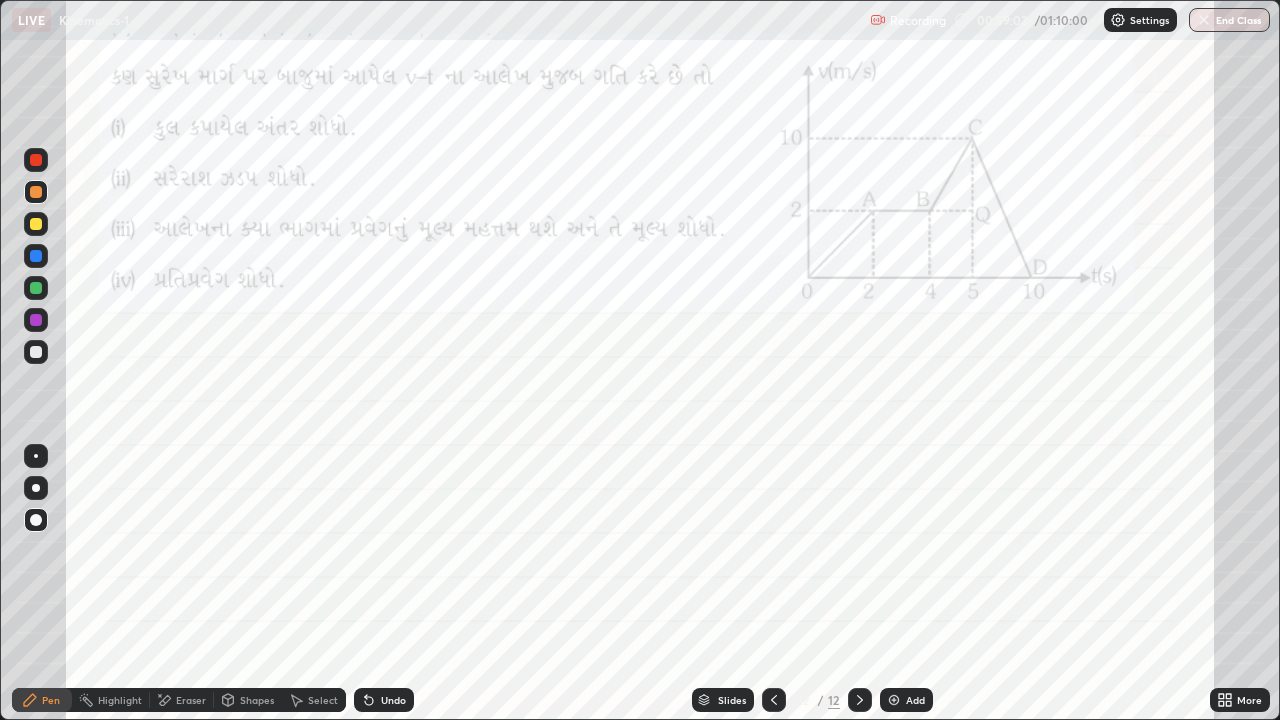 click on "Undo" at bounding box center [384, 700] 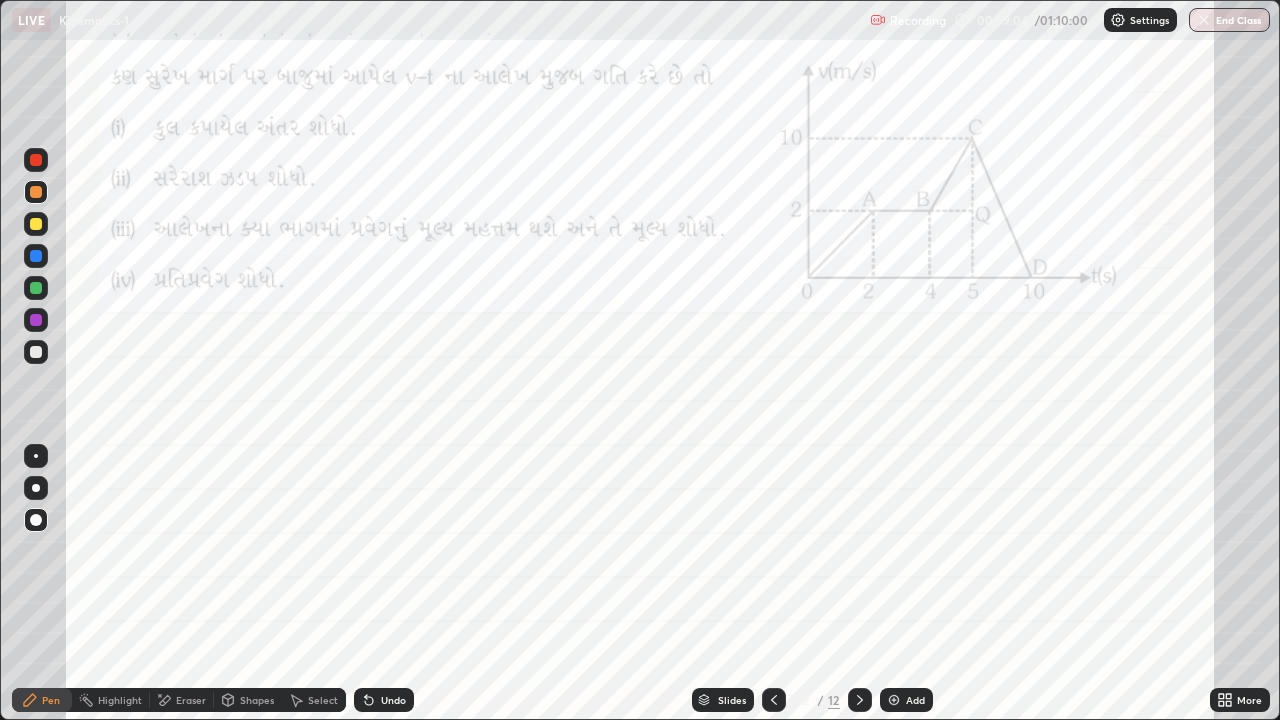 click on "Undo" at bounding box center [393, 700] 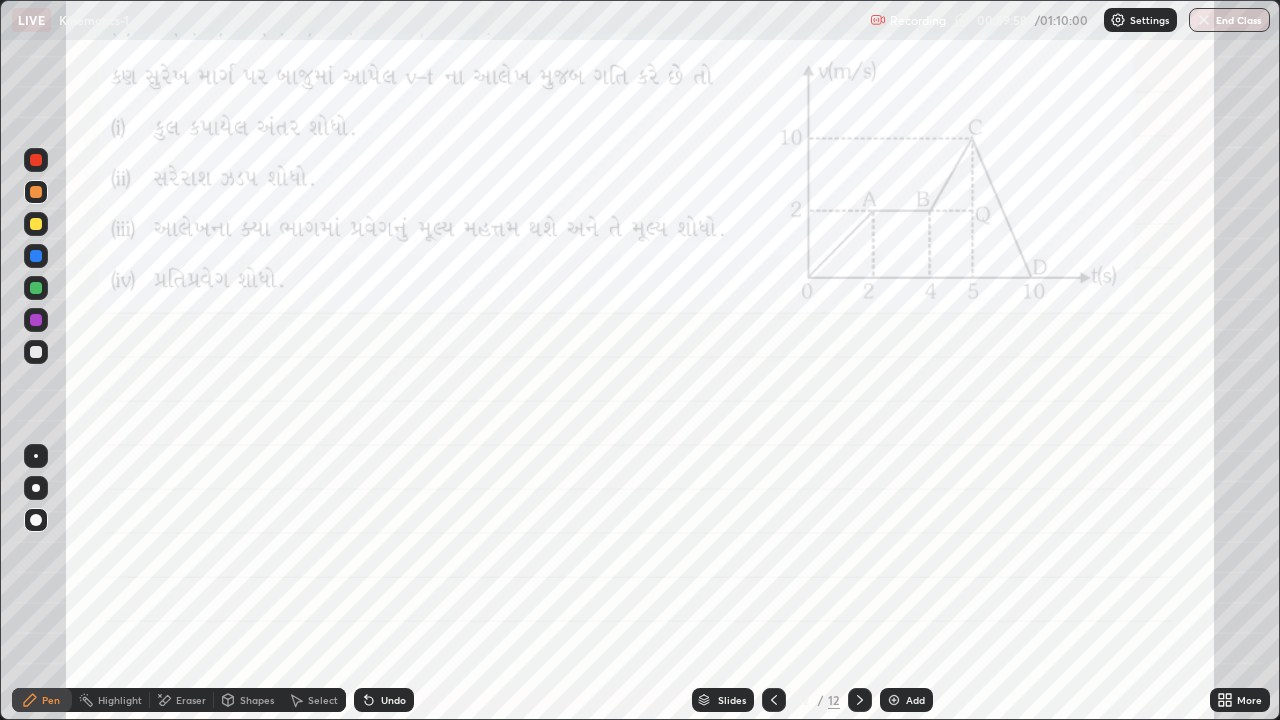 click on "Shapes" at bounding box center (257, 700) 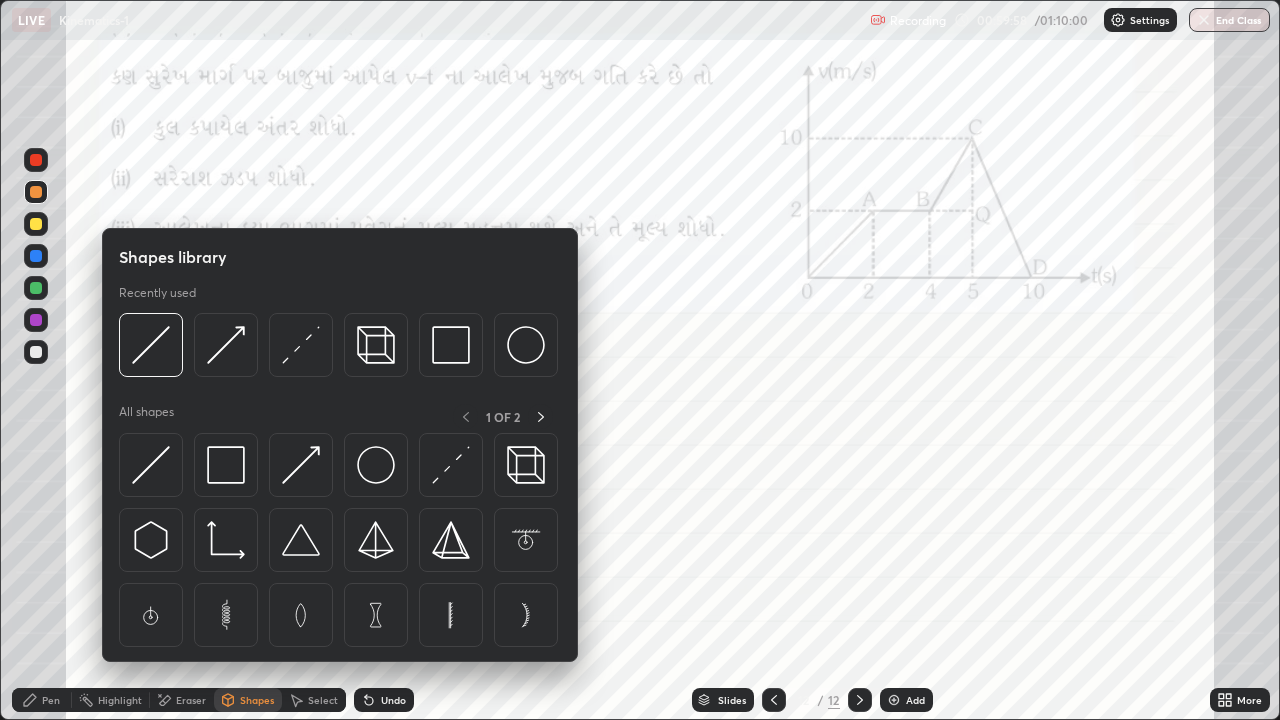 click on "Eraser" at bounding box center (191, 700) 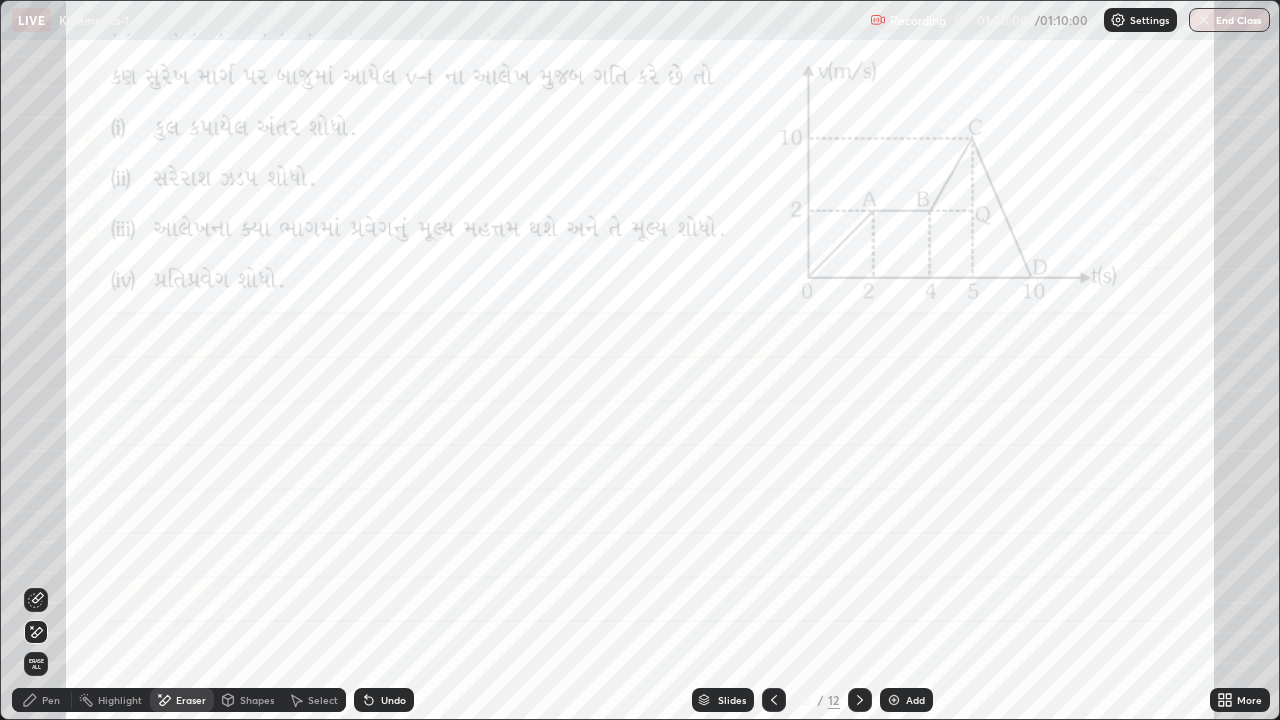 click on "Pen" at bounding box center [51, 700] 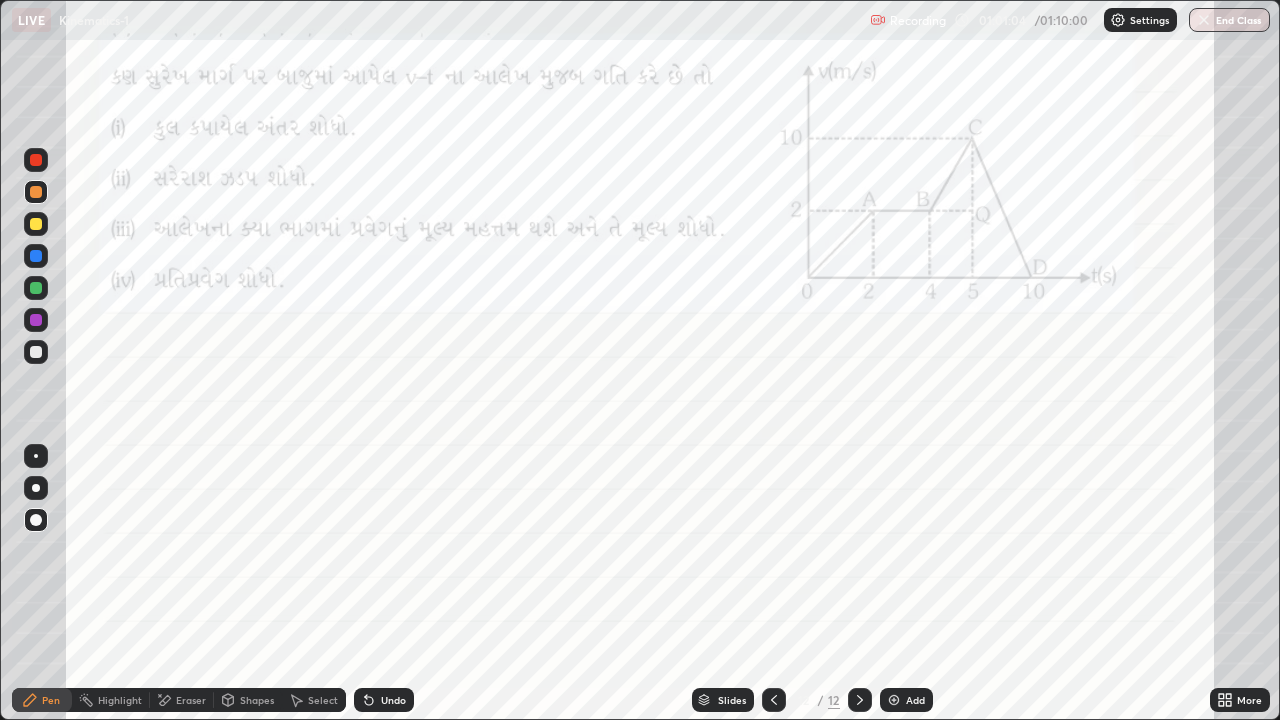 click on "Undo" at bounding box center [384, 700] 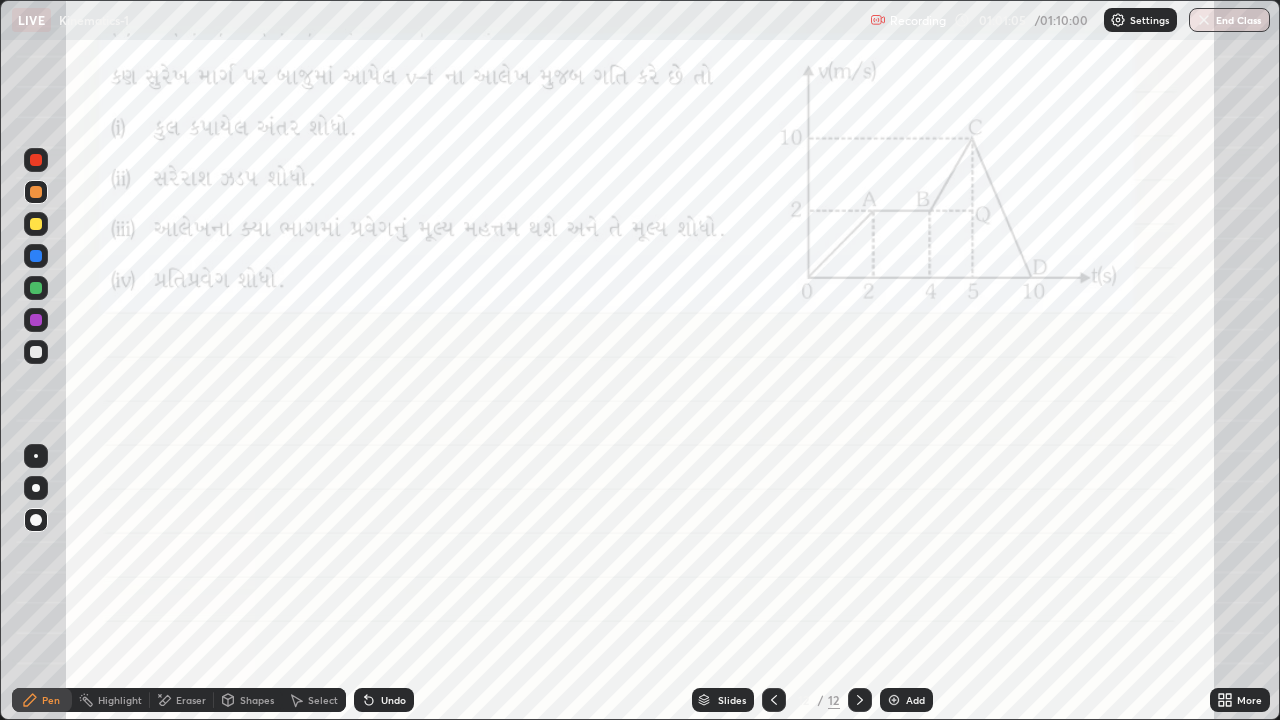 click on "Undo" at bounding box center (384, 700) 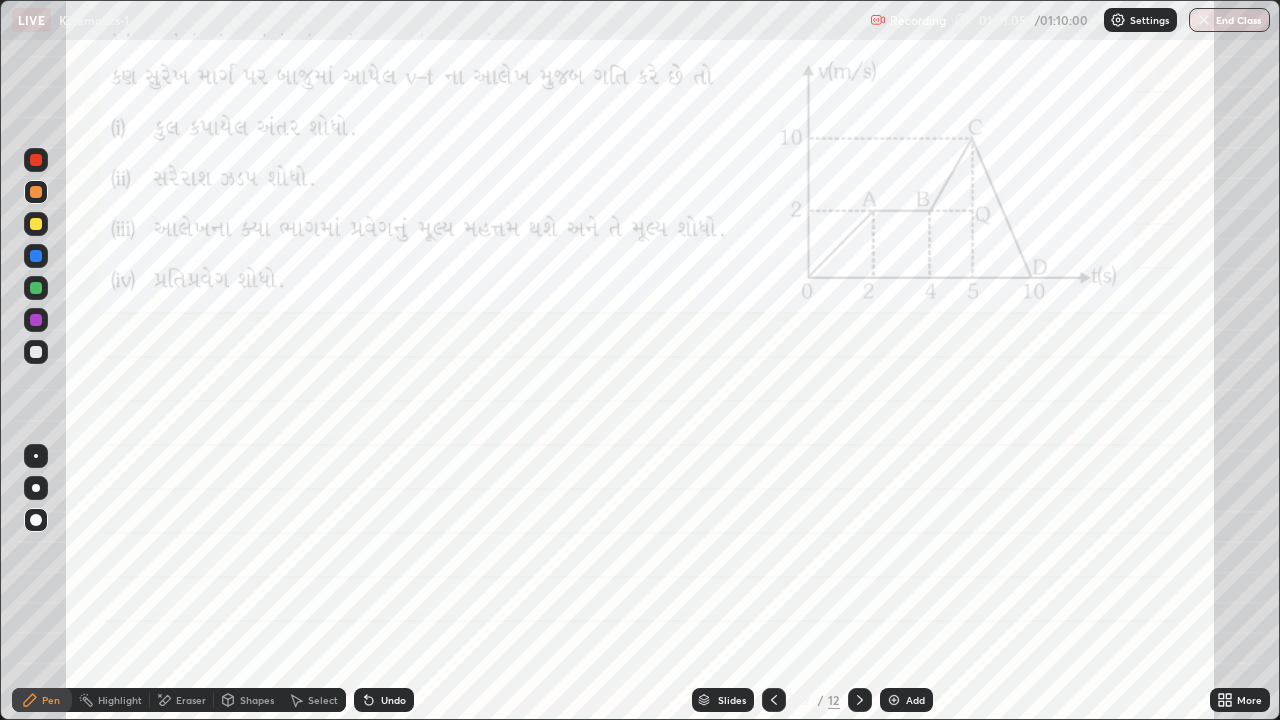 click 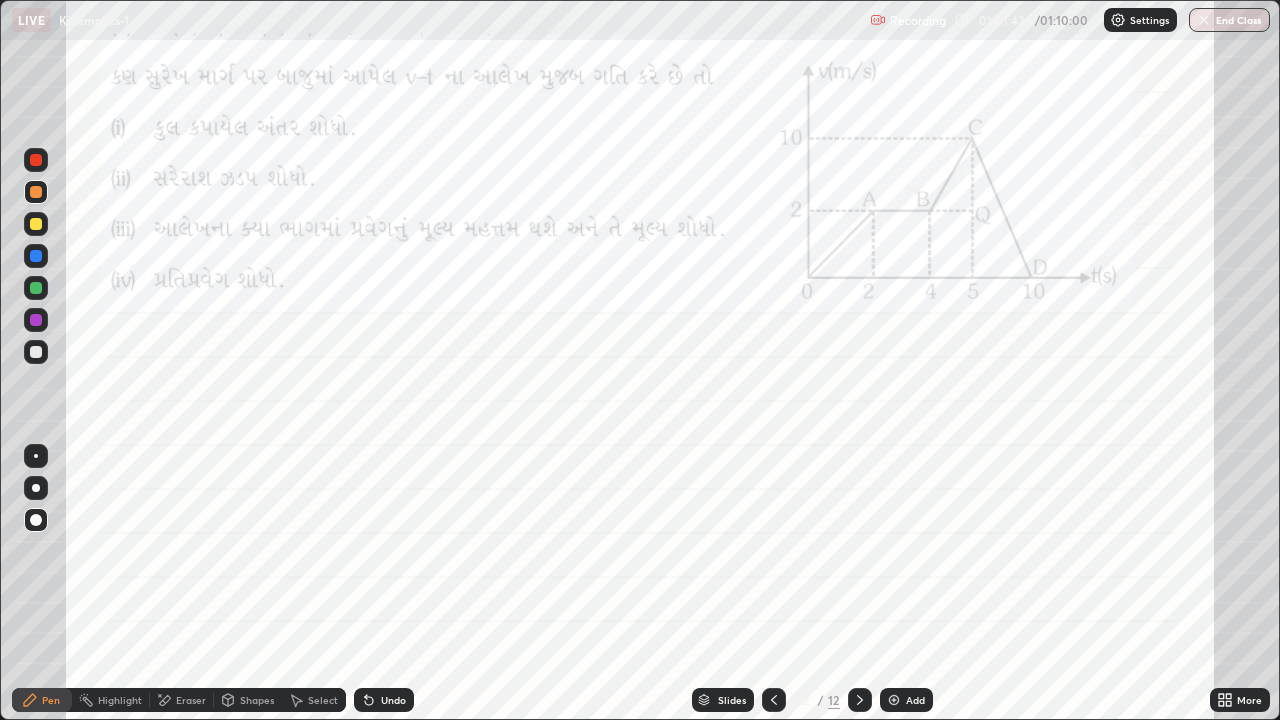 click 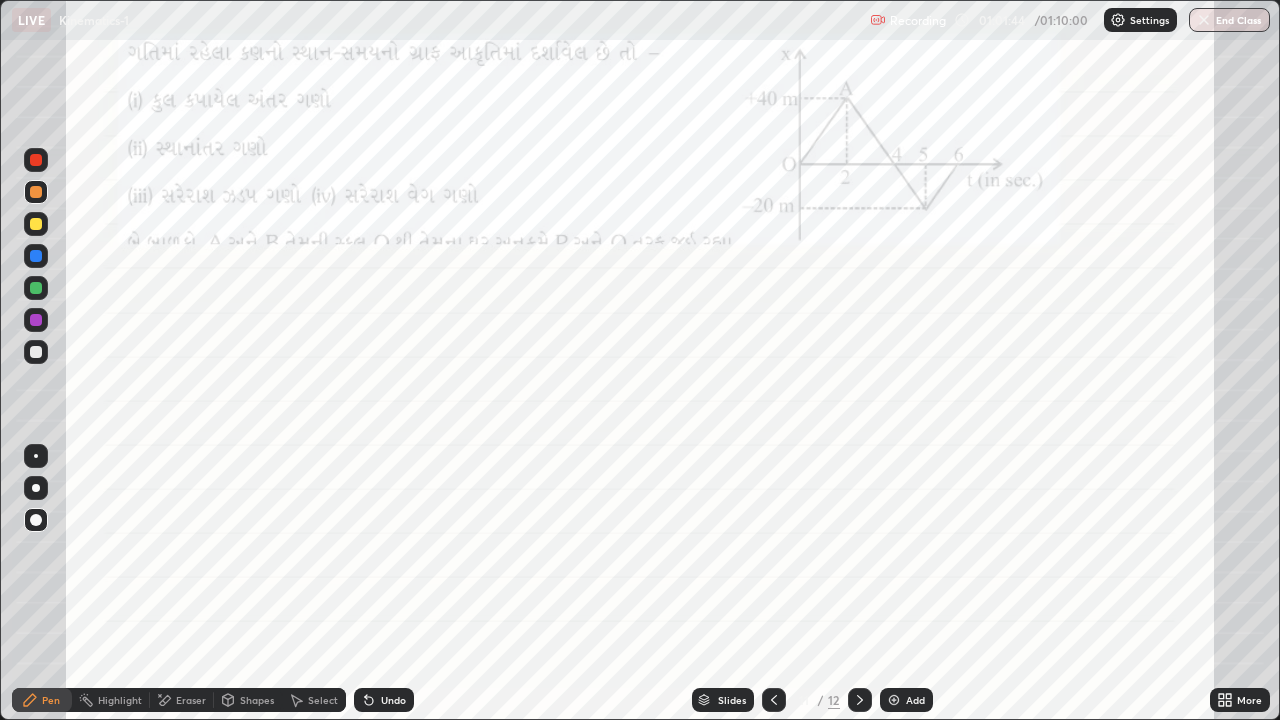 click 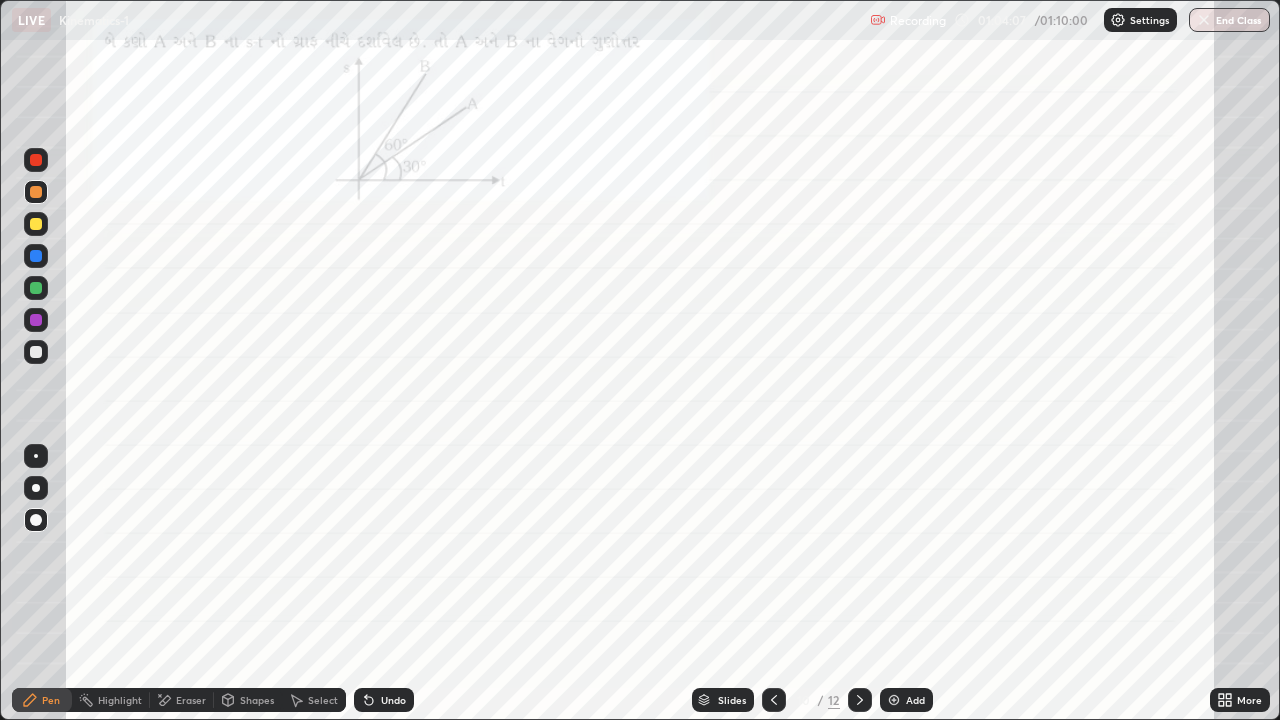 click 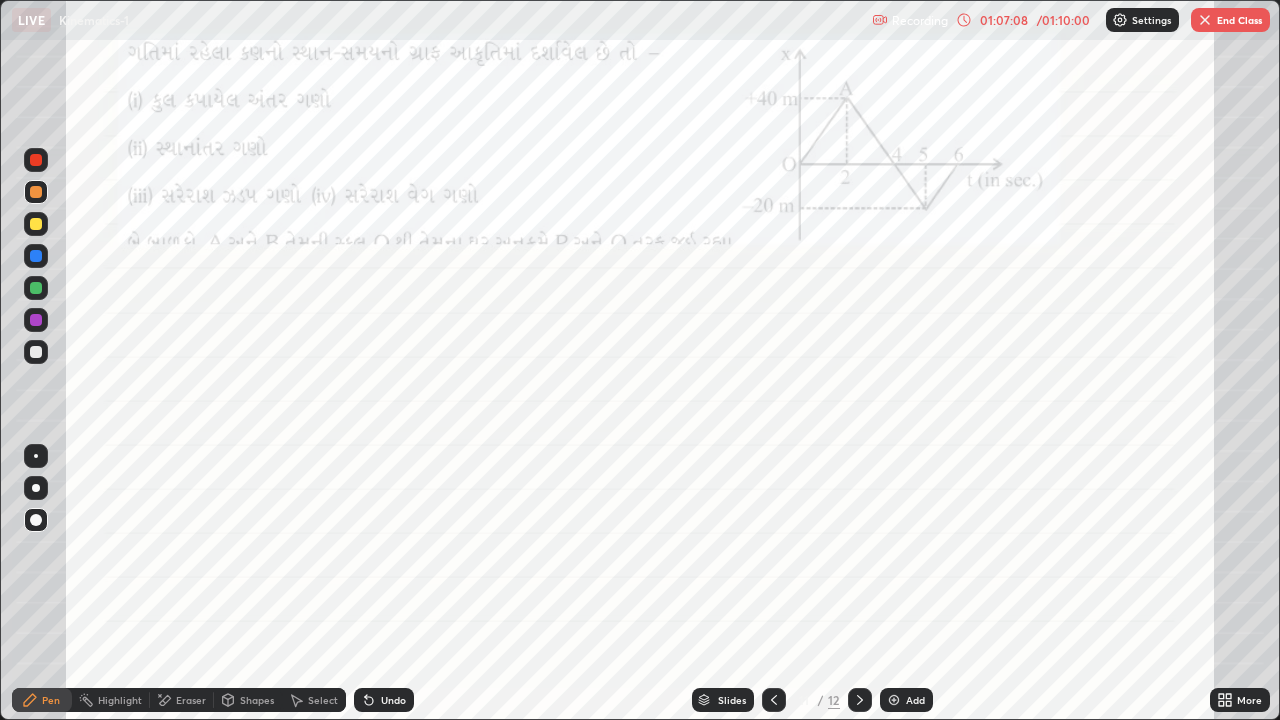 click at bounding box center (860, 700) 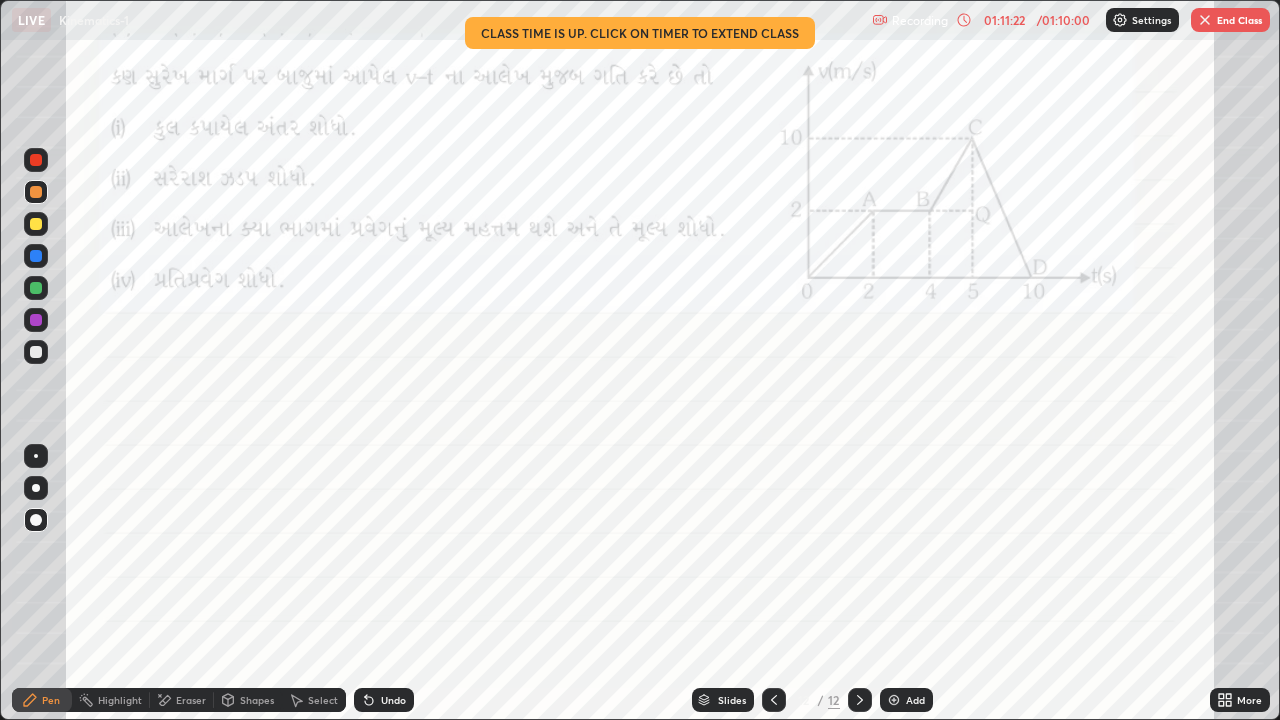 click at bounding box center (1205, 20) 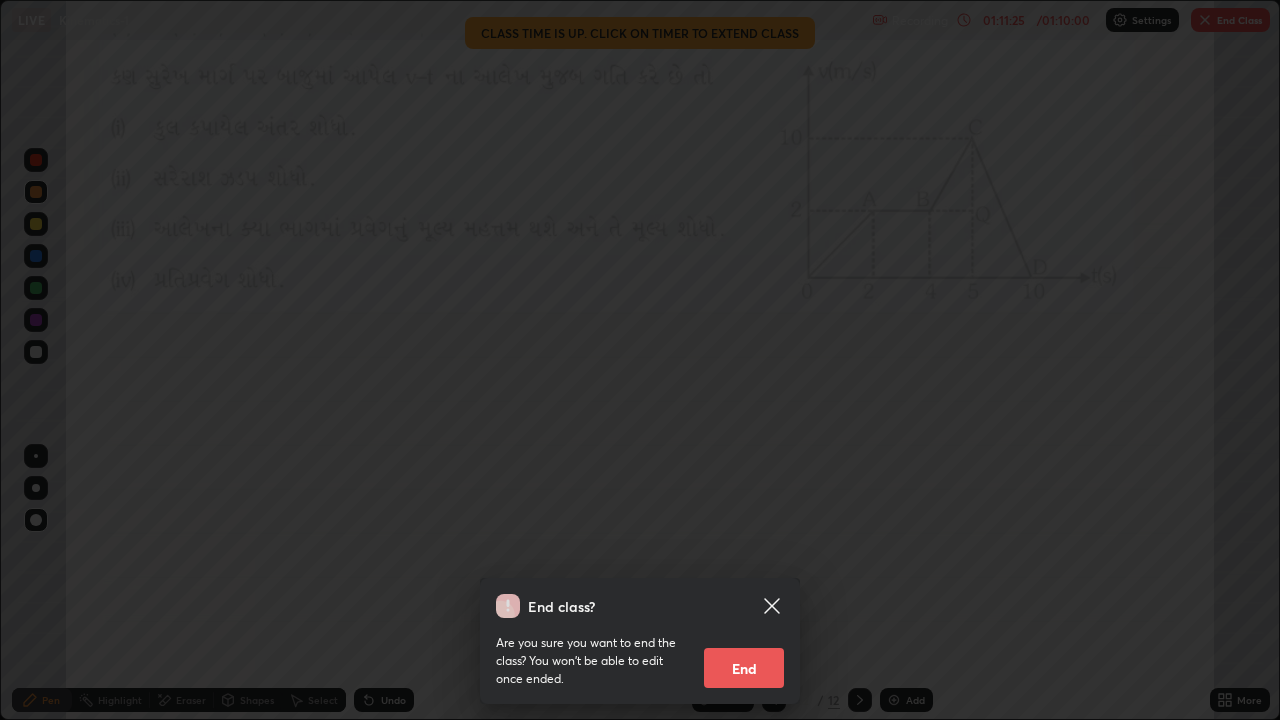 click on "End" at bounding box center [744, 668] 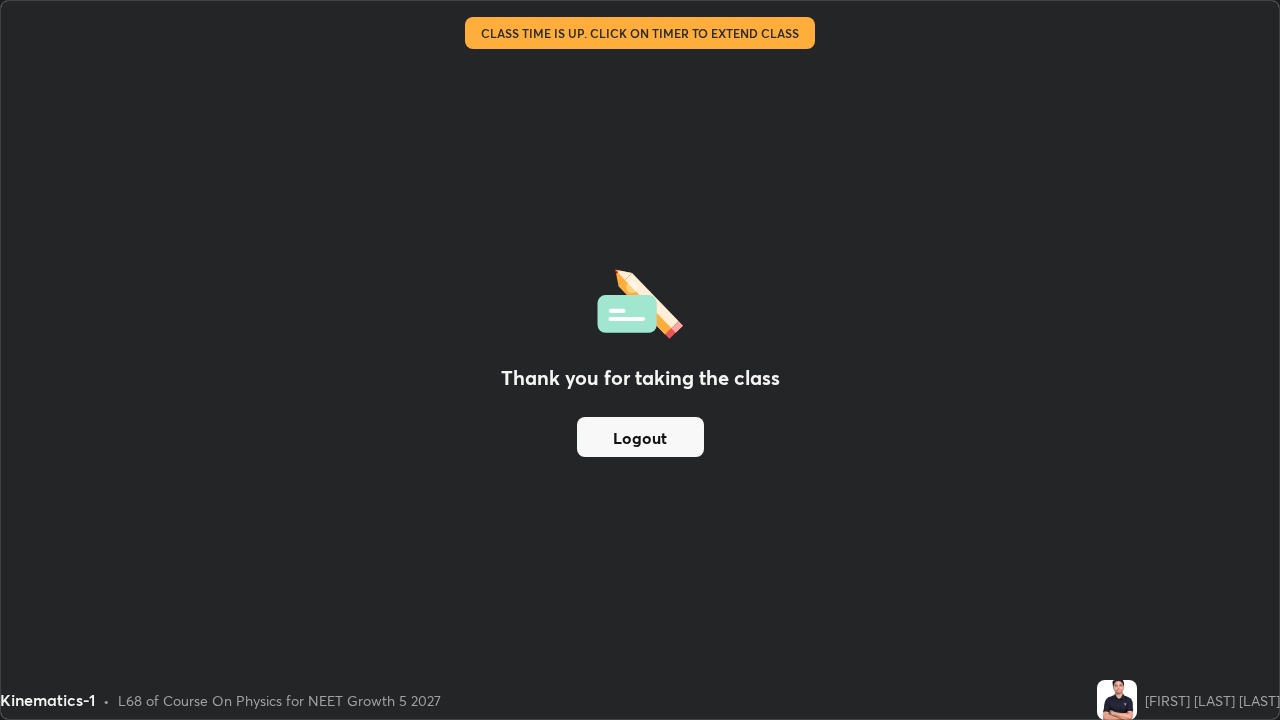 click on "Logout" at bounding box center (640, 437) 